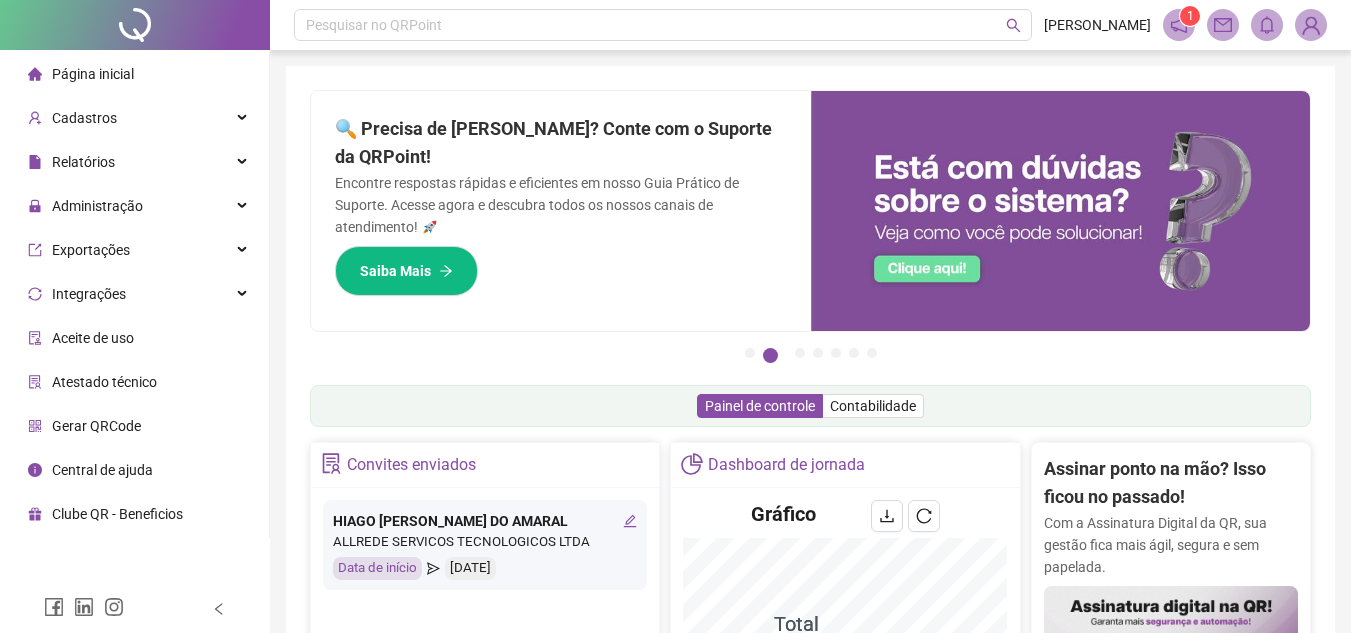 scroll, scrollTop: 0, scrollLeft: 0, axis: both 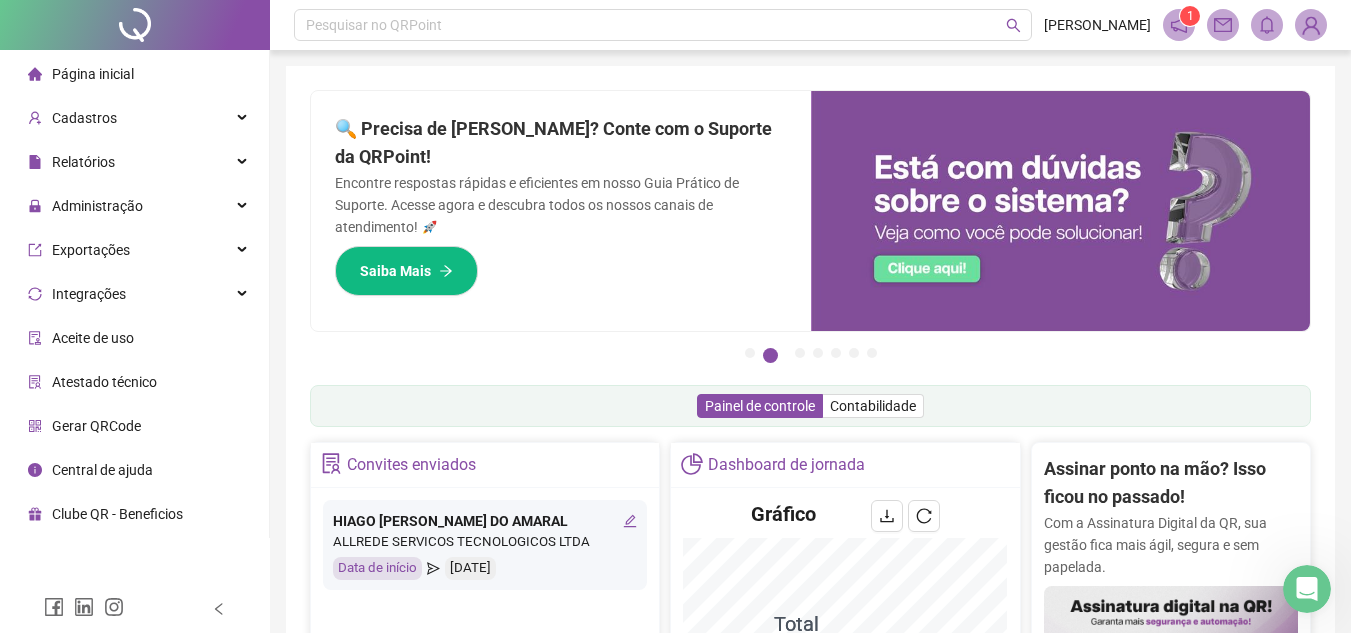 click on "Administração" at bounding box center [134, 206] 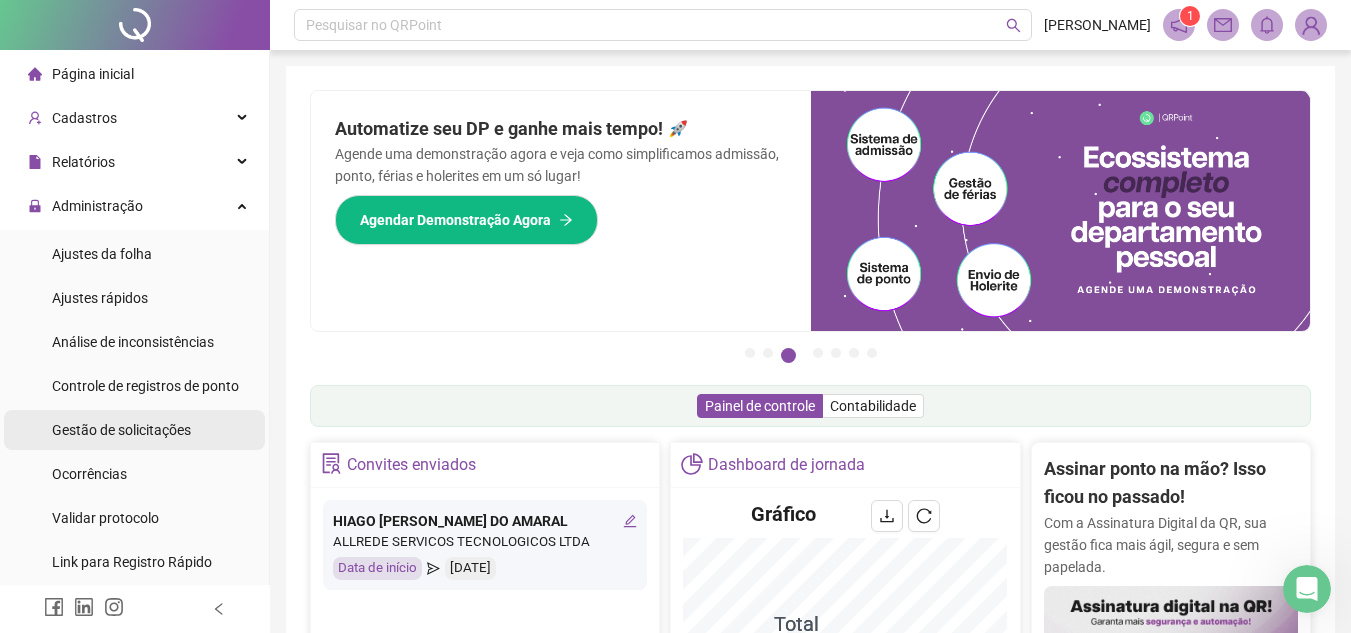 click on "Gestão de solicitações" at bounding box center [134, 430] 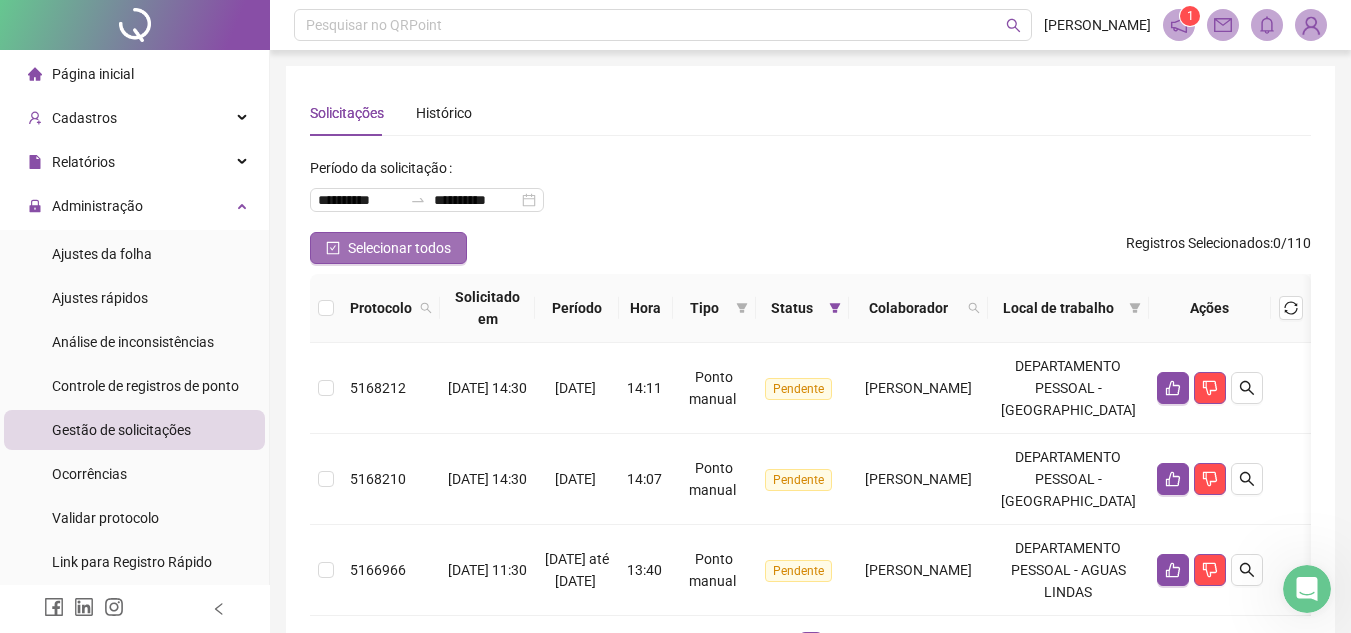 drag, startPoint x: 338, startPoint y: 251, endPoint x: 336, endPoint y: 262, distance: 11.18034 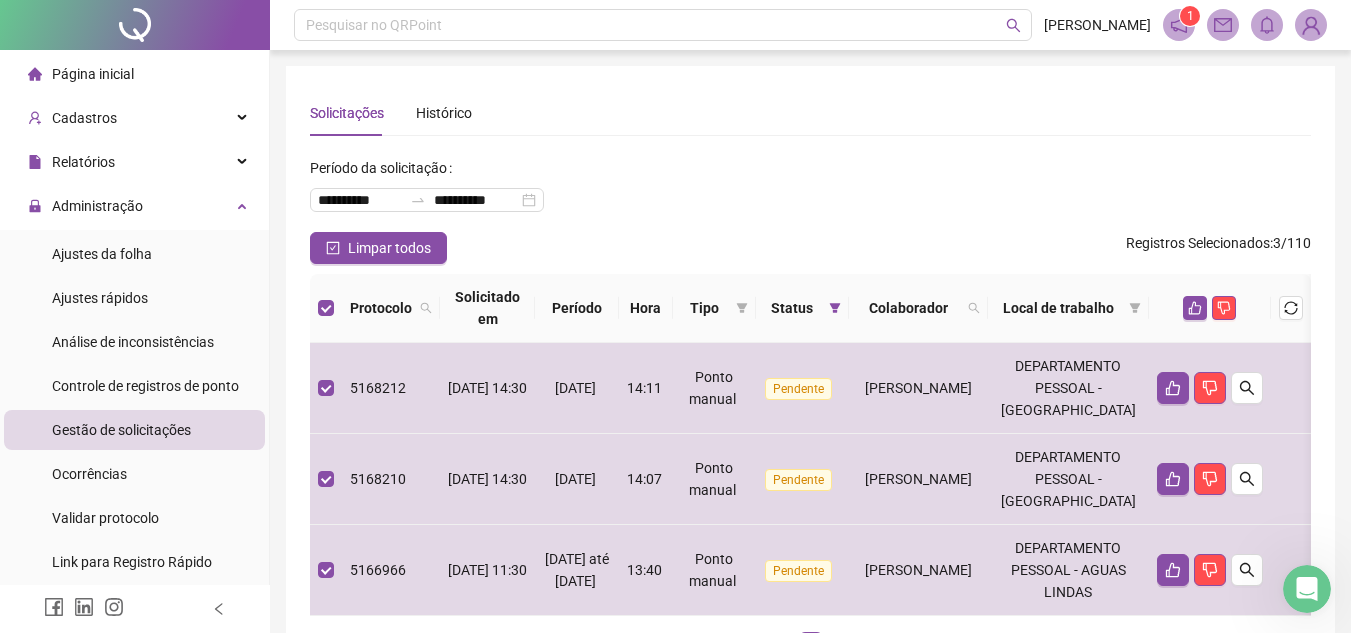 click at bounding box center [1210, 308] 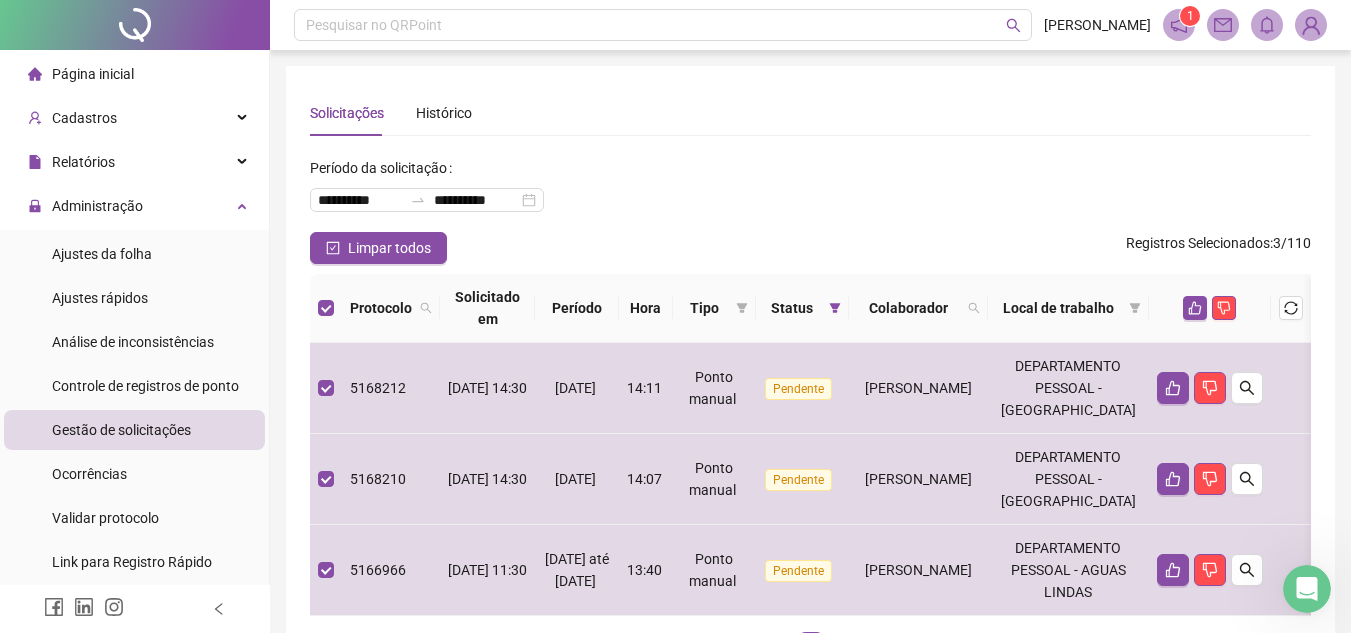 click at bounding box center (1210, 308) 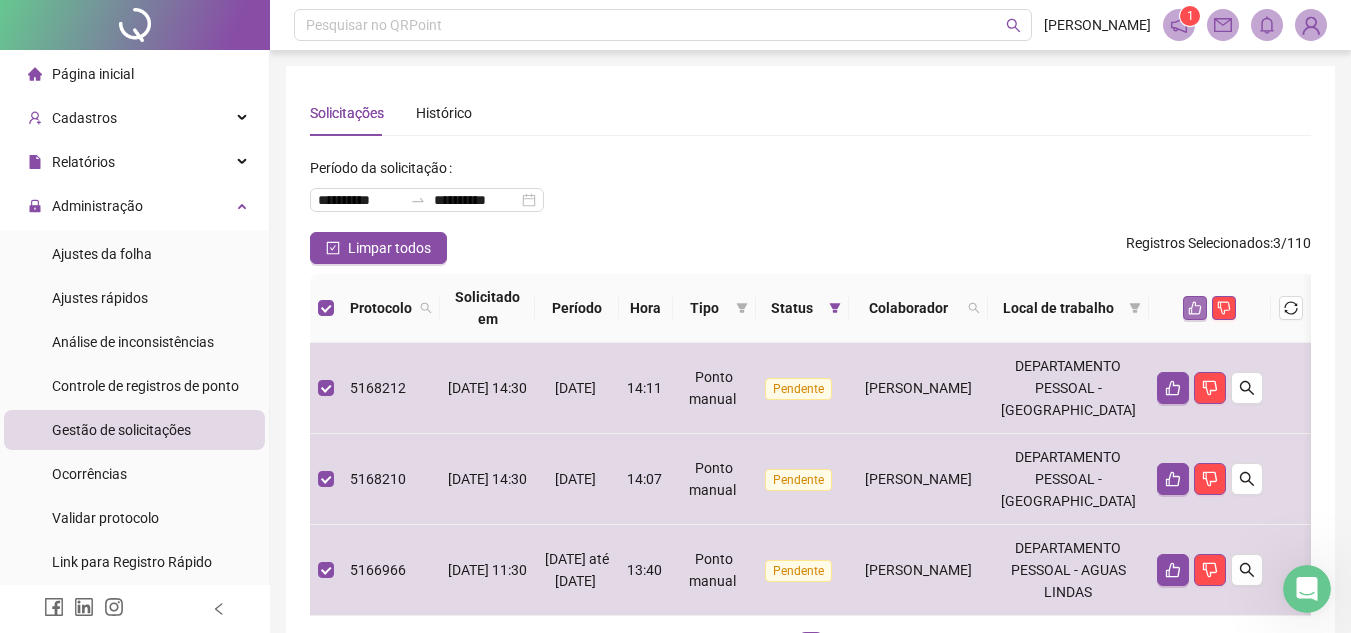 click 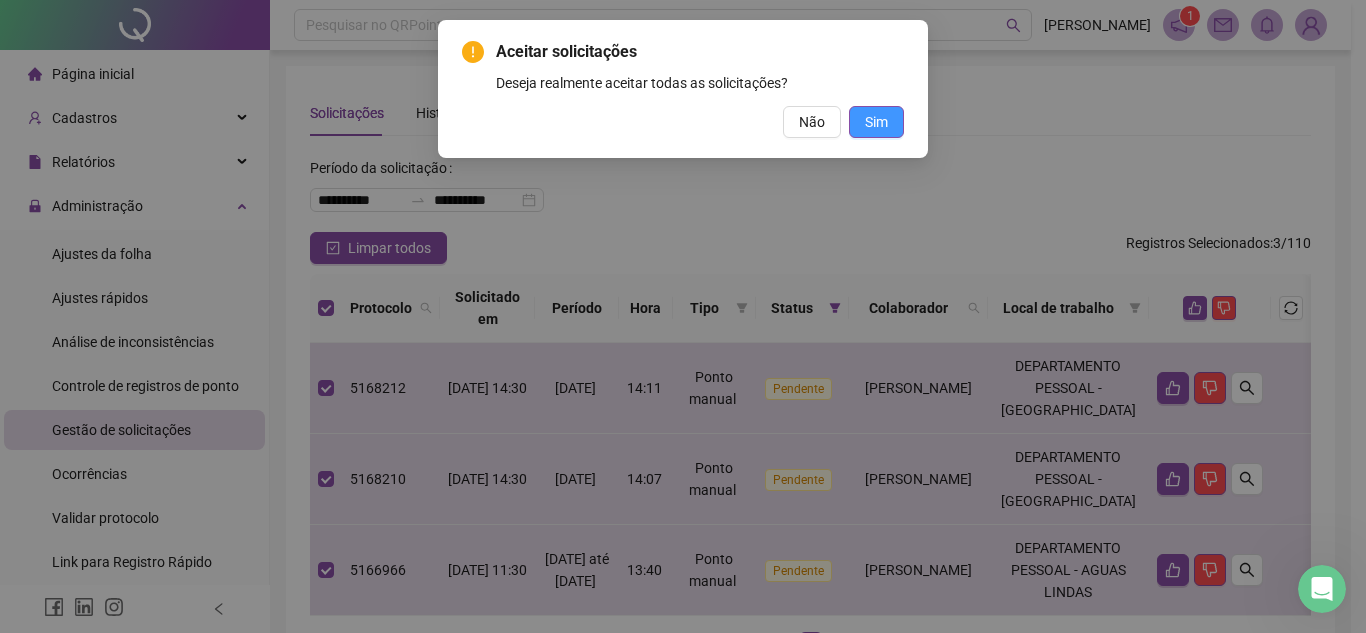 click on "Sim" at bounding box center [876, 122] 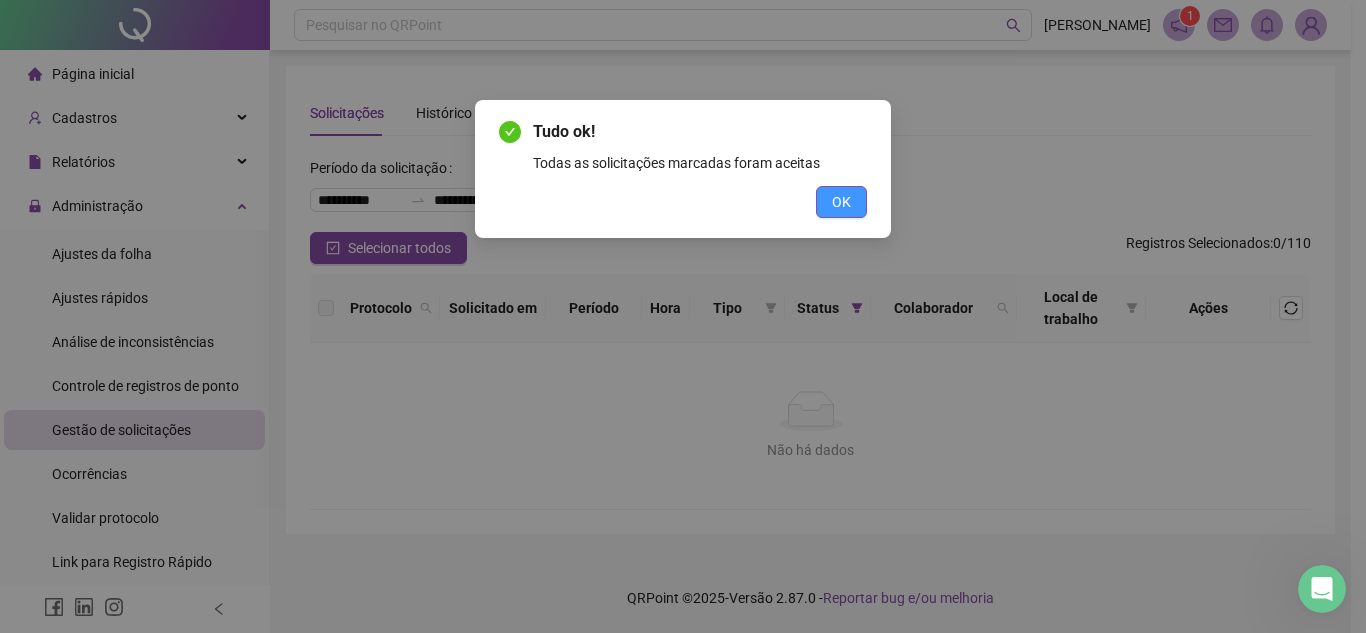 click on "OK" at bounding box center (841, 202) 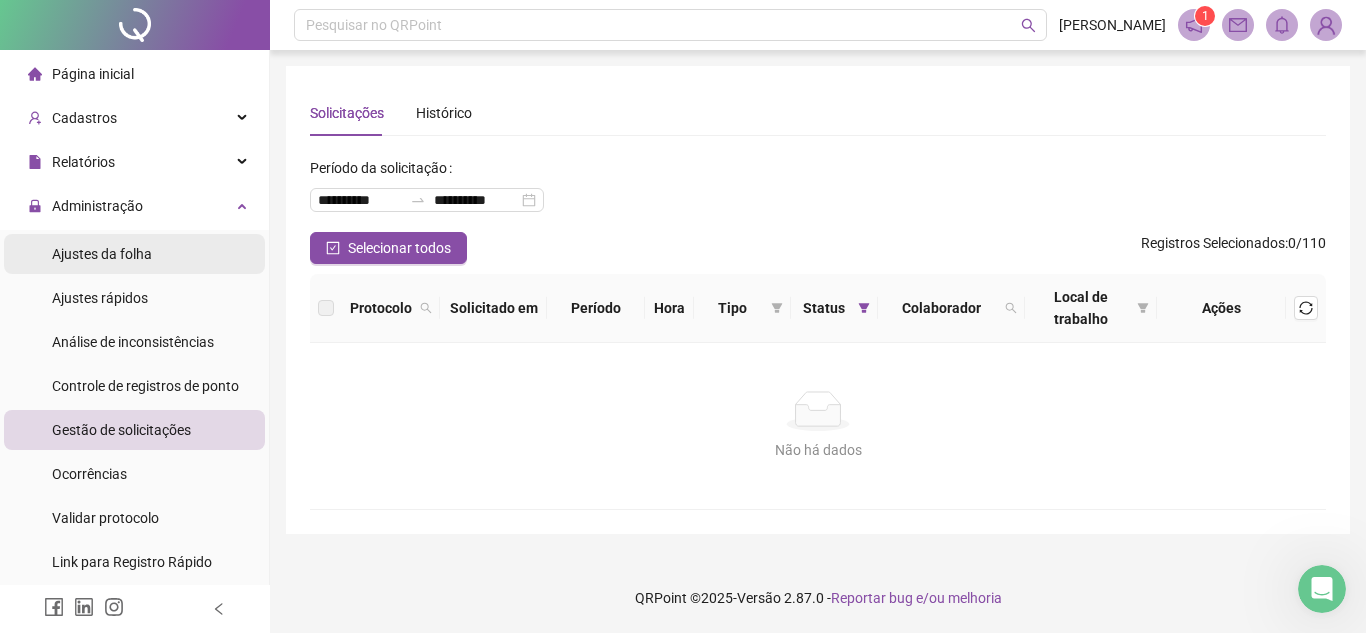 click on "Ajustes da folha" at bounding box center [102, 254] 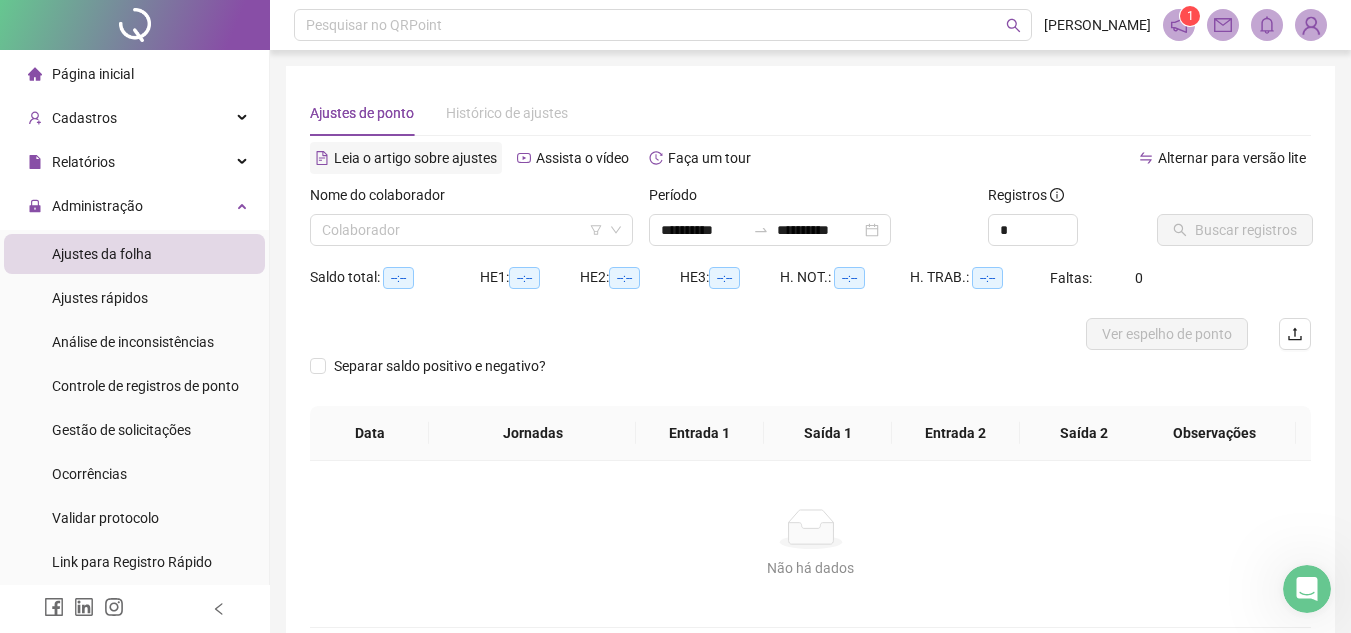 type on "**********" 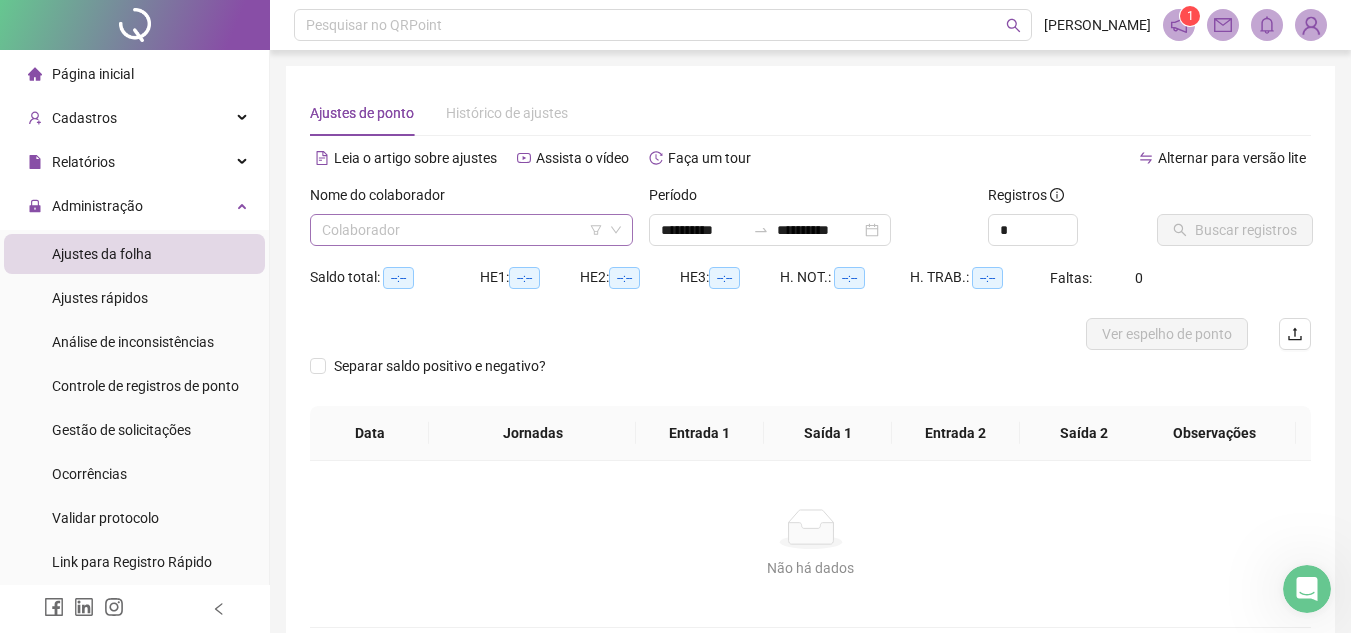 click at bounding box center (465, 230) 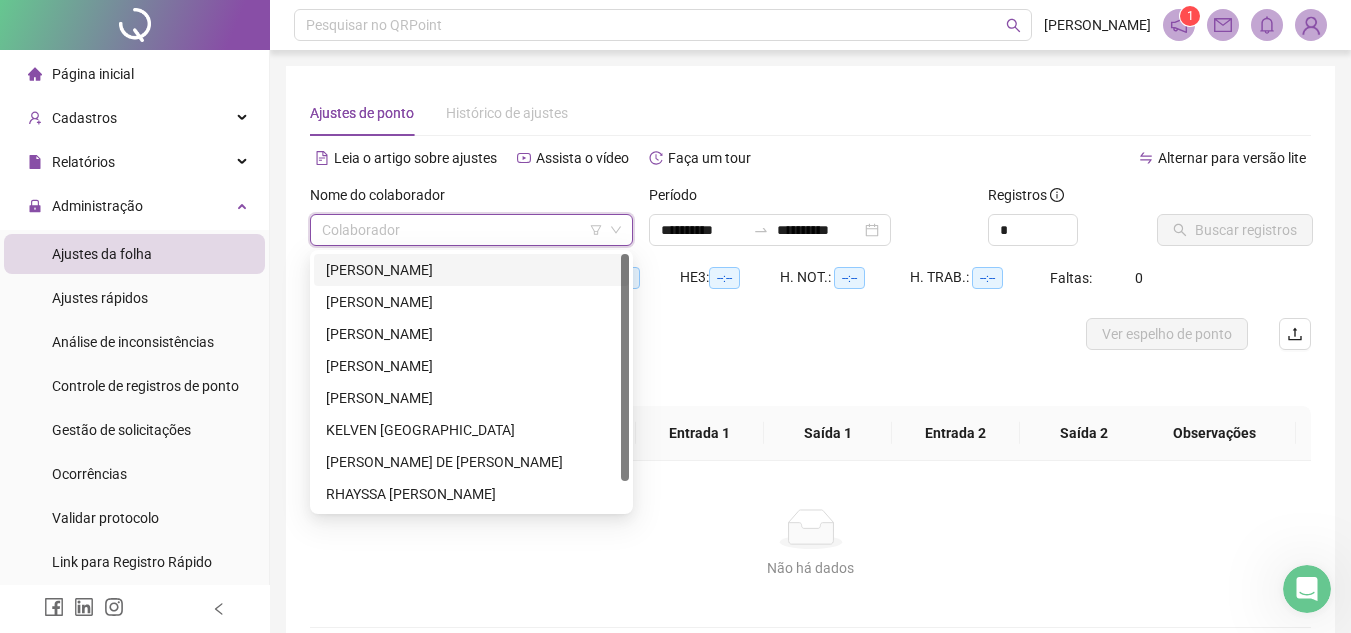 click on "[PERSON_NAME]" at bounding box center (471, 270) 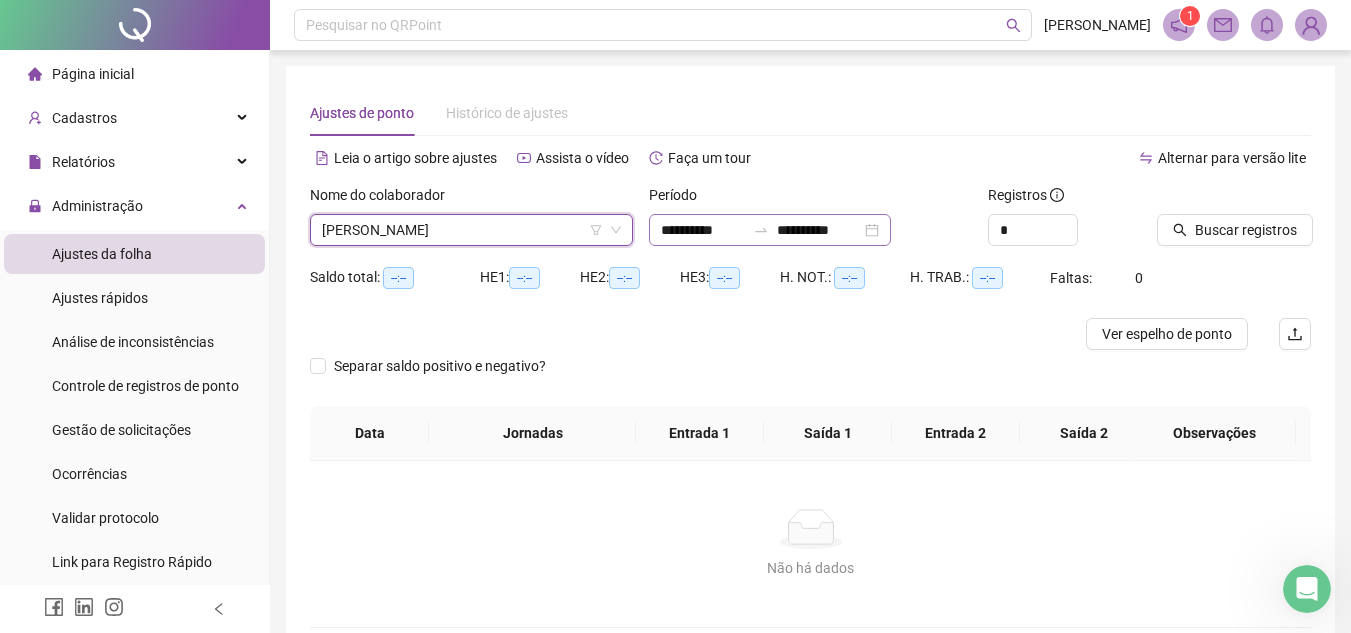 click on "**********" at bounding box center (770, 230) 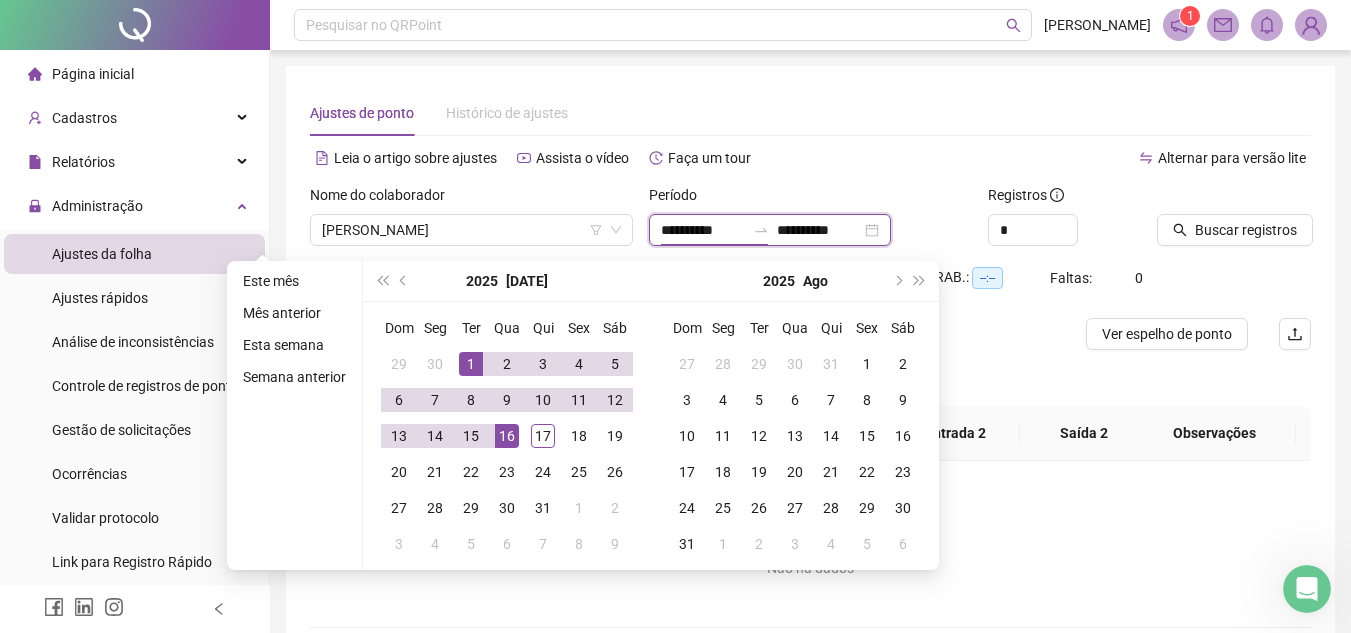 click on "**********" at bounding box center [703, 230] 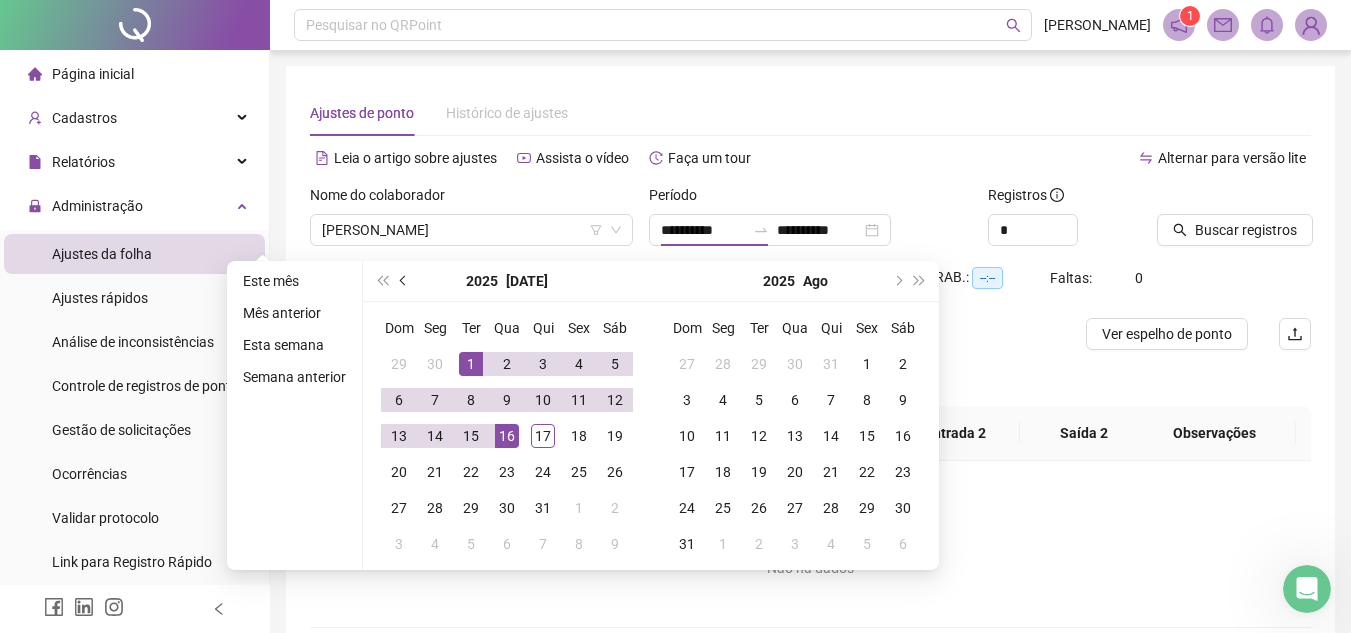 click at bounding box center [404, 281] 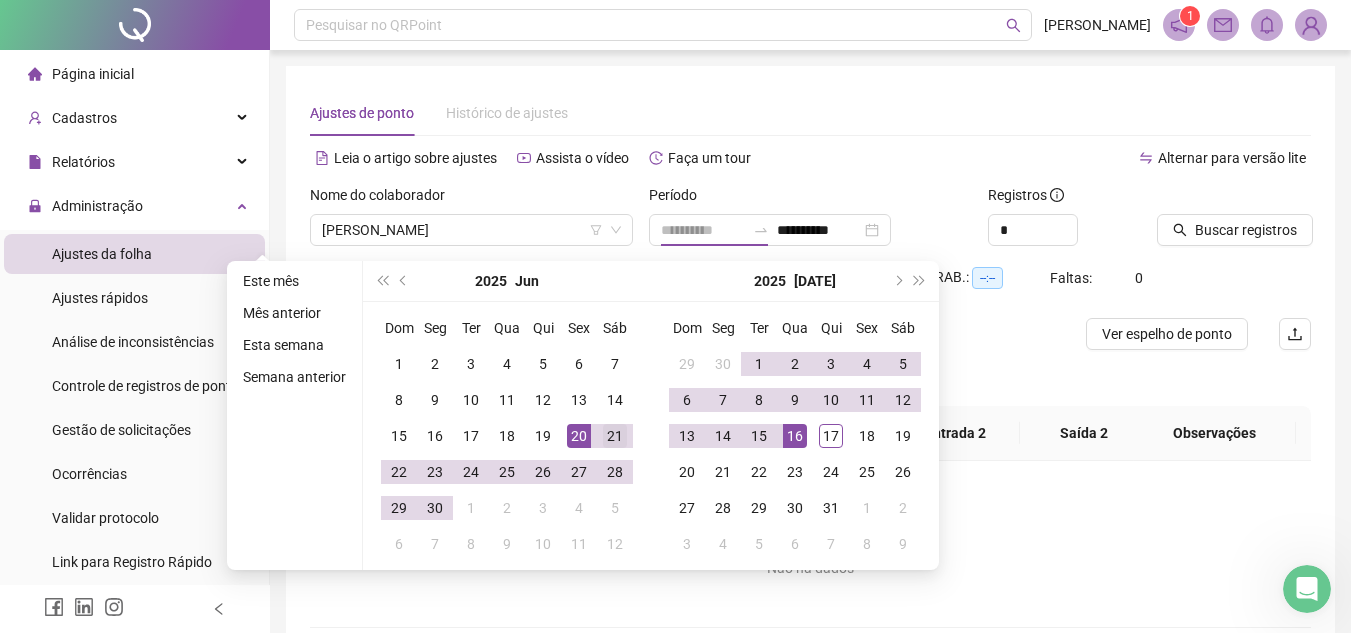 type on "**********" 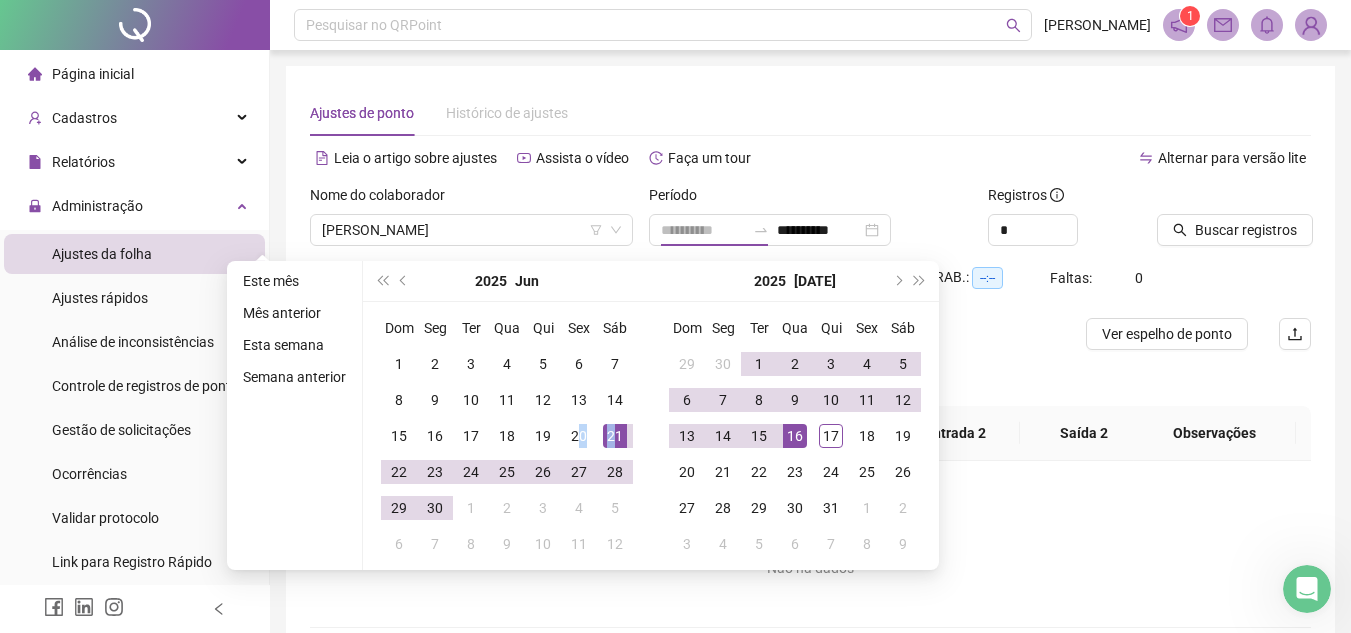 drag, startPoint x: 576, startPoint y: 436, endPoint x: 615, endPoint y: 435, distance: 39.012817 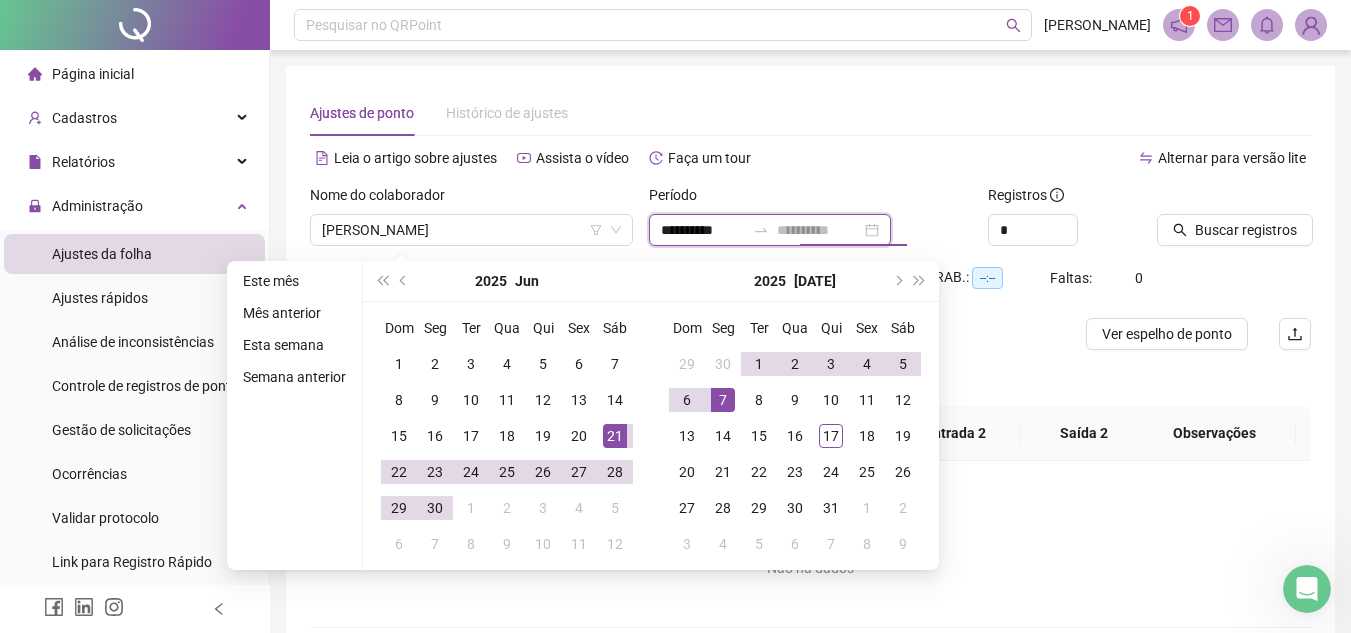 type on "**********" 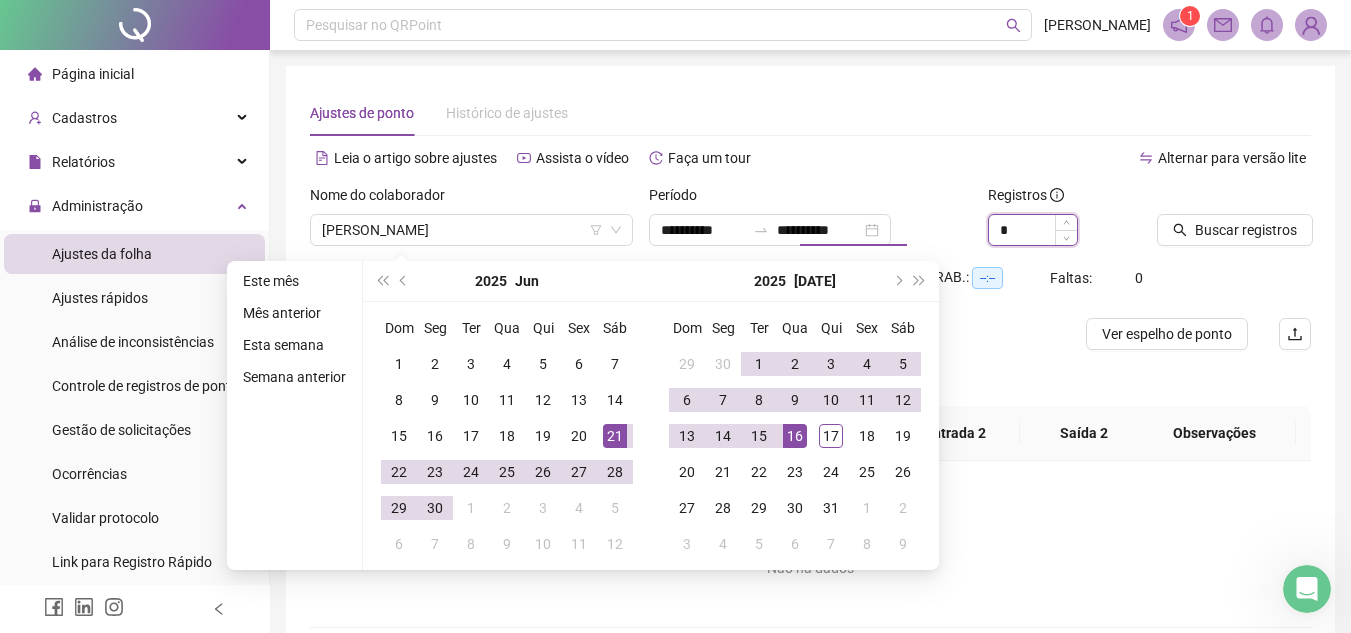 click on "*" at bounding box center [1033, 230] 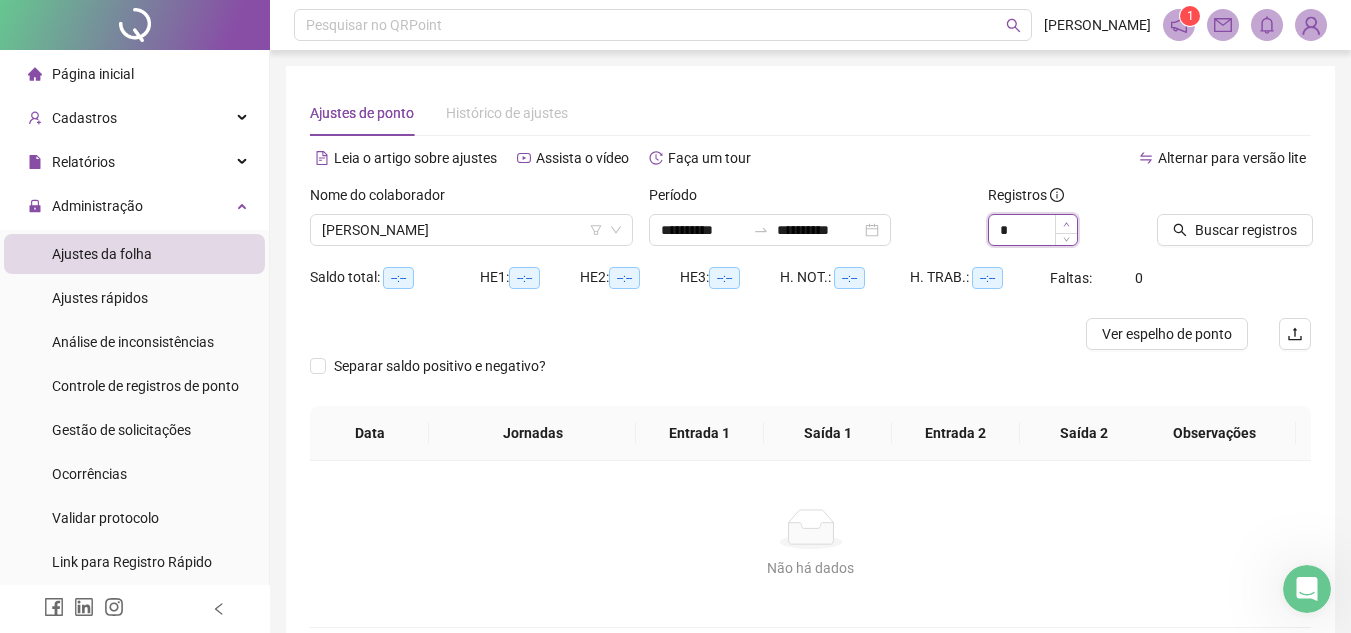 click at bounding box center [1066, 224] 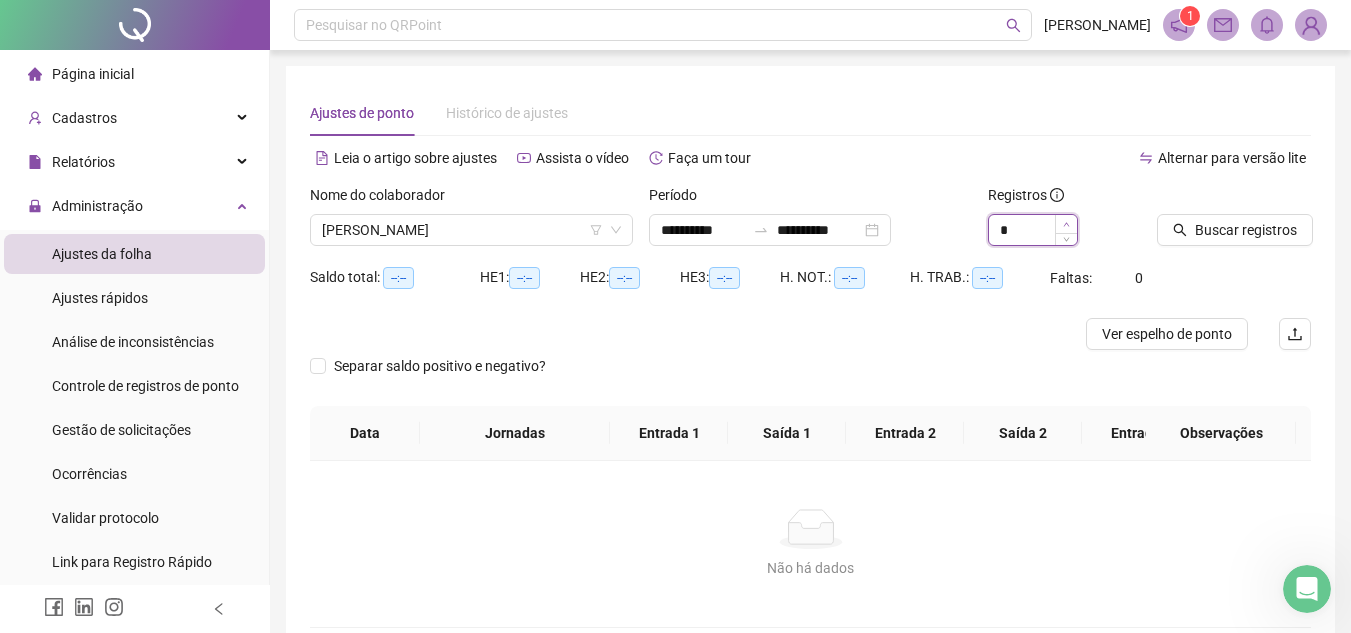 click at bounding box center [1066, 224] 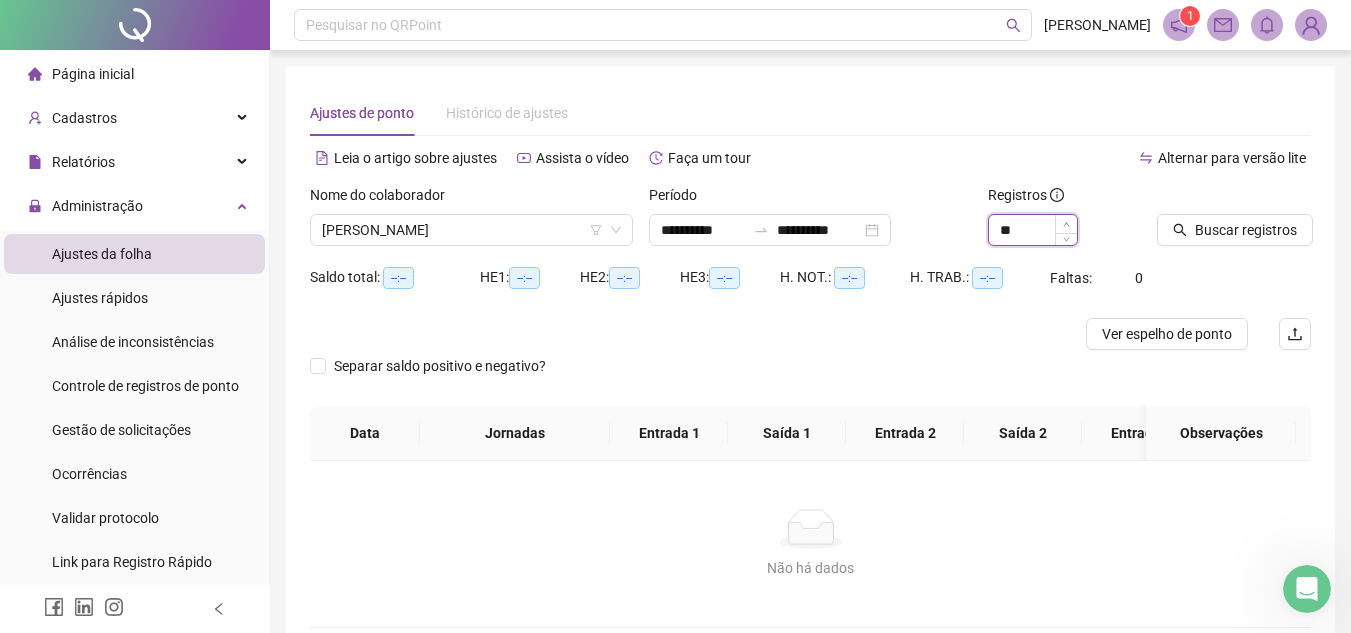 click at bounding box center [1066, 224] 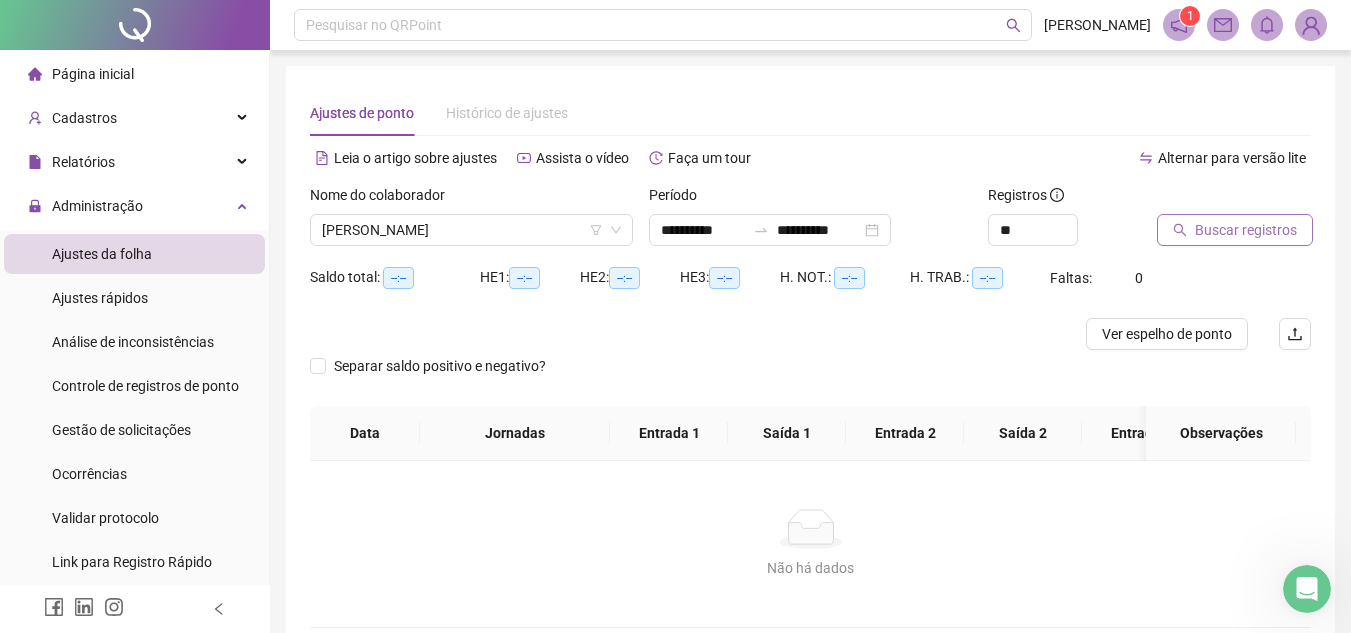 click on "Buscar registros" at bounding box center (1246, 230) 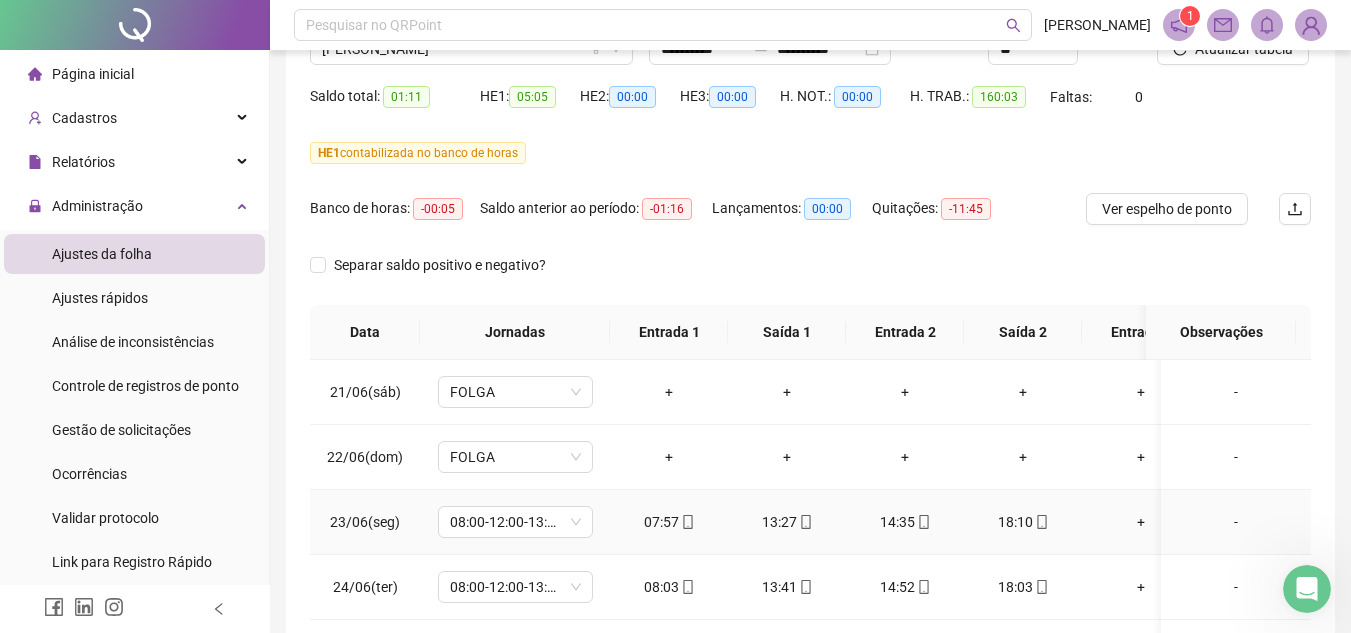 scroll, scrollTop: 0, scrollLeft: 0, axis: both 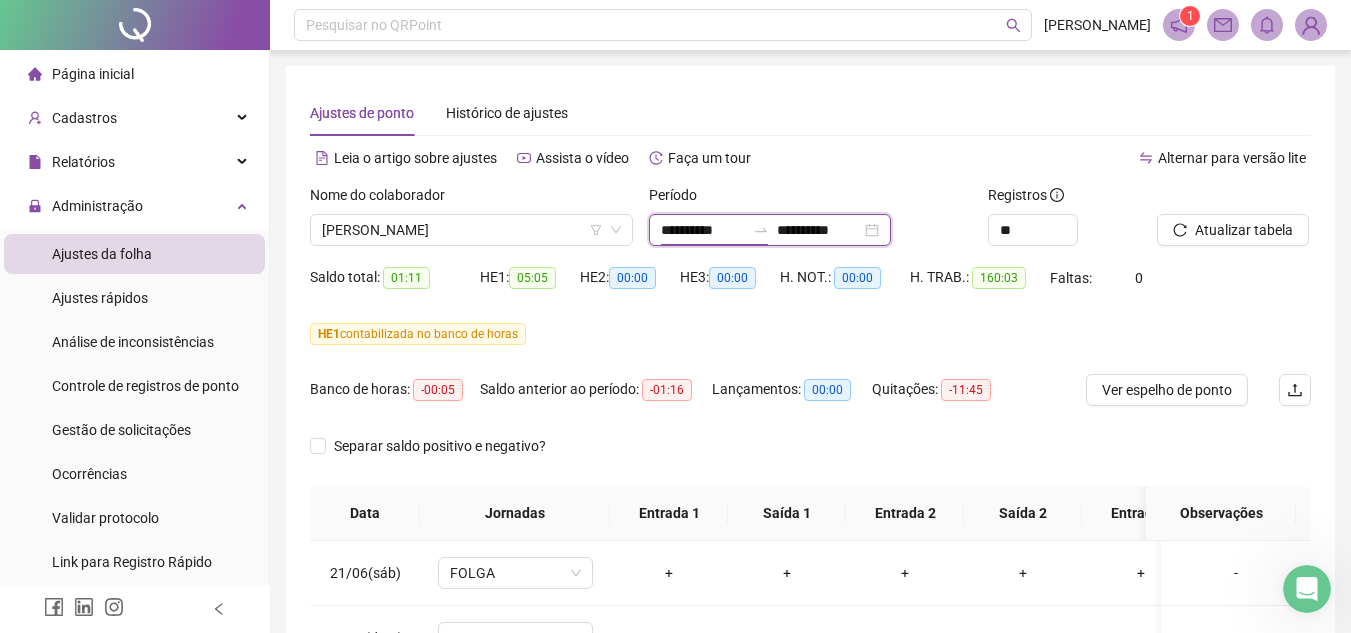 click on "**********" at bounding box center [703, 230] 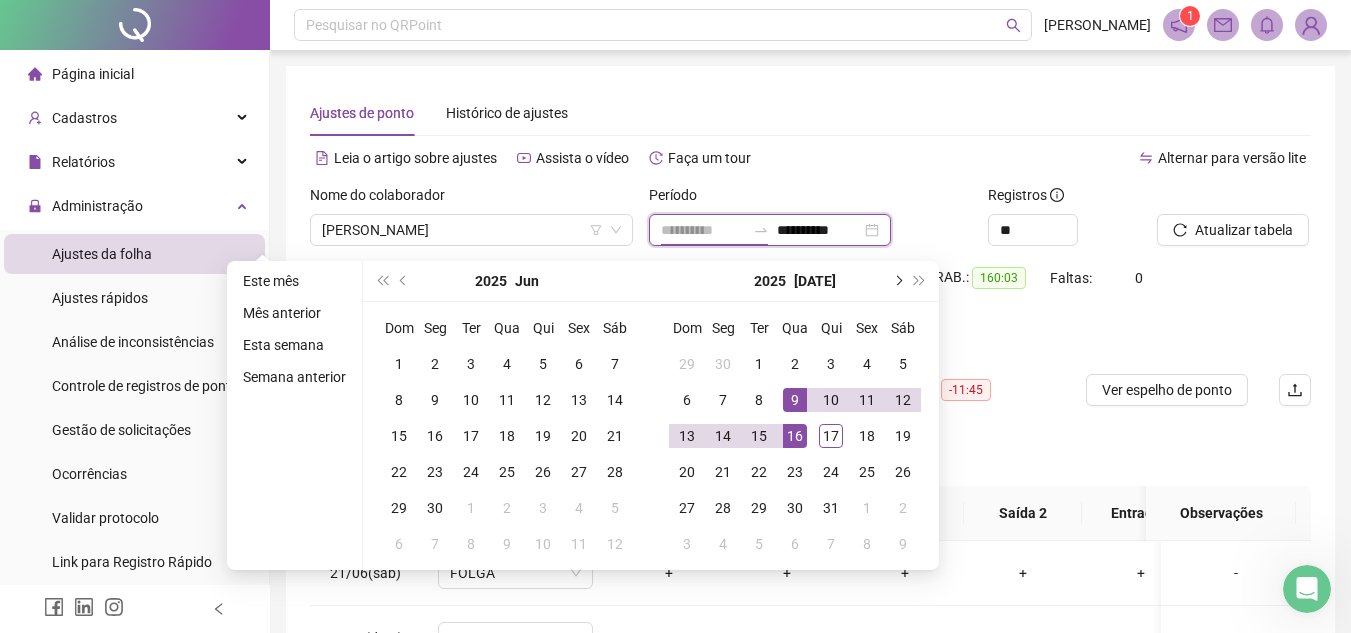 type on "**********" 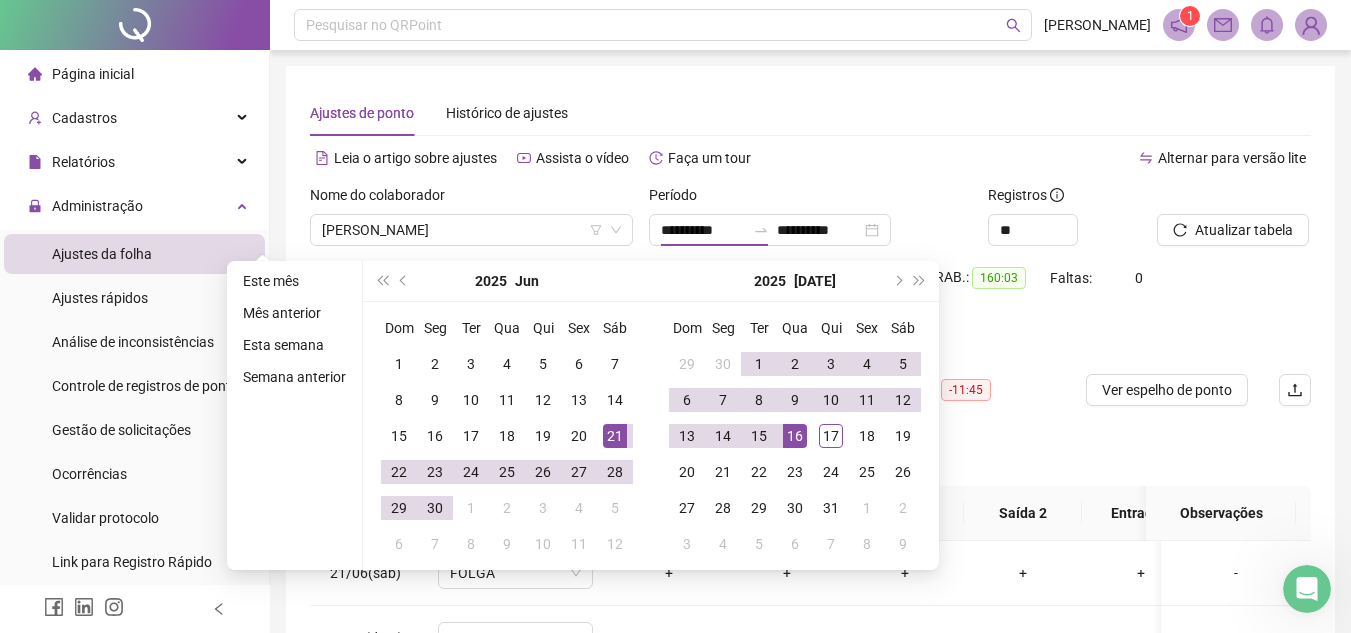 click on "Ajustes de ponto Histórico de ajustes" at bounding box center (810, 113) 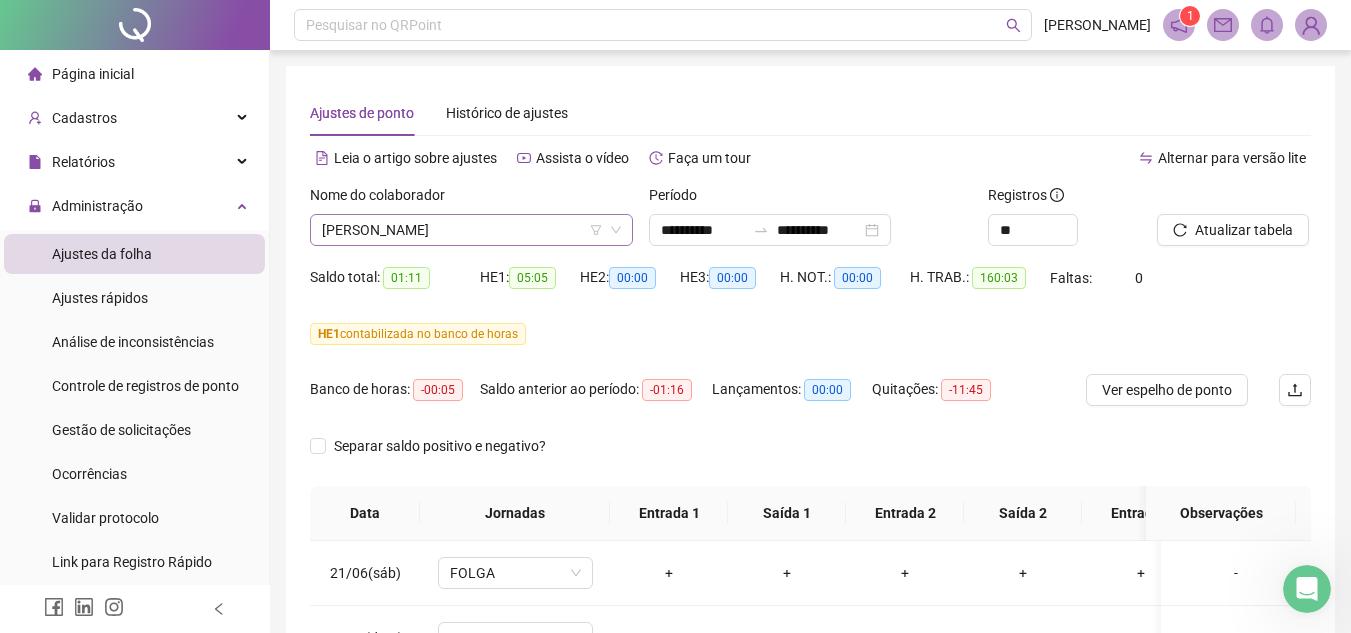 click on "[PERSON_NAME]" at bounding box center (471, 230) 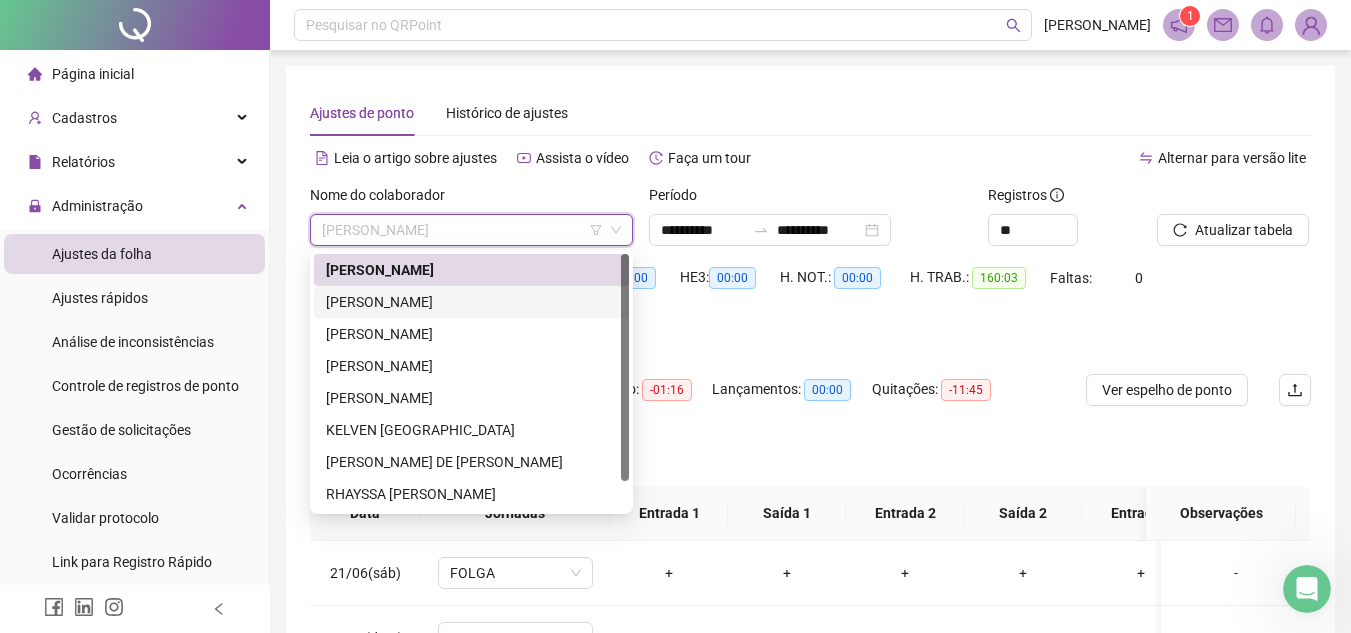 click on "[PERSON_NAME]" at bounding box center [471, 302] 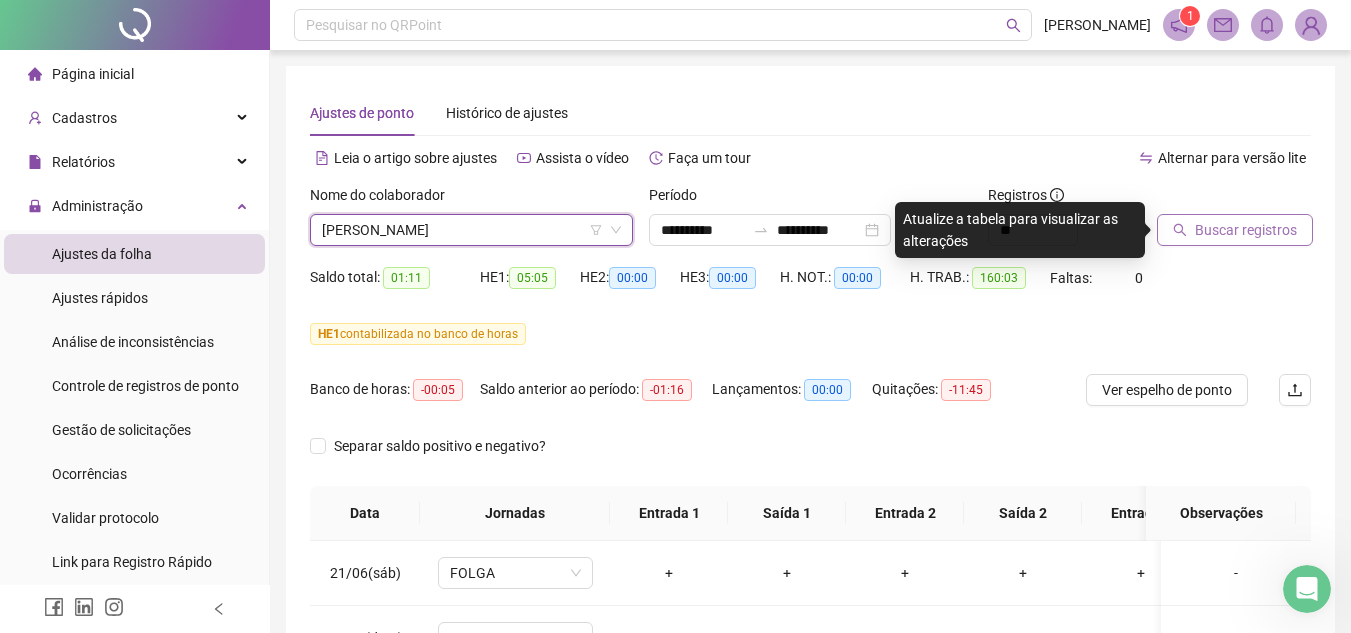 click on "Buscar registros" at bounding box center (1246, 230) 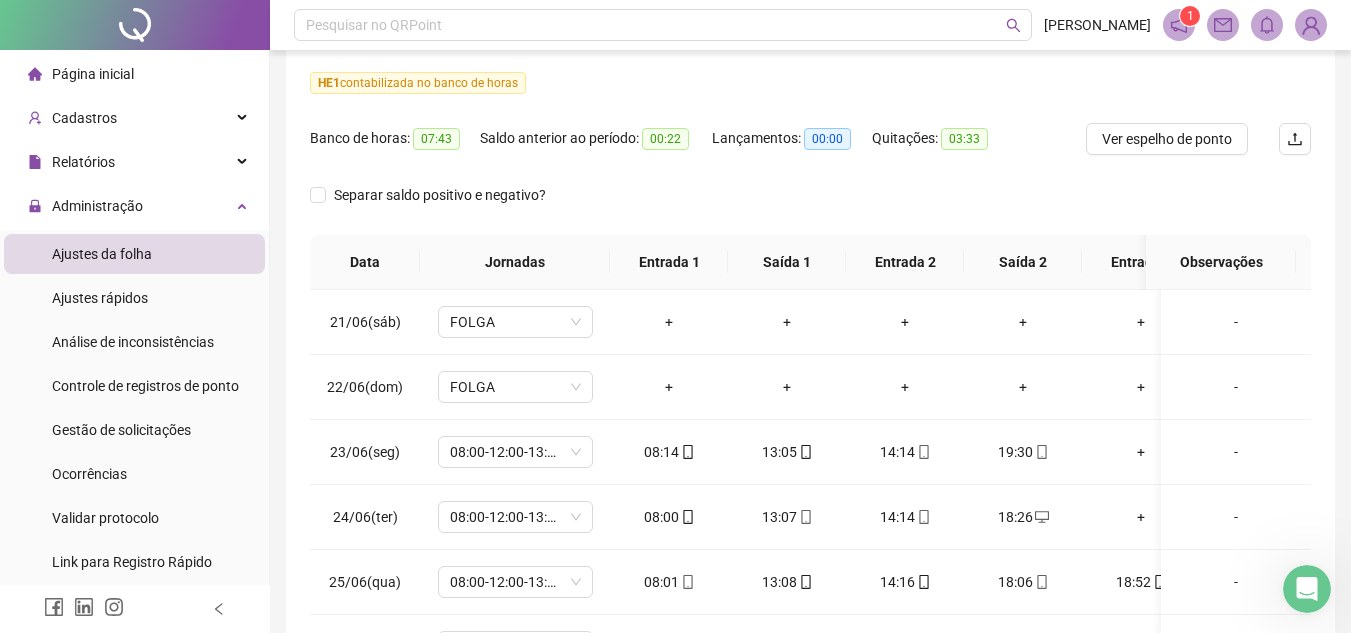 scroll, scrollTop: 300, scrollLeft: 0, axis: vertical 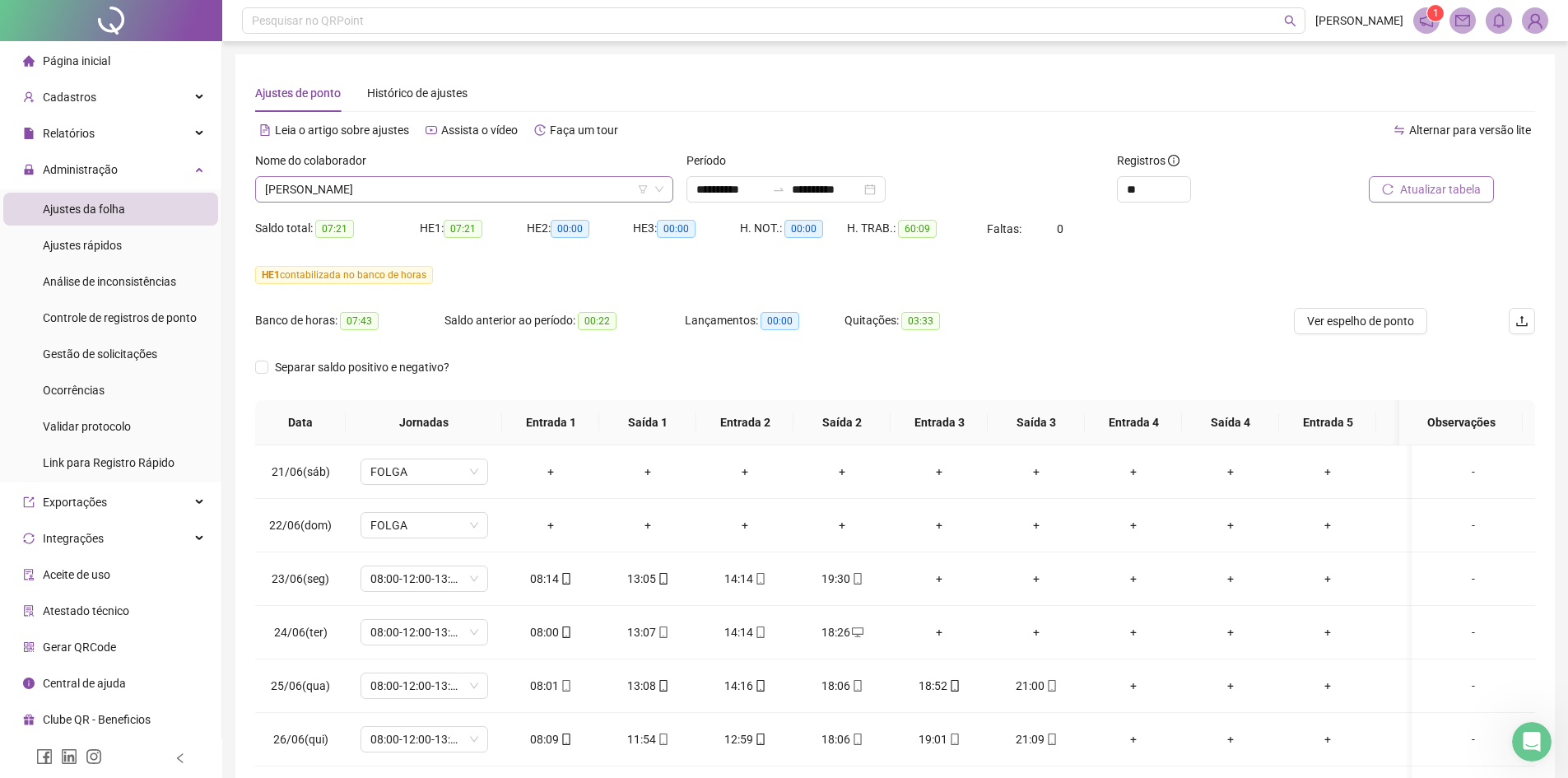 click on "[PERSON_NAME]" at bounding box center [464, 189] 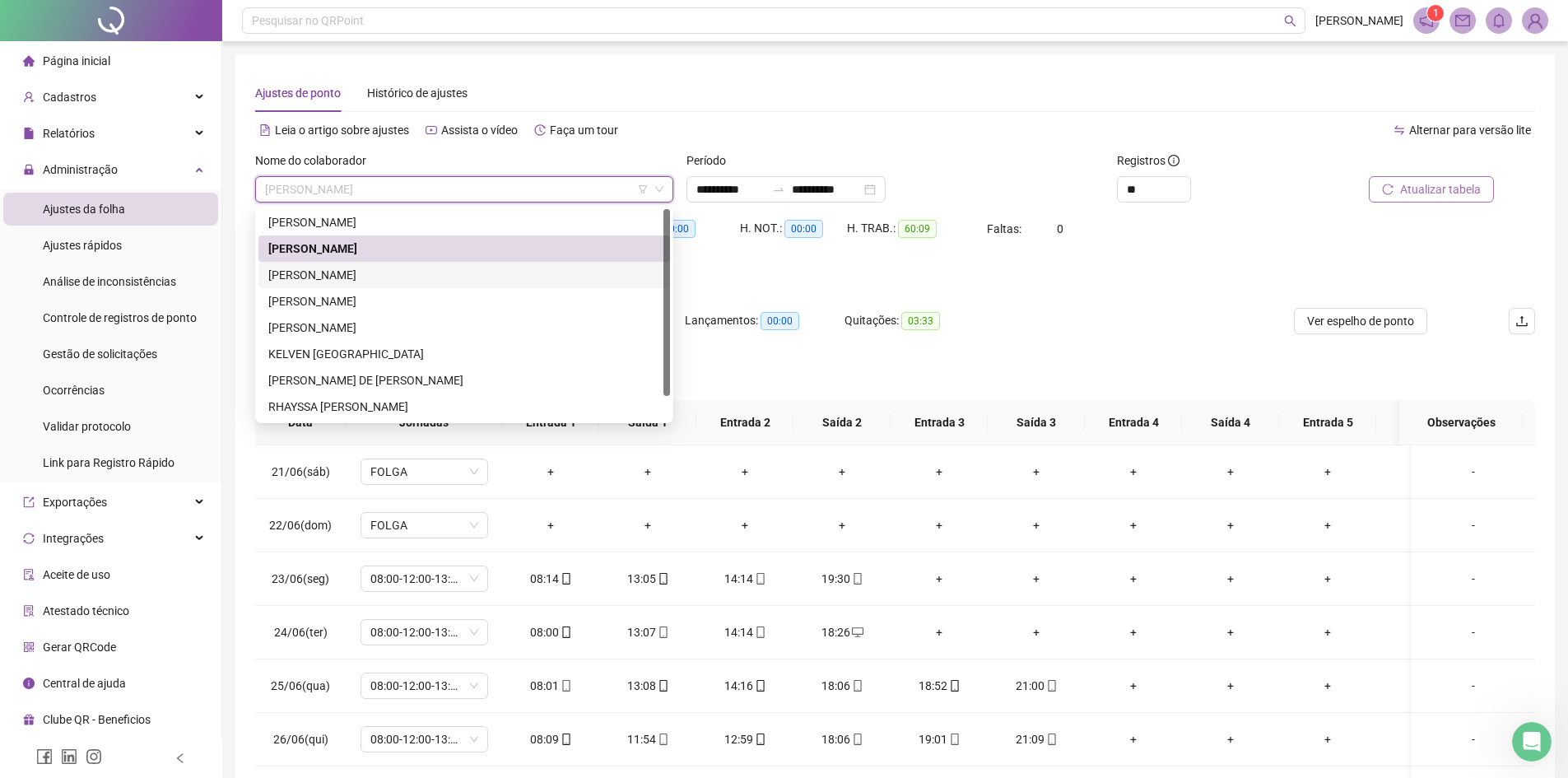 click on "[PERSON_NAME]" at bounding box center (464, 275) 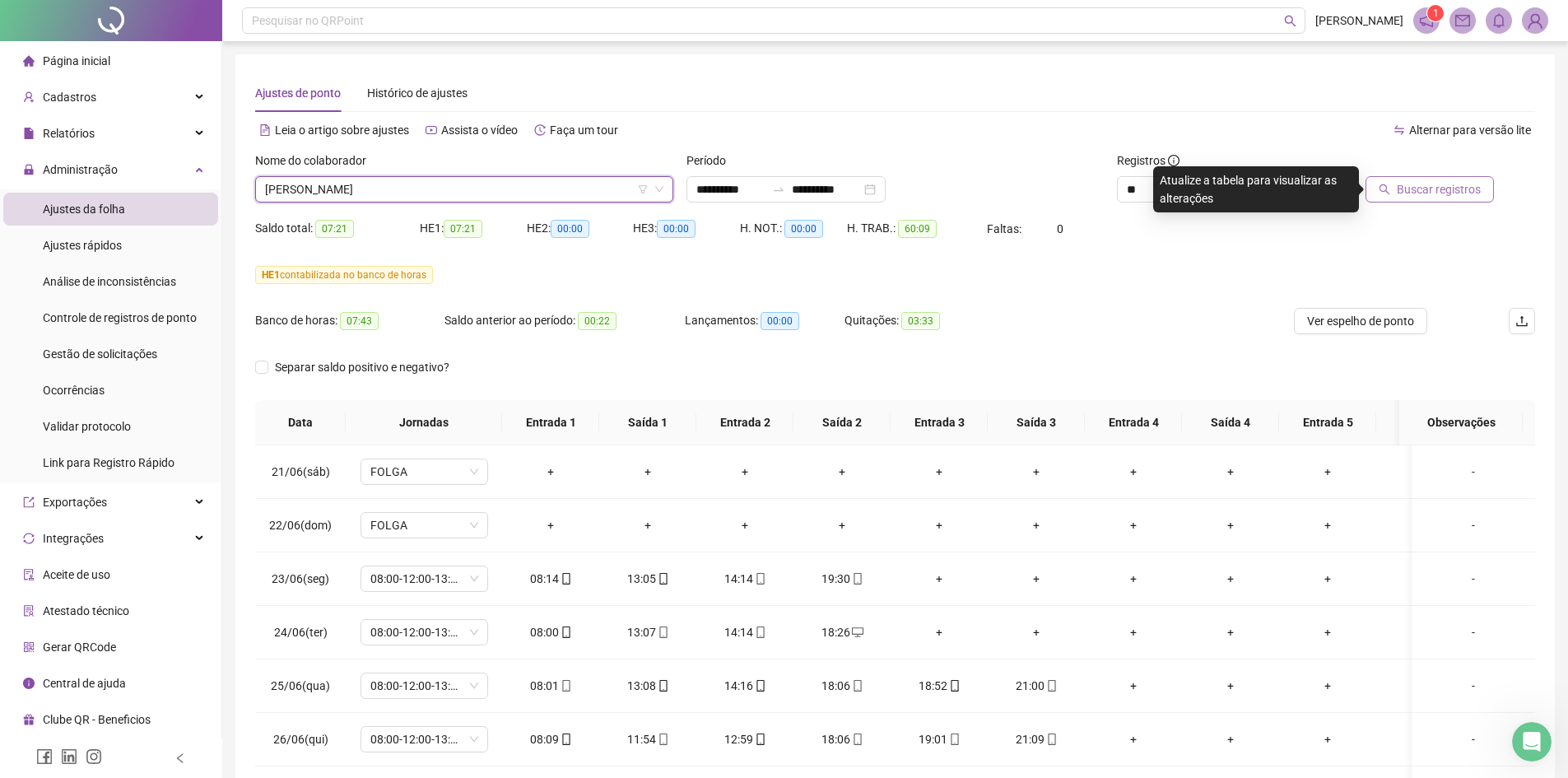 click on "Buscar registros" at bounding box center (1439, 189) 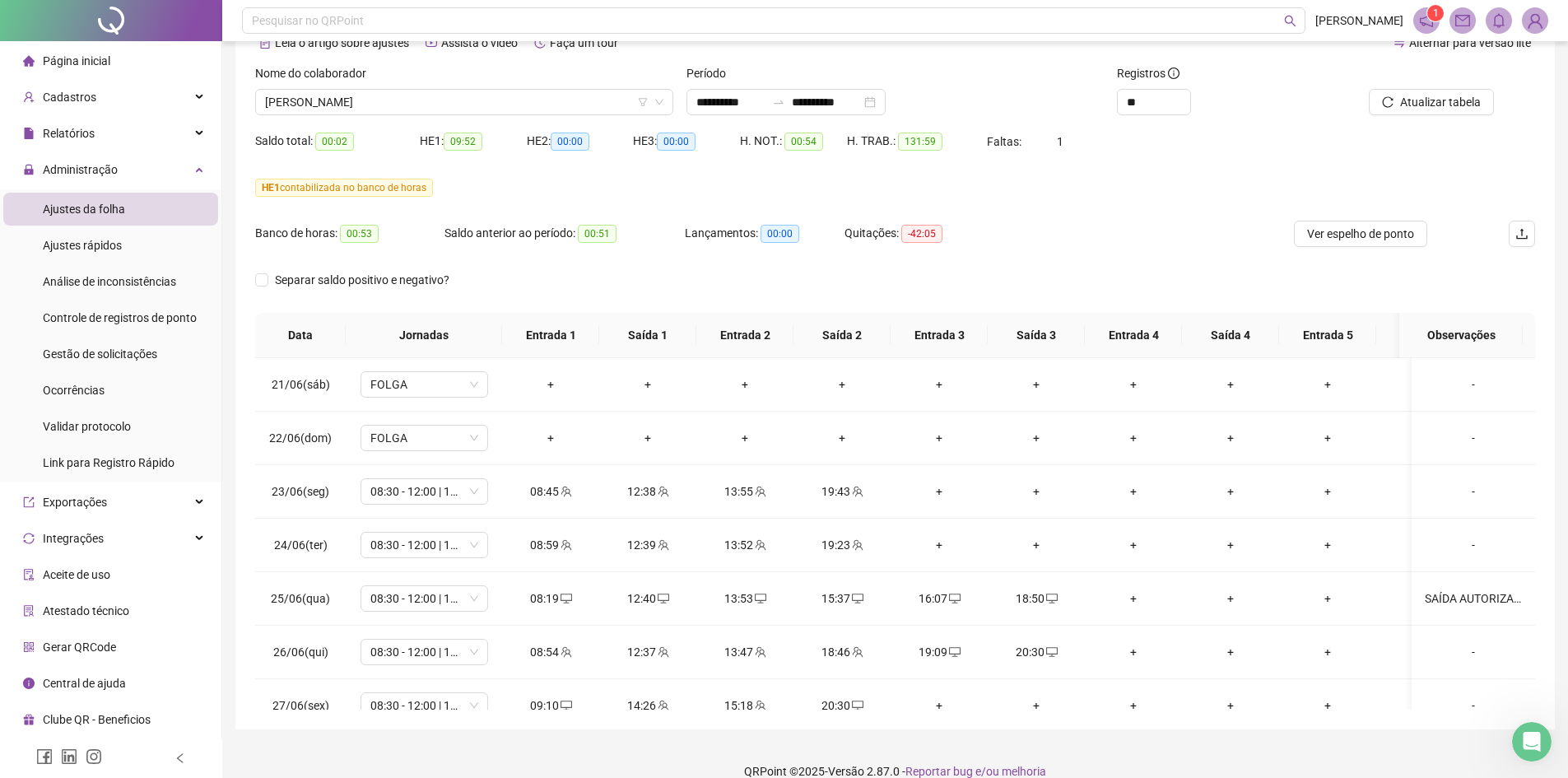 scroll, scrollTop: 109, scrollLeft: 0, axis: vertical 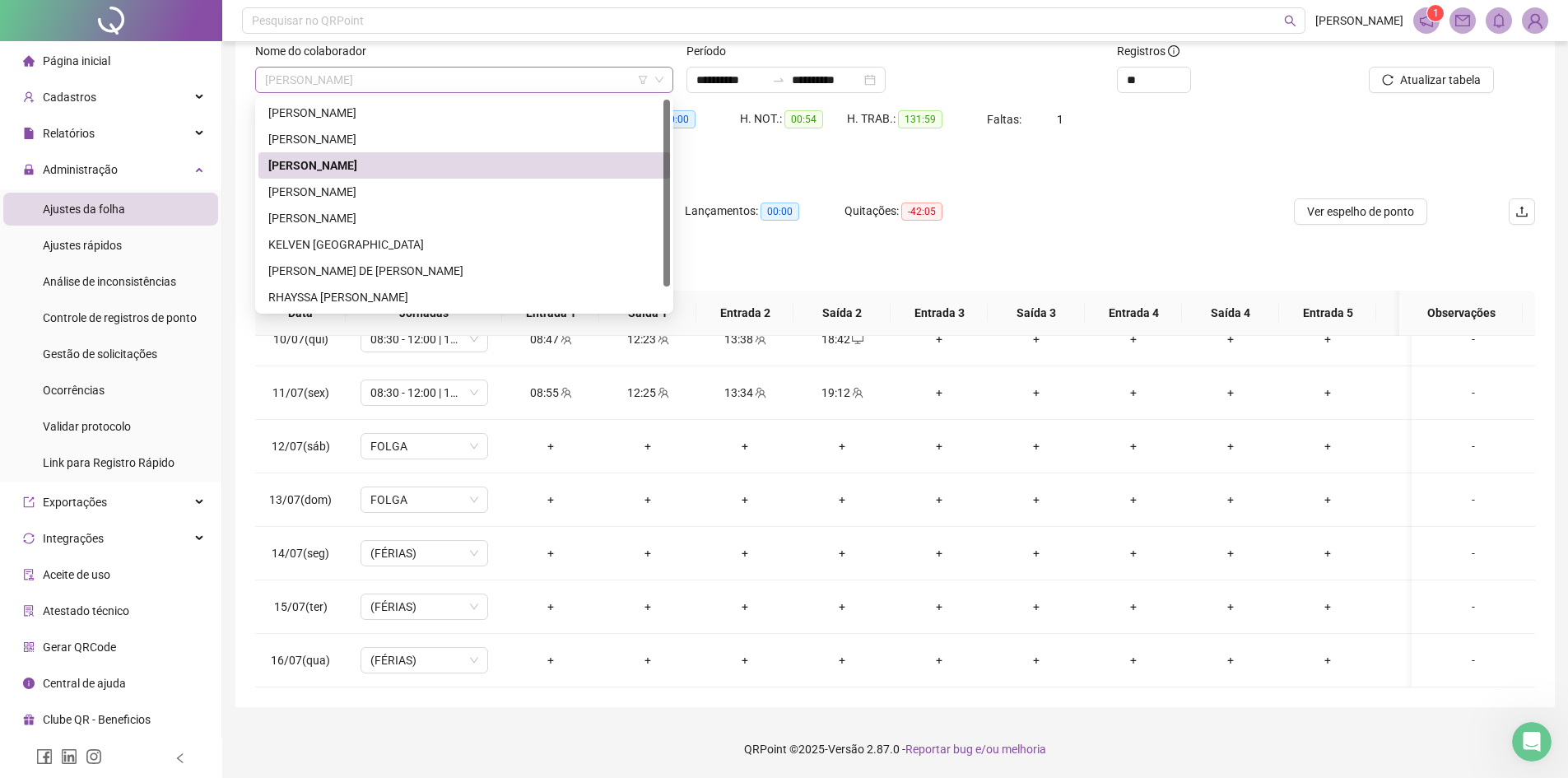 click on "[PERSON_NAME]" at bounding box center (464, 80) 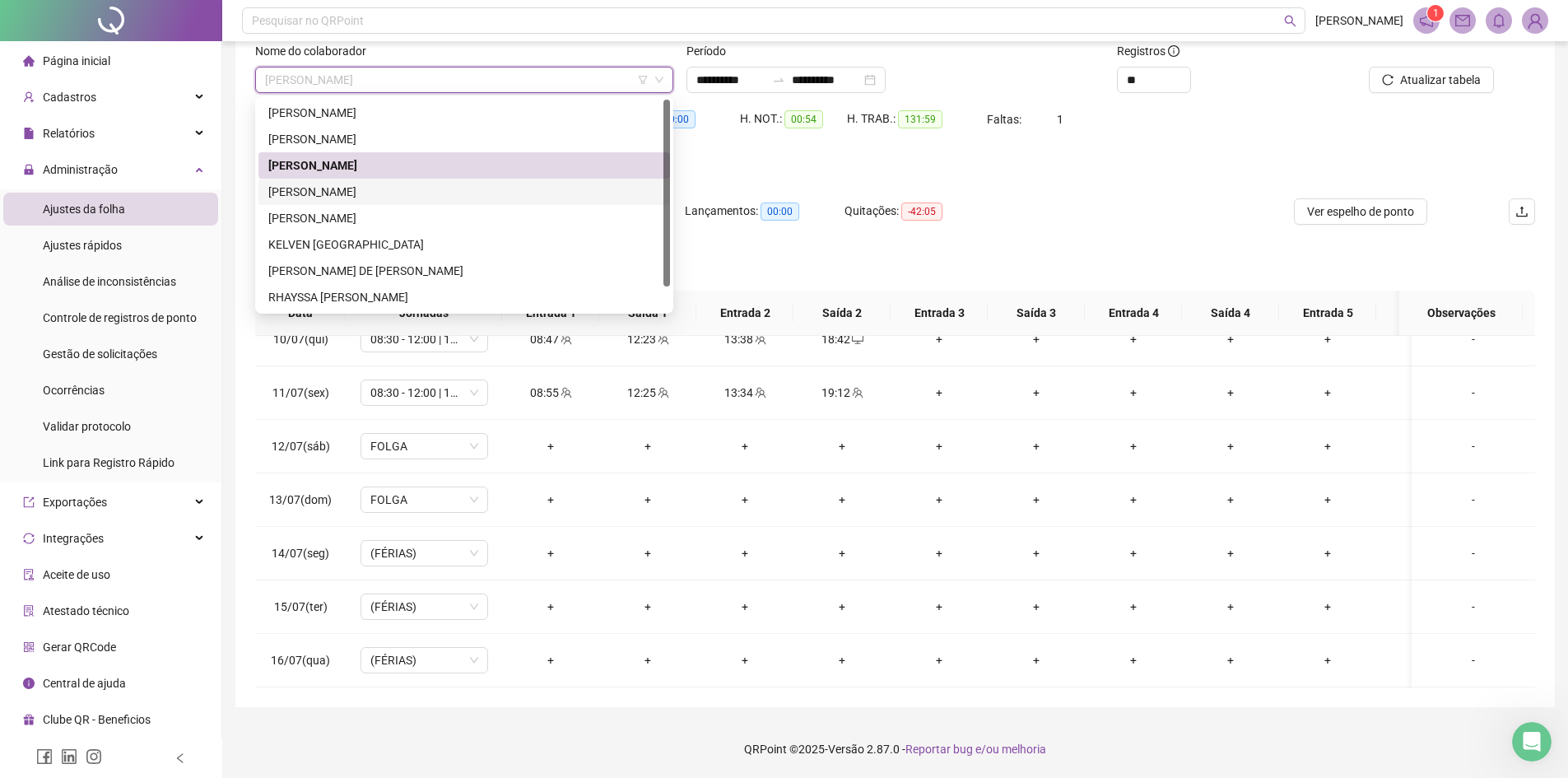 click on "[PERSON_NAME]" at bounding box center [464, 192] 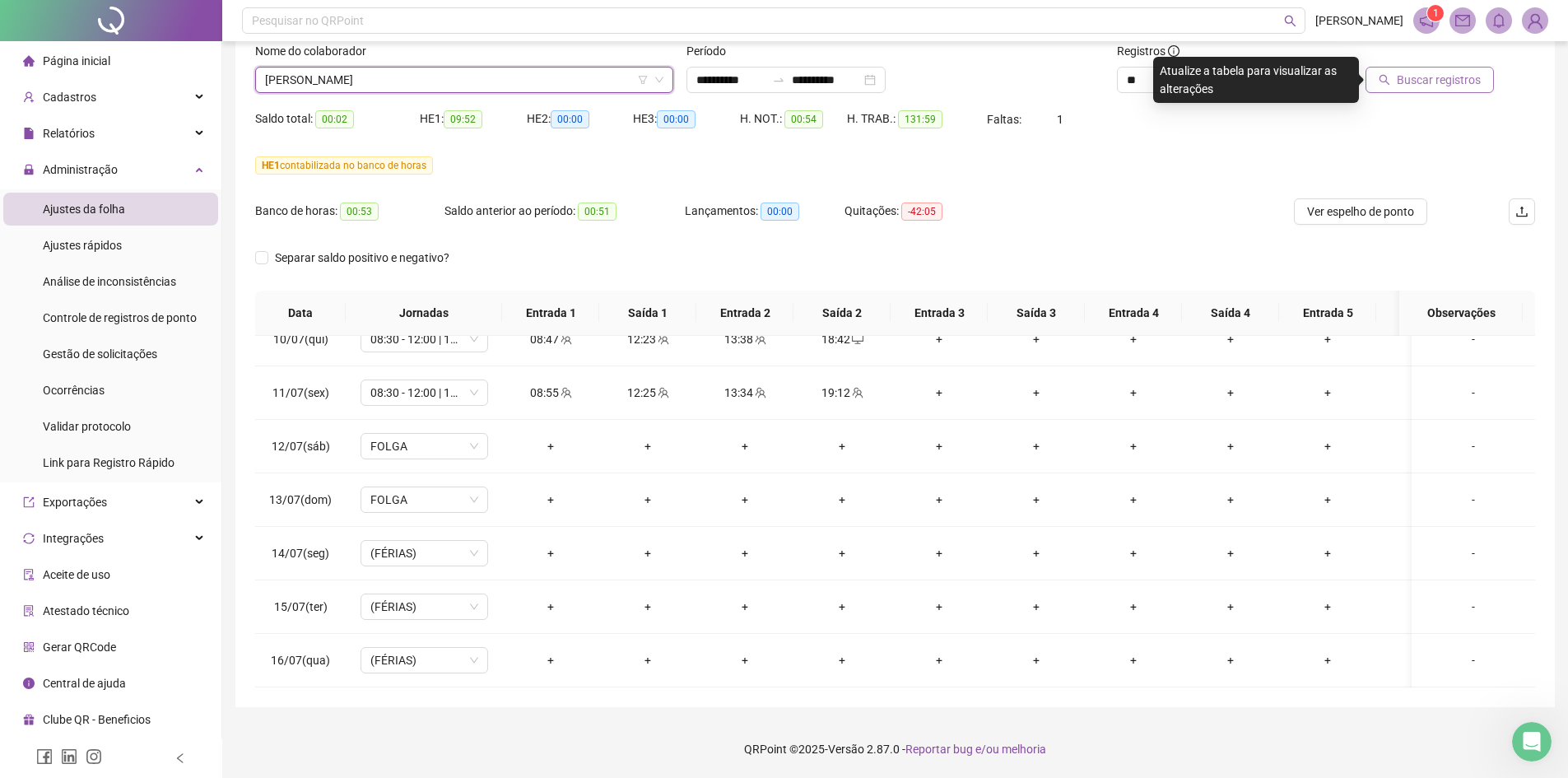 click on "Buscar registros" at bounding box center [1439, 80] 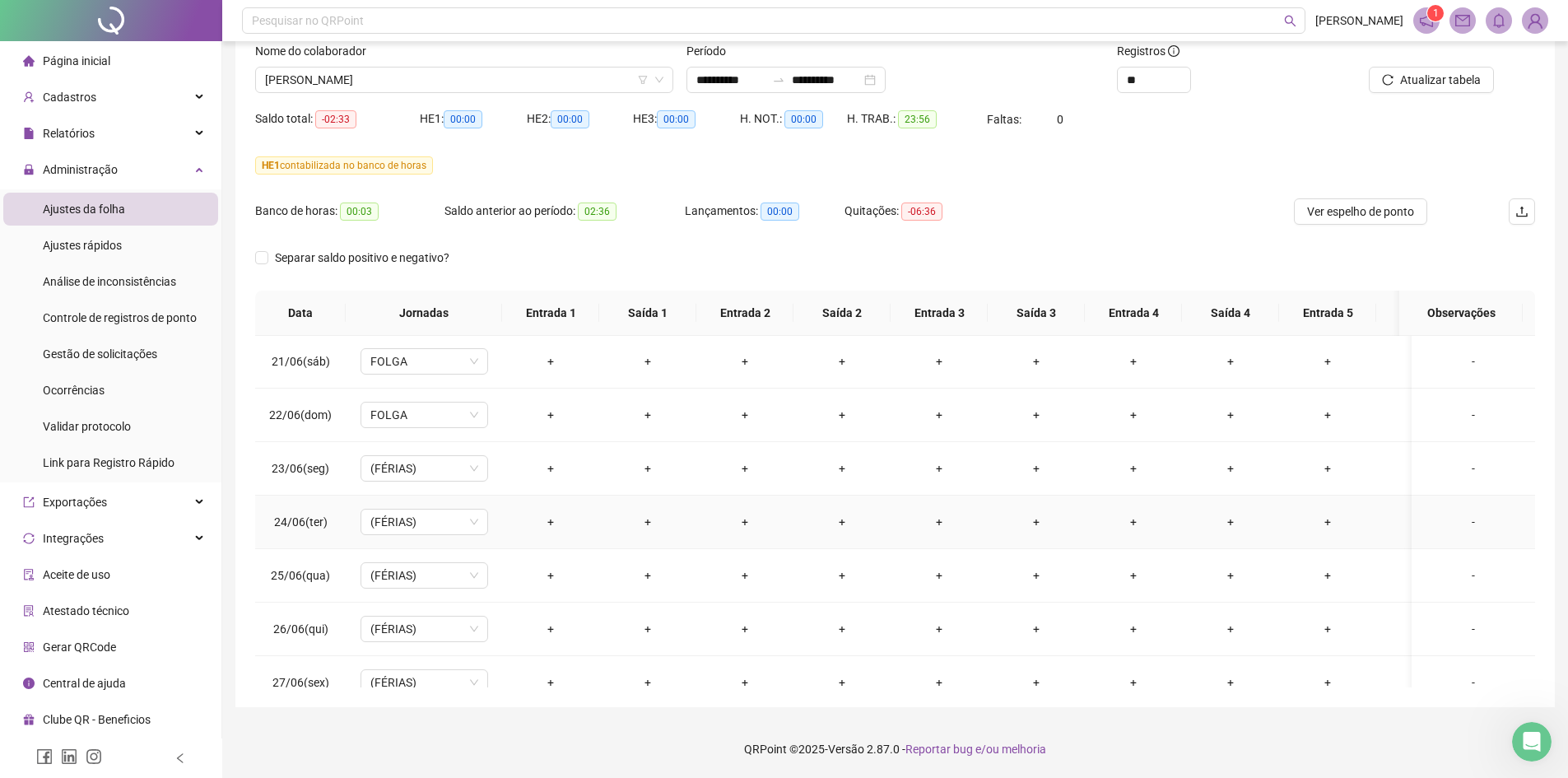 scroll, scrollTop: 0, scrollLeft: 0, axis: both 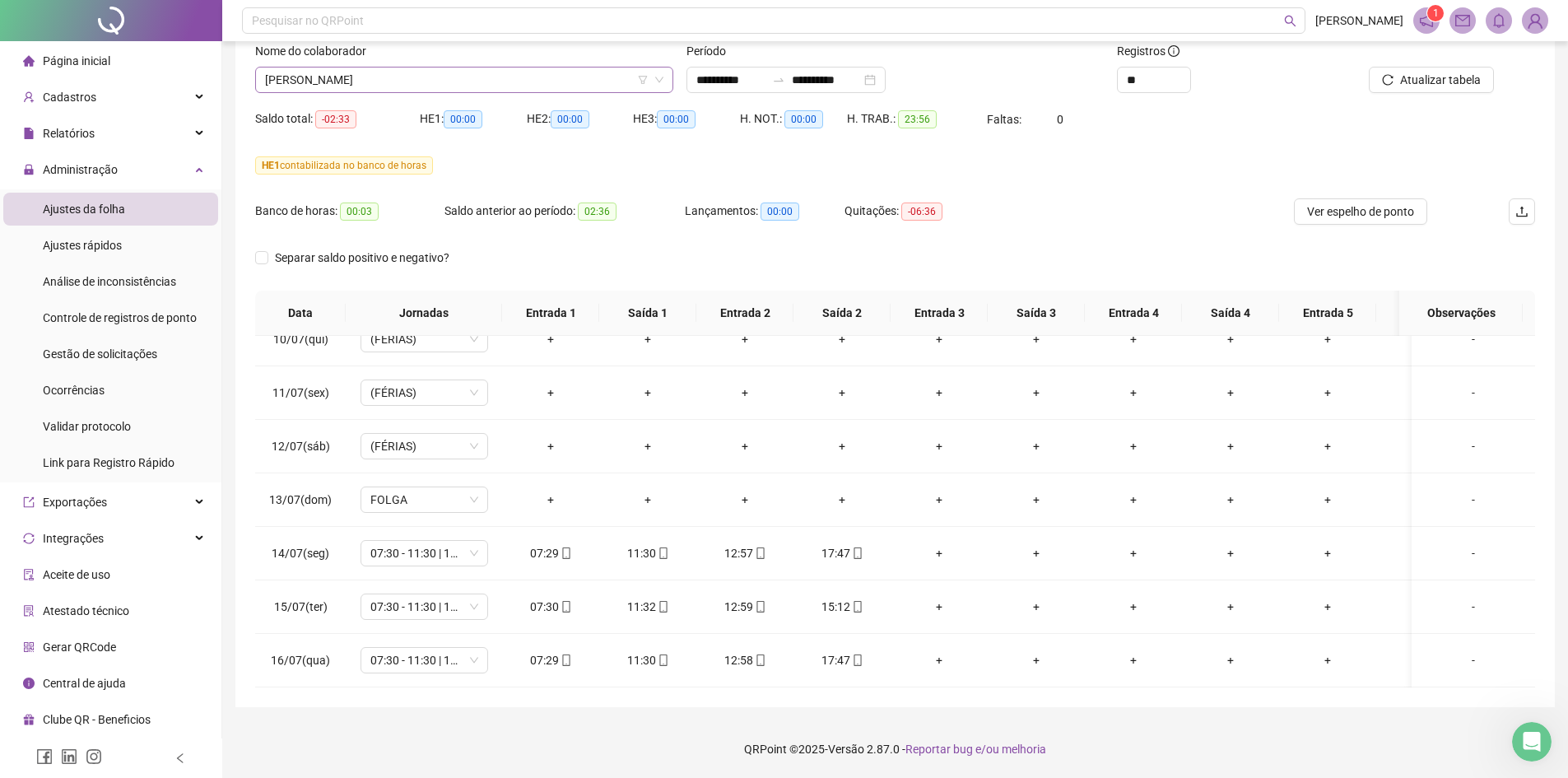 drag, startPoint x: 481, startPoint y: 72, endPoint x: 491, endPoint y: 100, distance: 29.73214 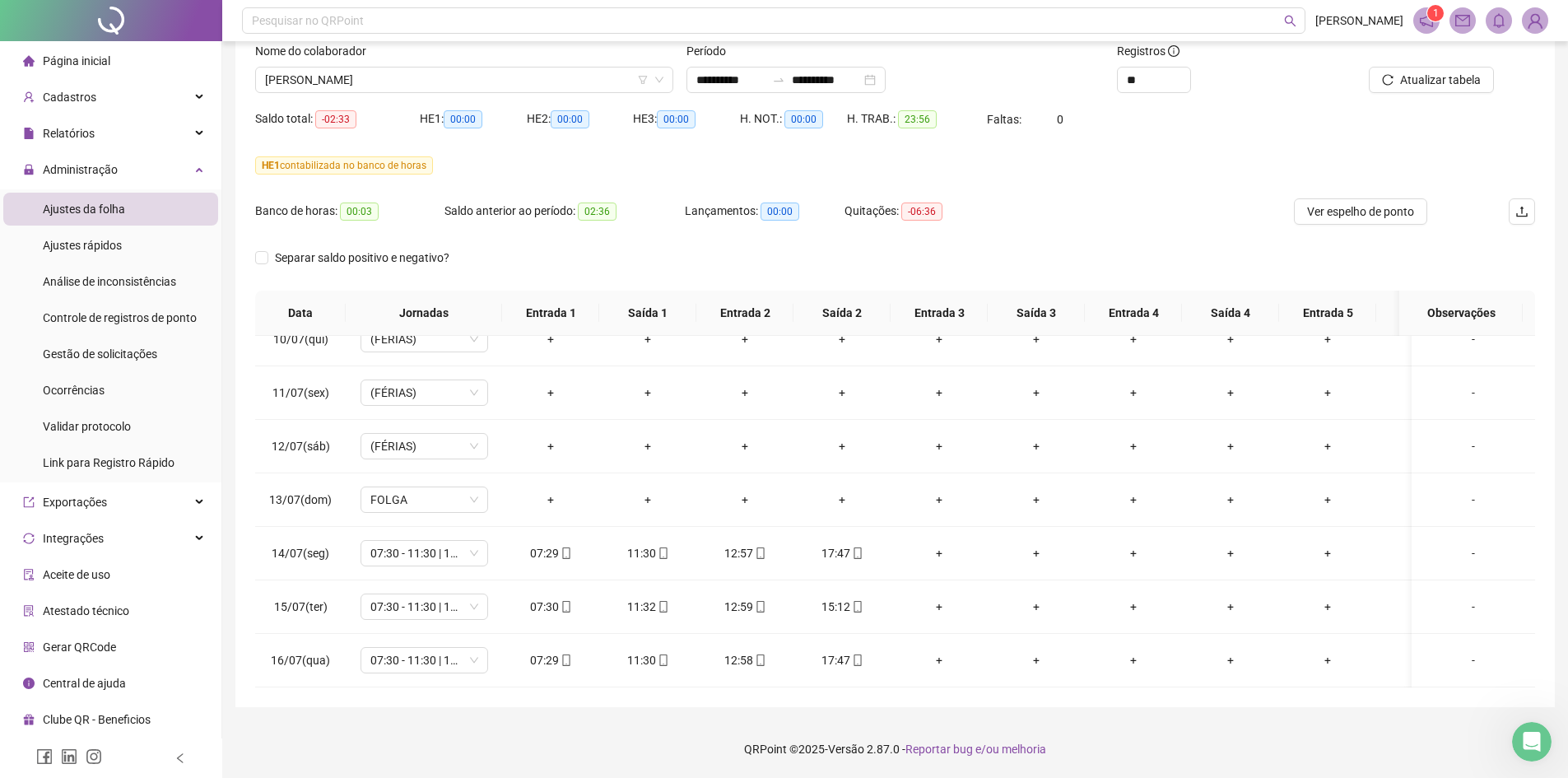 click on "[PERSON_NAME]" at bounding box center (464, 80) 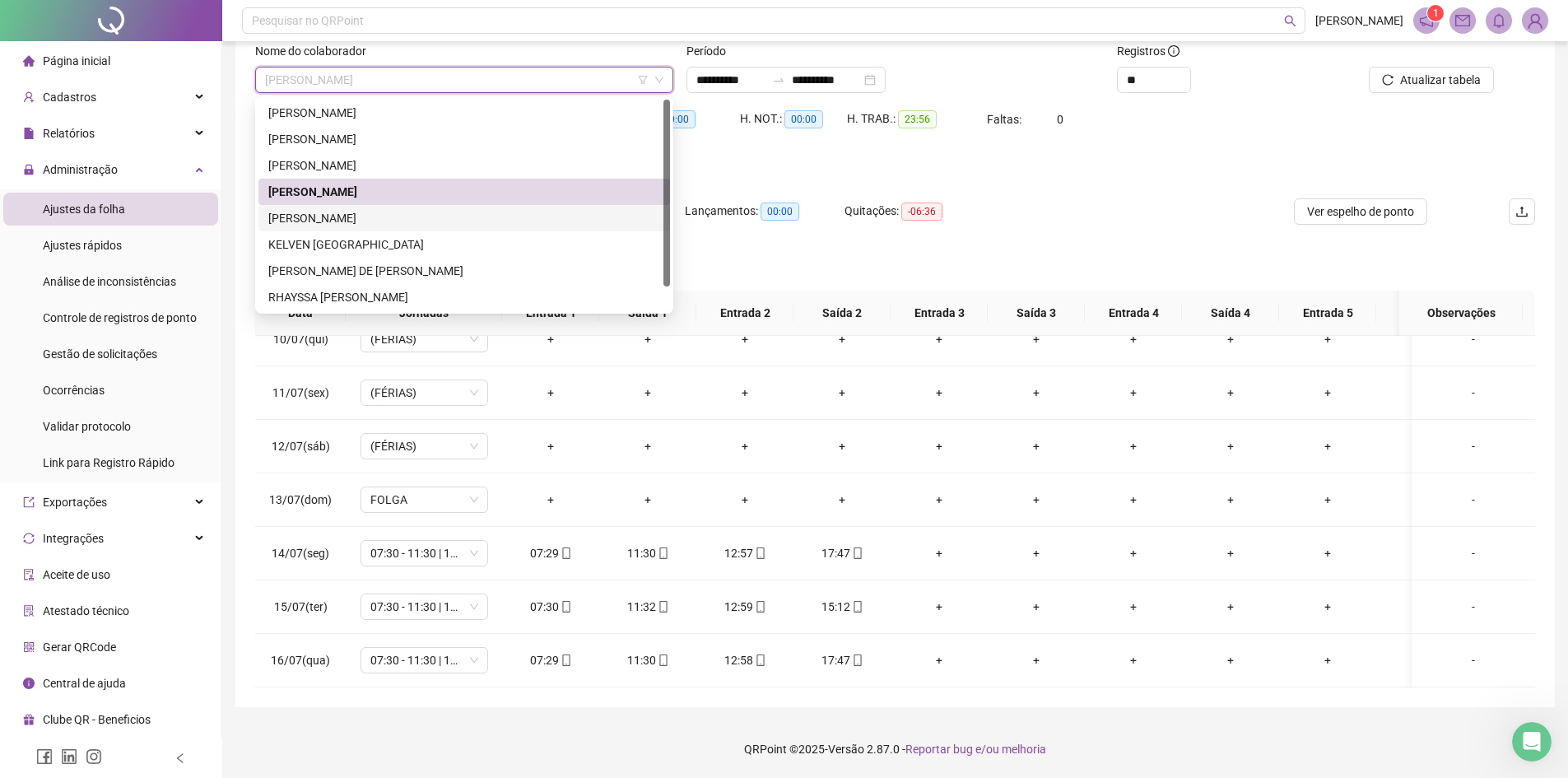 click on "[PERSON_NAME]" at bounding box center [464, 218] 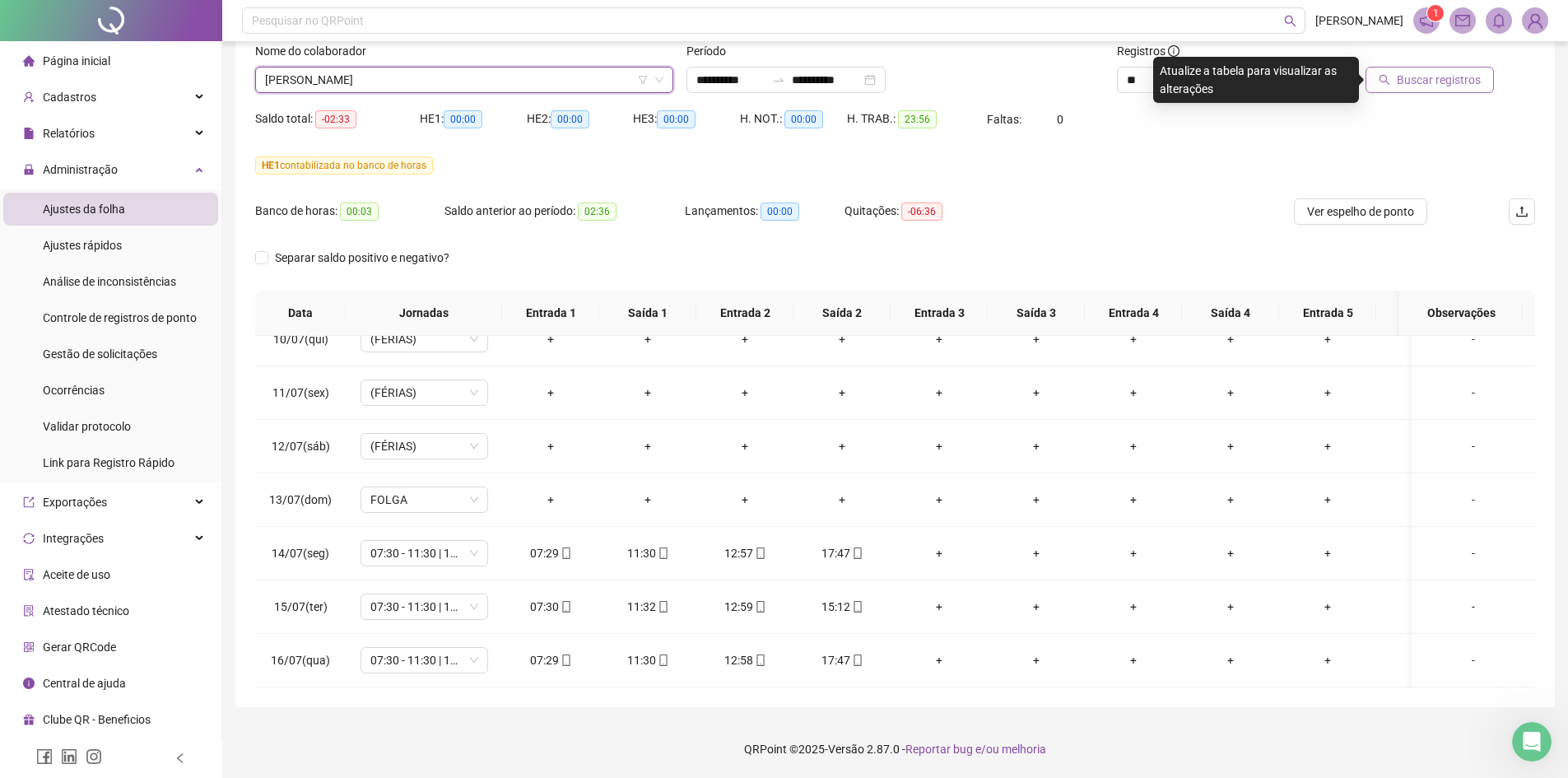 click on "Buscar registros" at bounding box center (1439, 80) 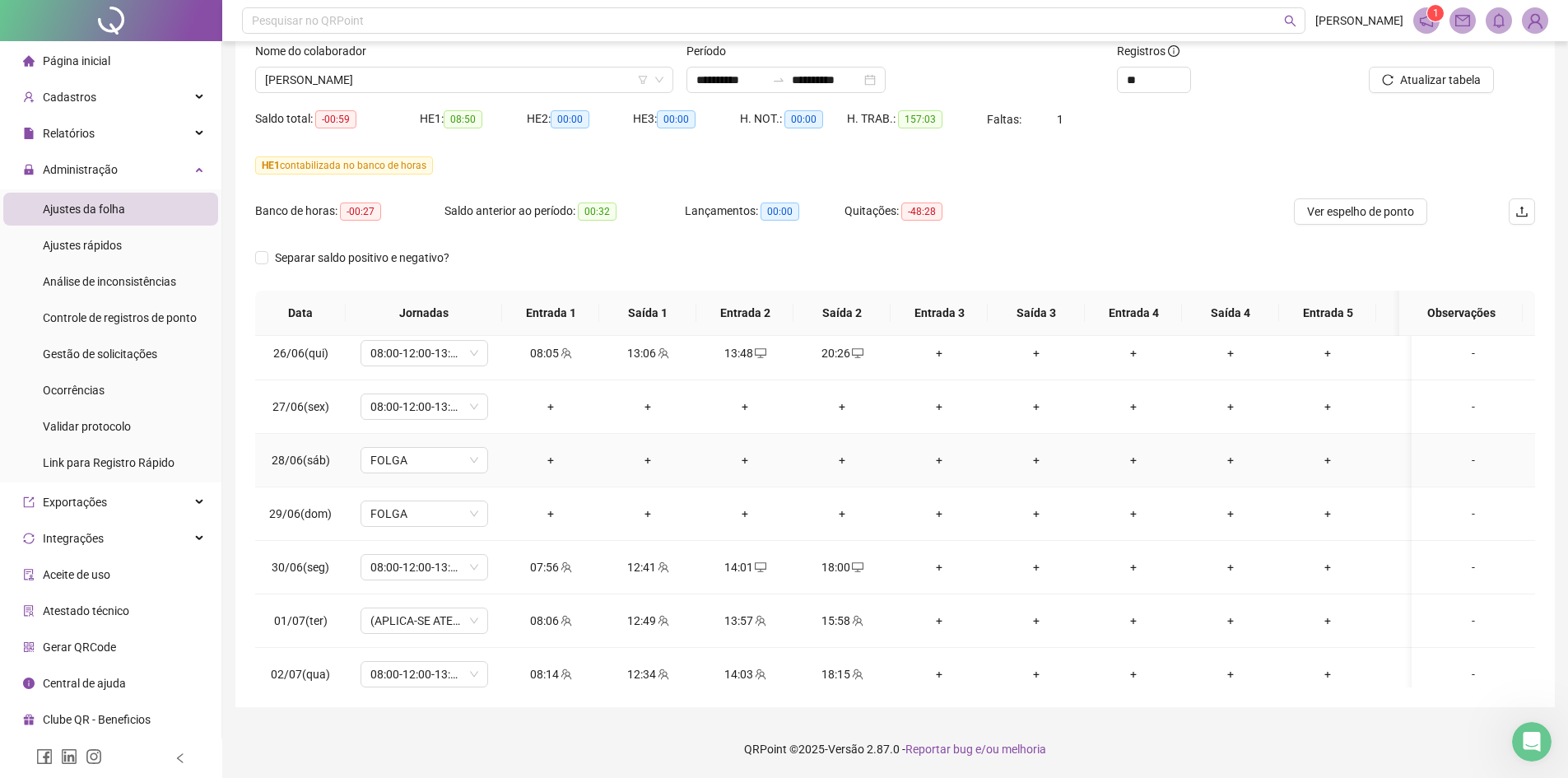 scroll, scrollTop: 247, scrollLeft: 0, axis: vertical 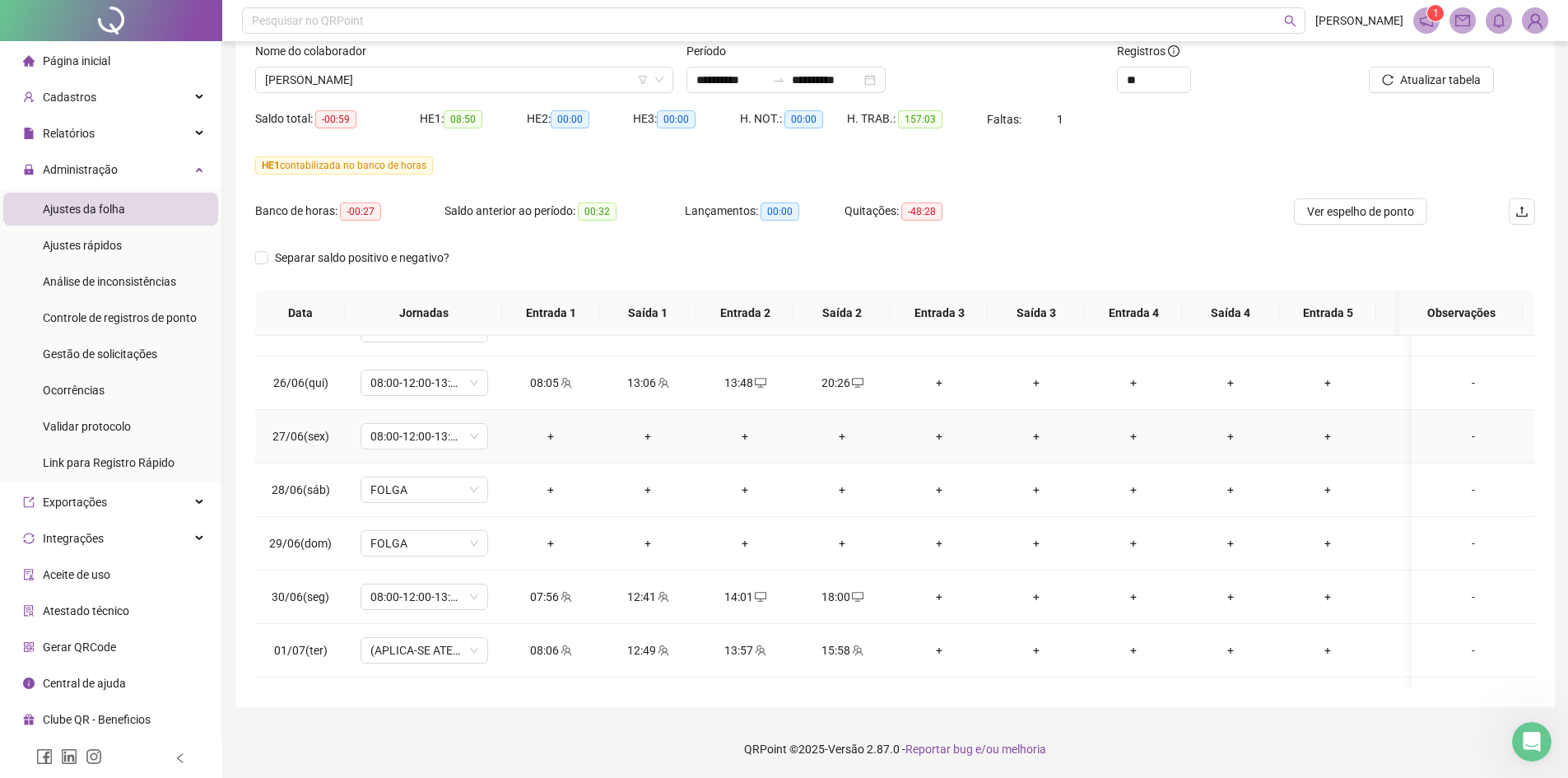 click on "-" at bounding box center [1473, 436] 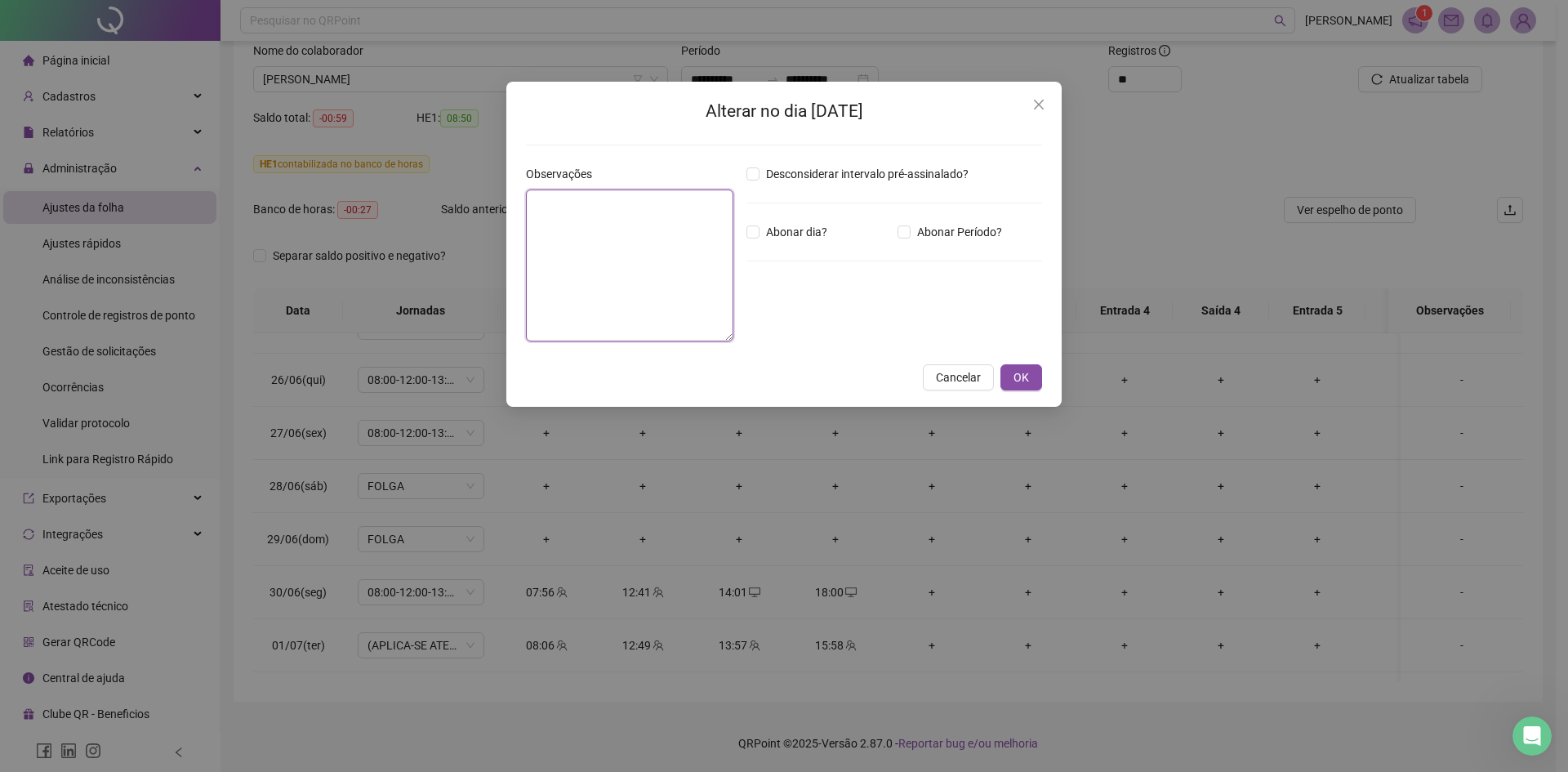 click at bounding box center [630, 266] 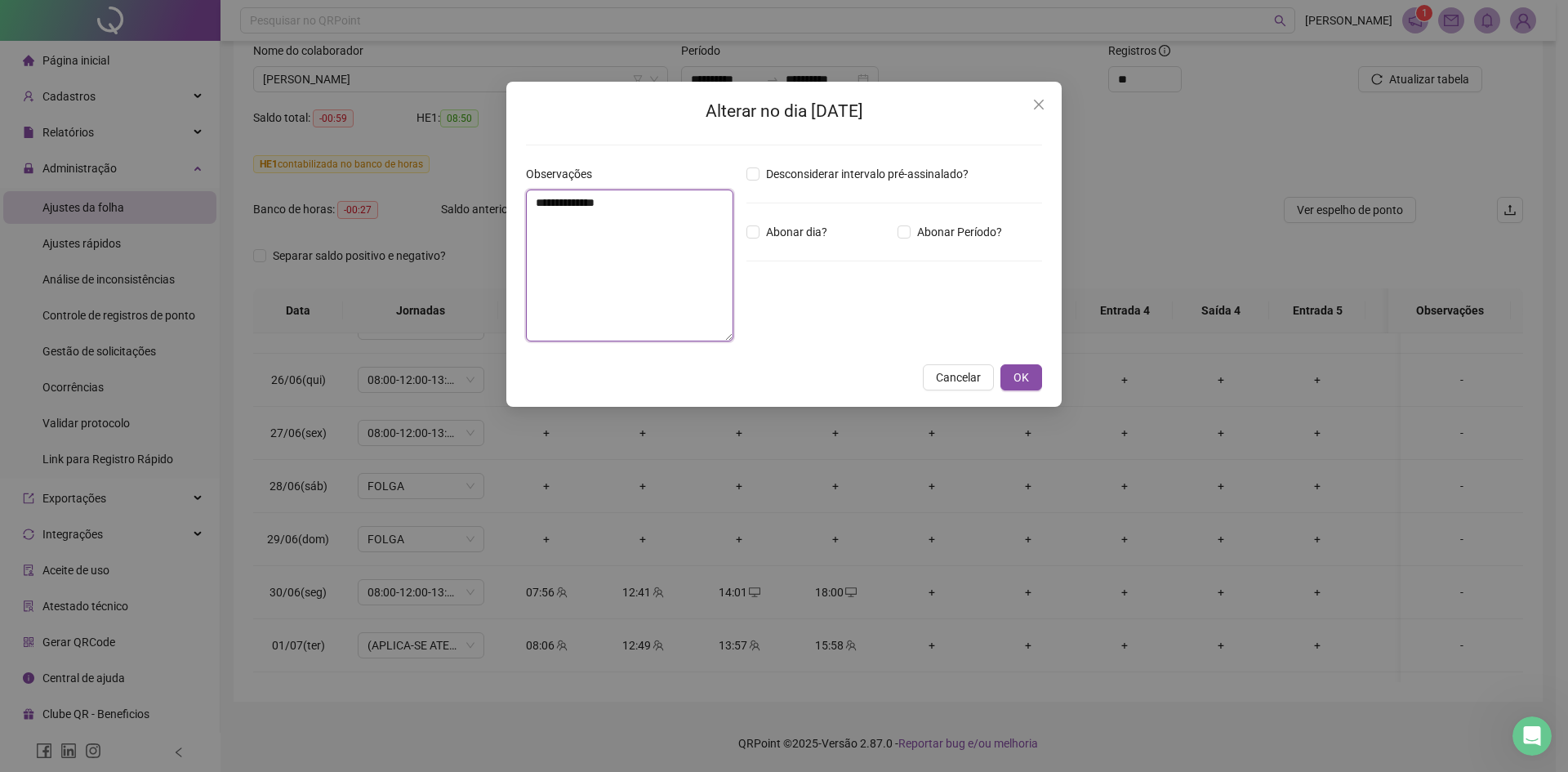 type on "**********" 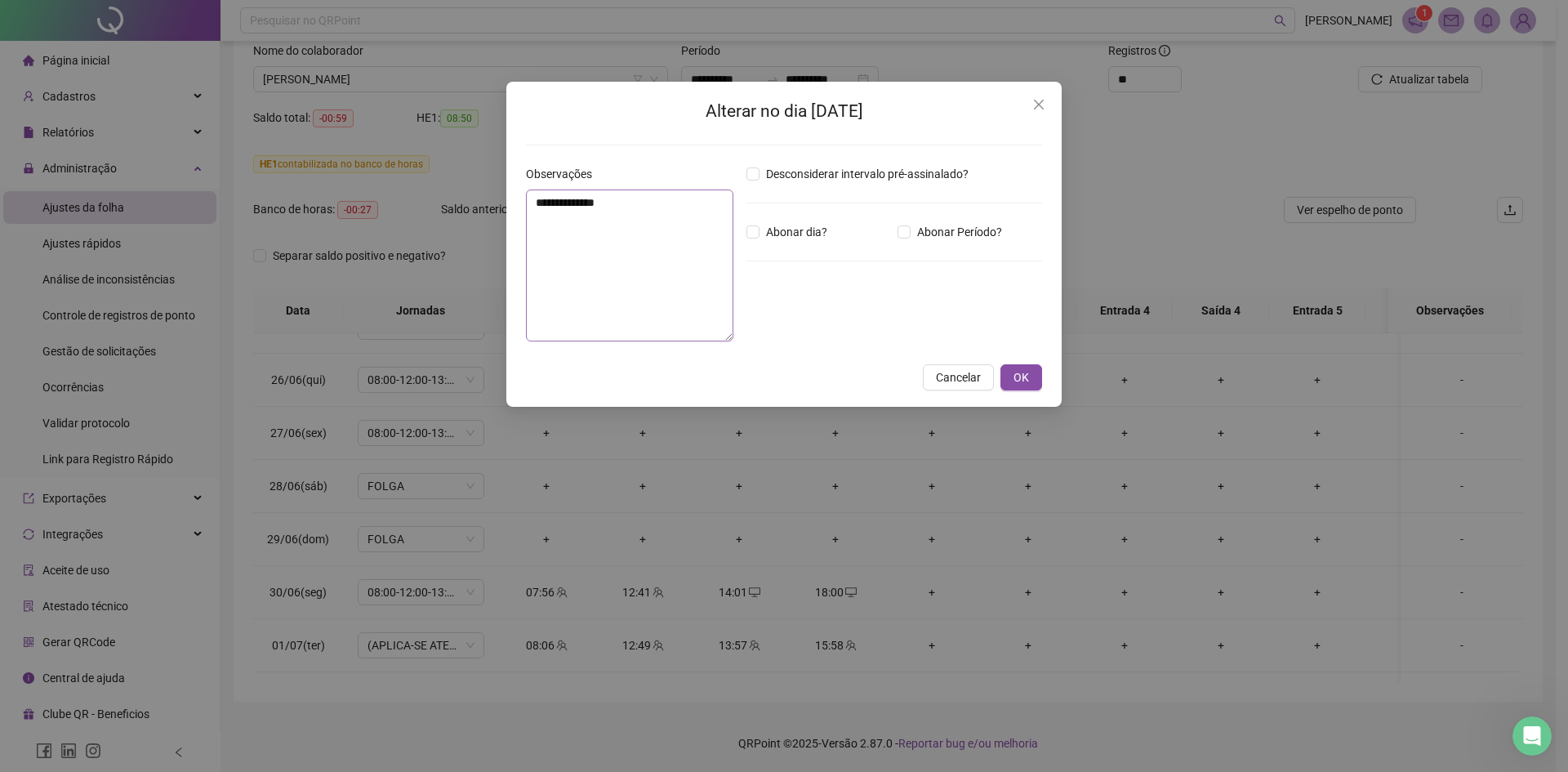 type 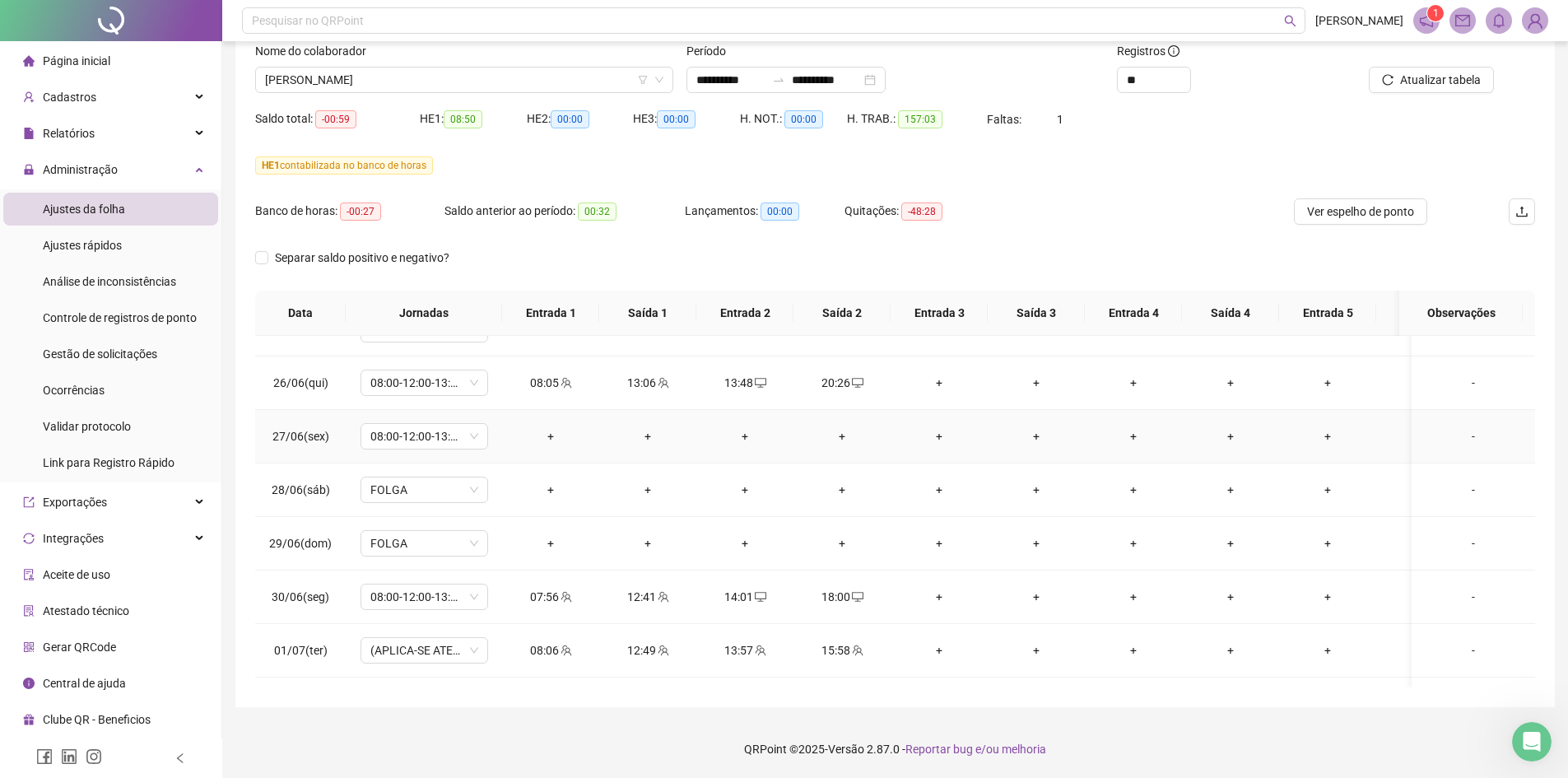click on "-" at bounding box center (1473, 436) 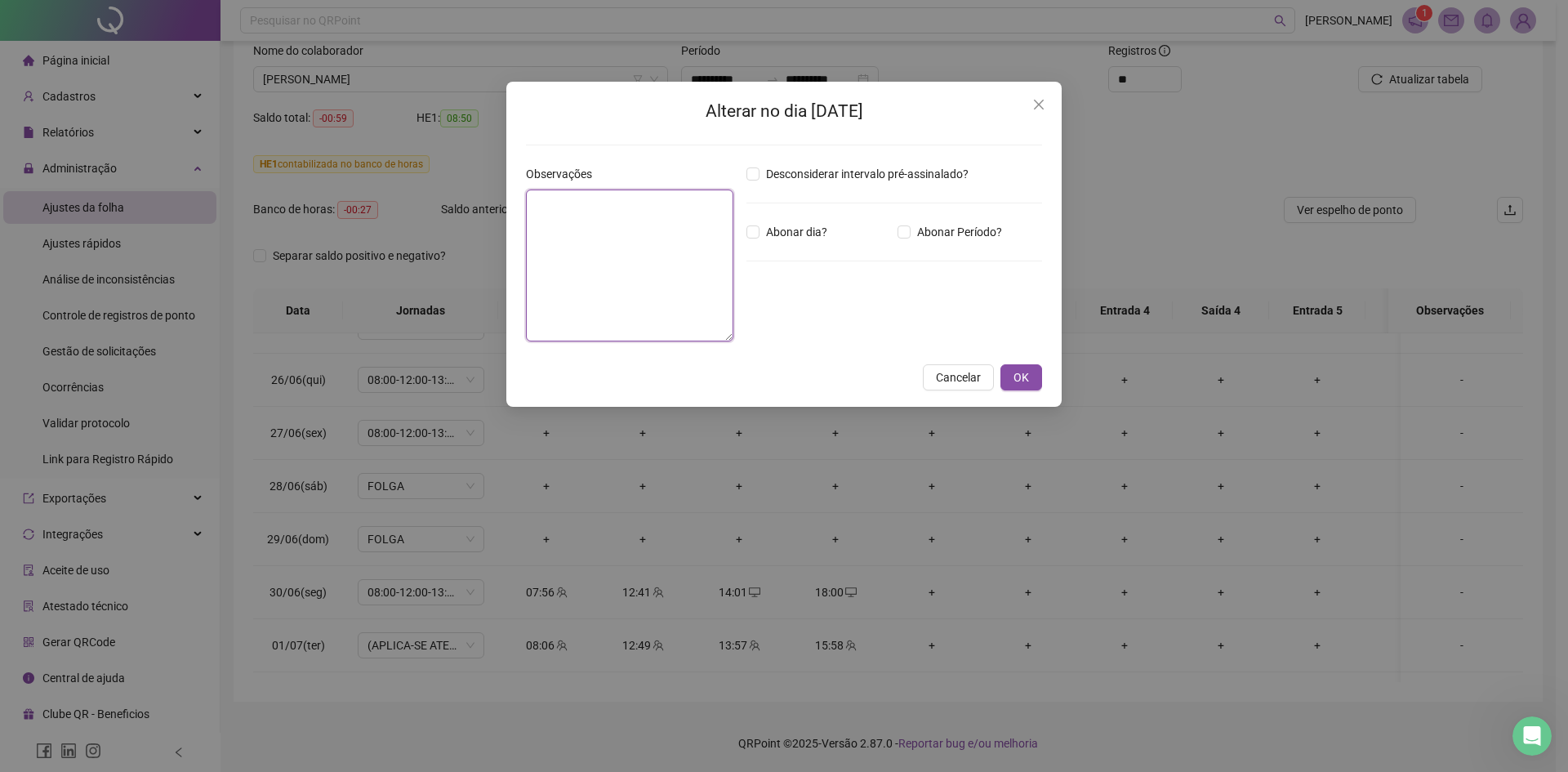 click at bounding box center [630, 266] 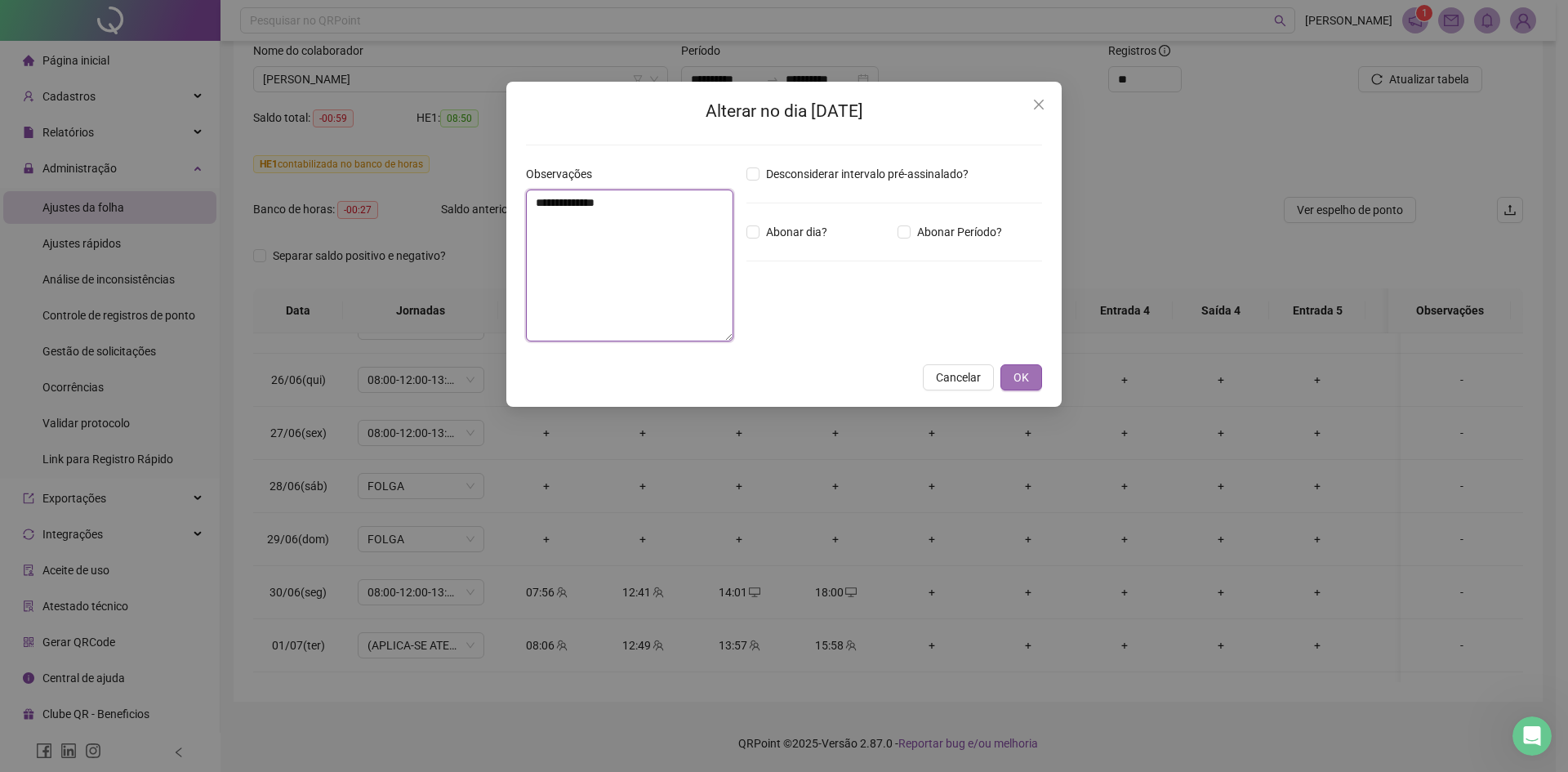 type on "**********" 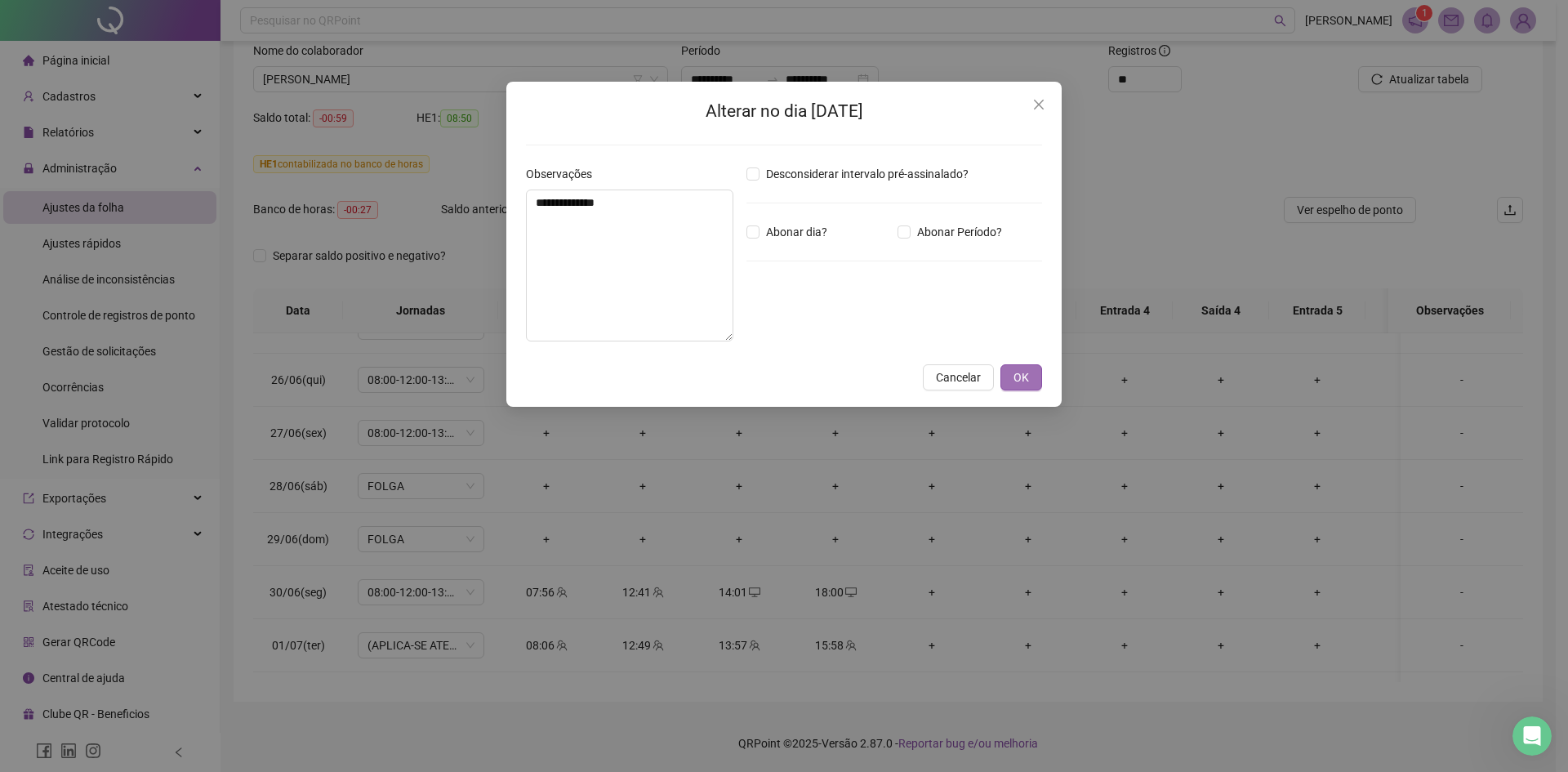 click on "OK" at bounding box center [1021, 377] 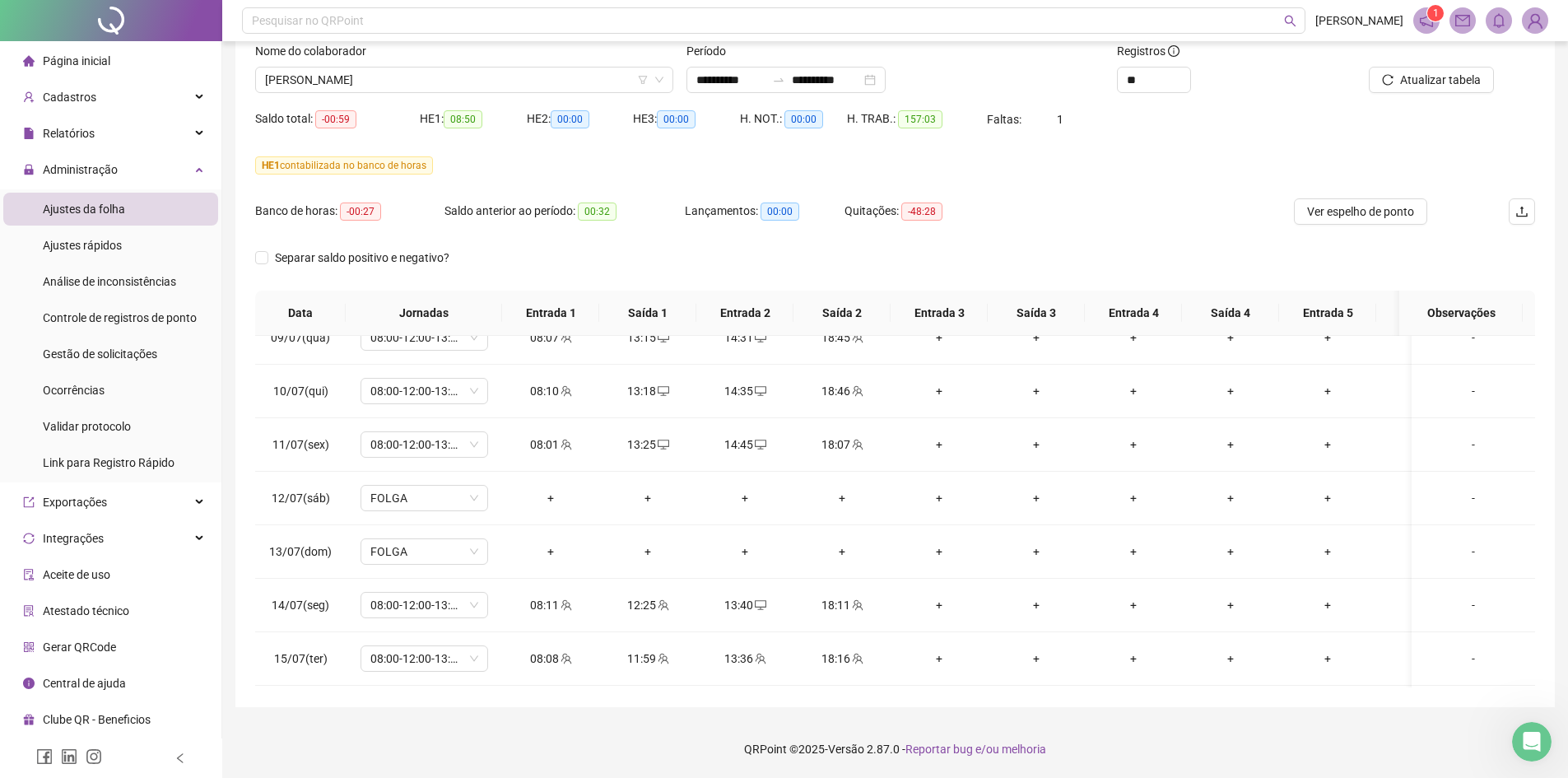 scroll, scrollTop: 1052, scrollLeft: 0, axis: vertical 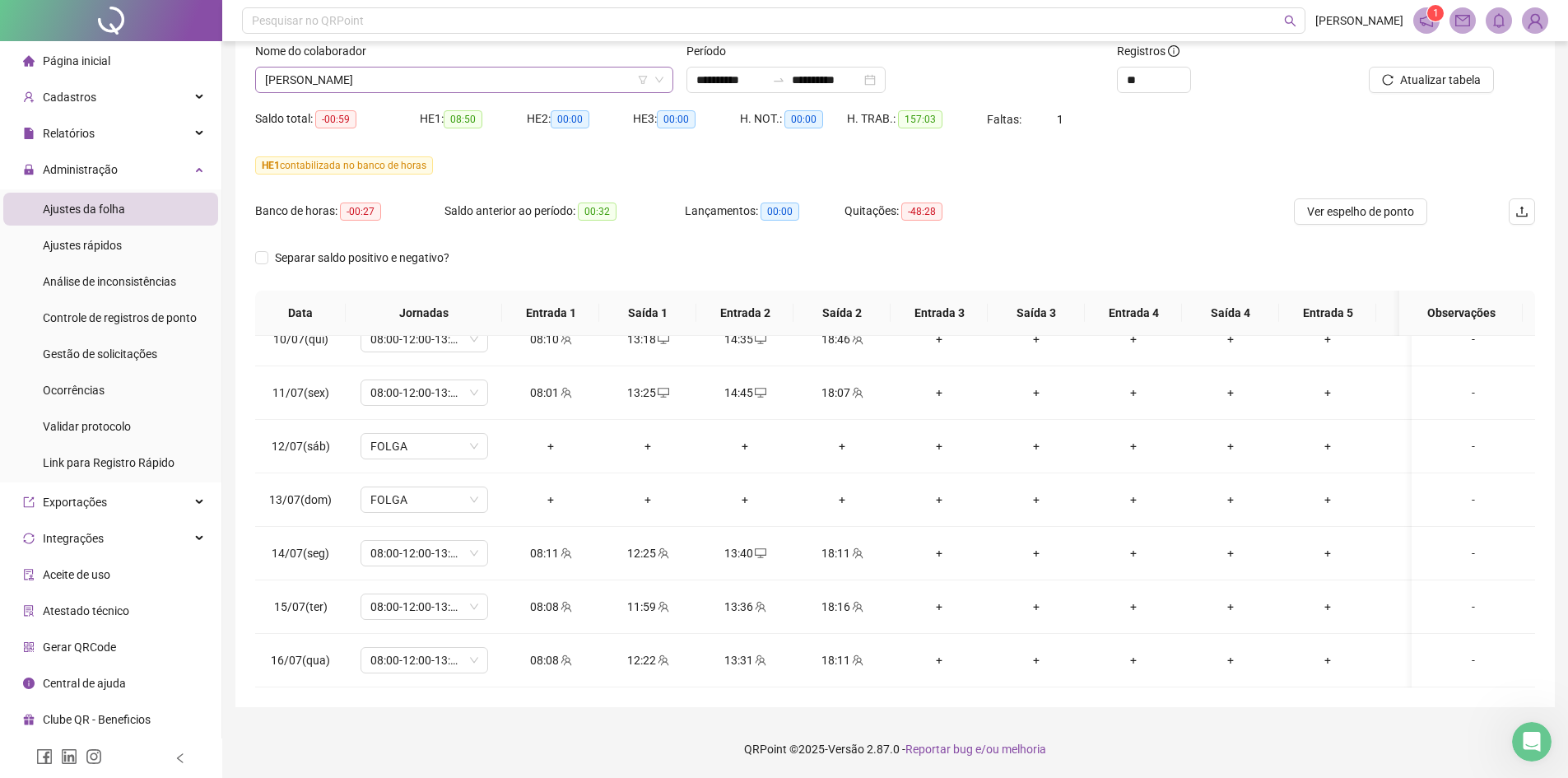 click on "[PERSON_NAME]" at bounding box center [464, 80] 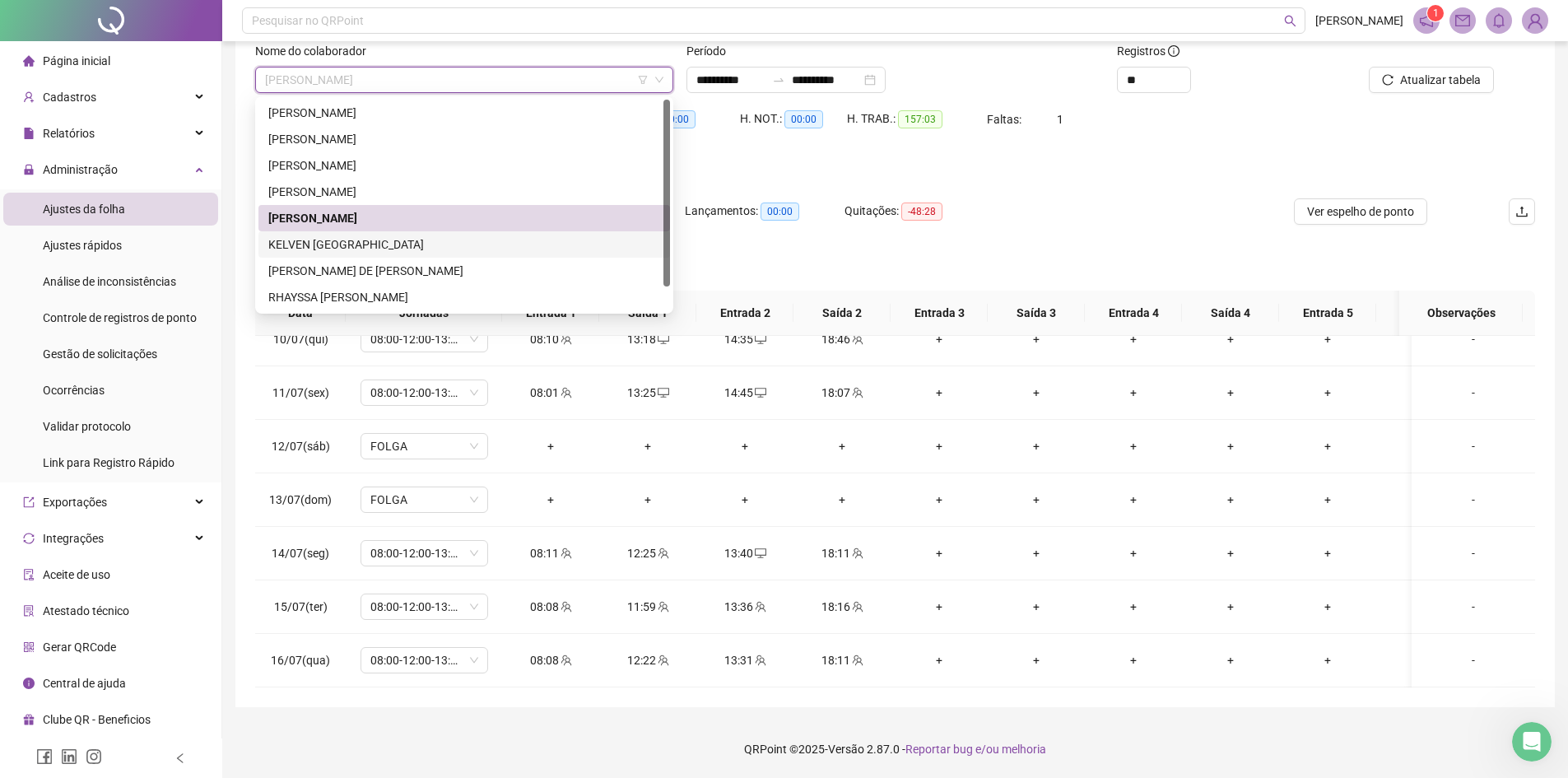 click on "KELVEN [GEOGRAPHIC_DATA]" at bounding box center (464, 245) 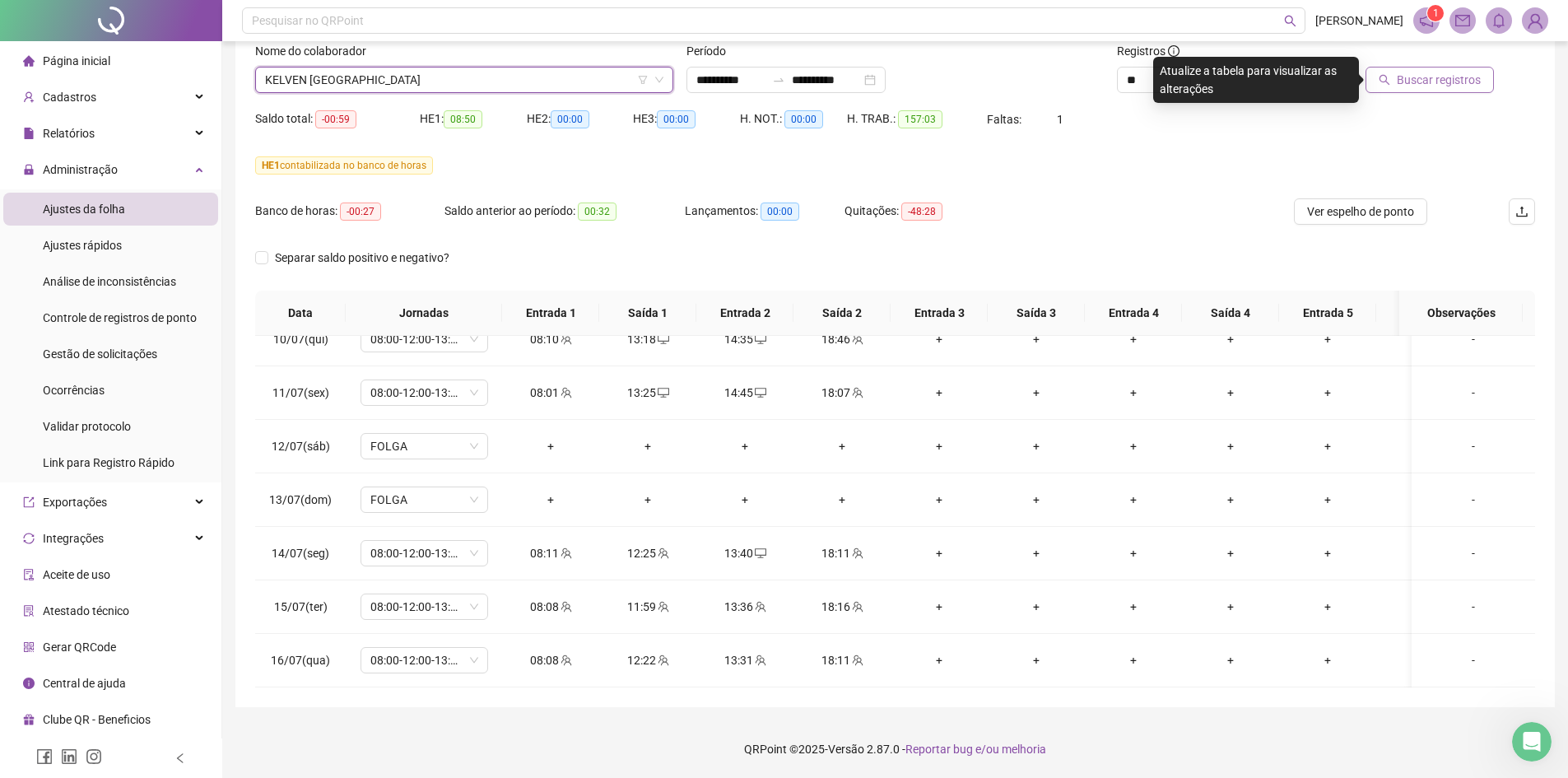 click on "Buscar registros" at bounding box center (1439, 80) 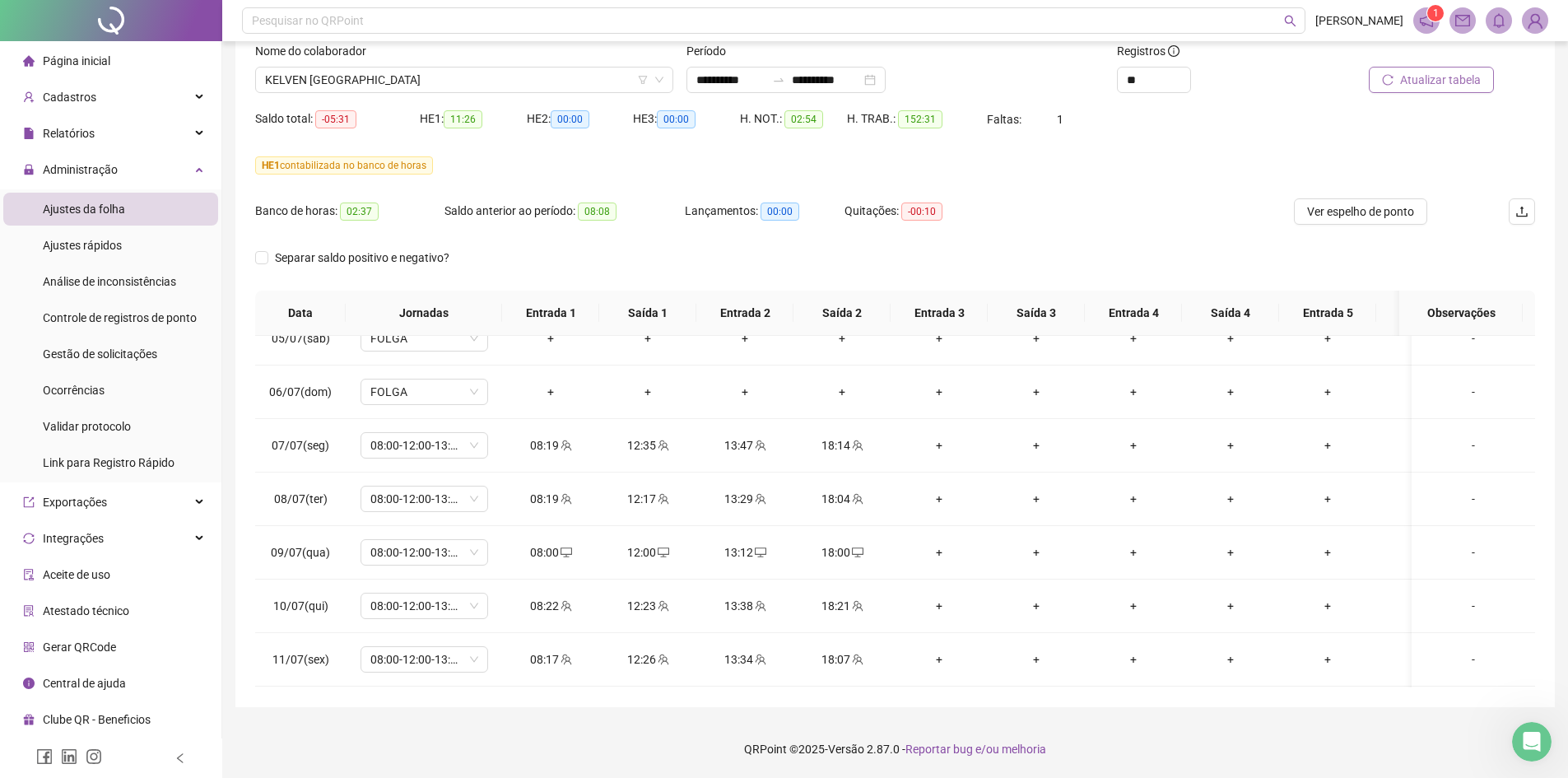 scroll, scrollTop: 1052, scrollLeft: 0, axis: vertical 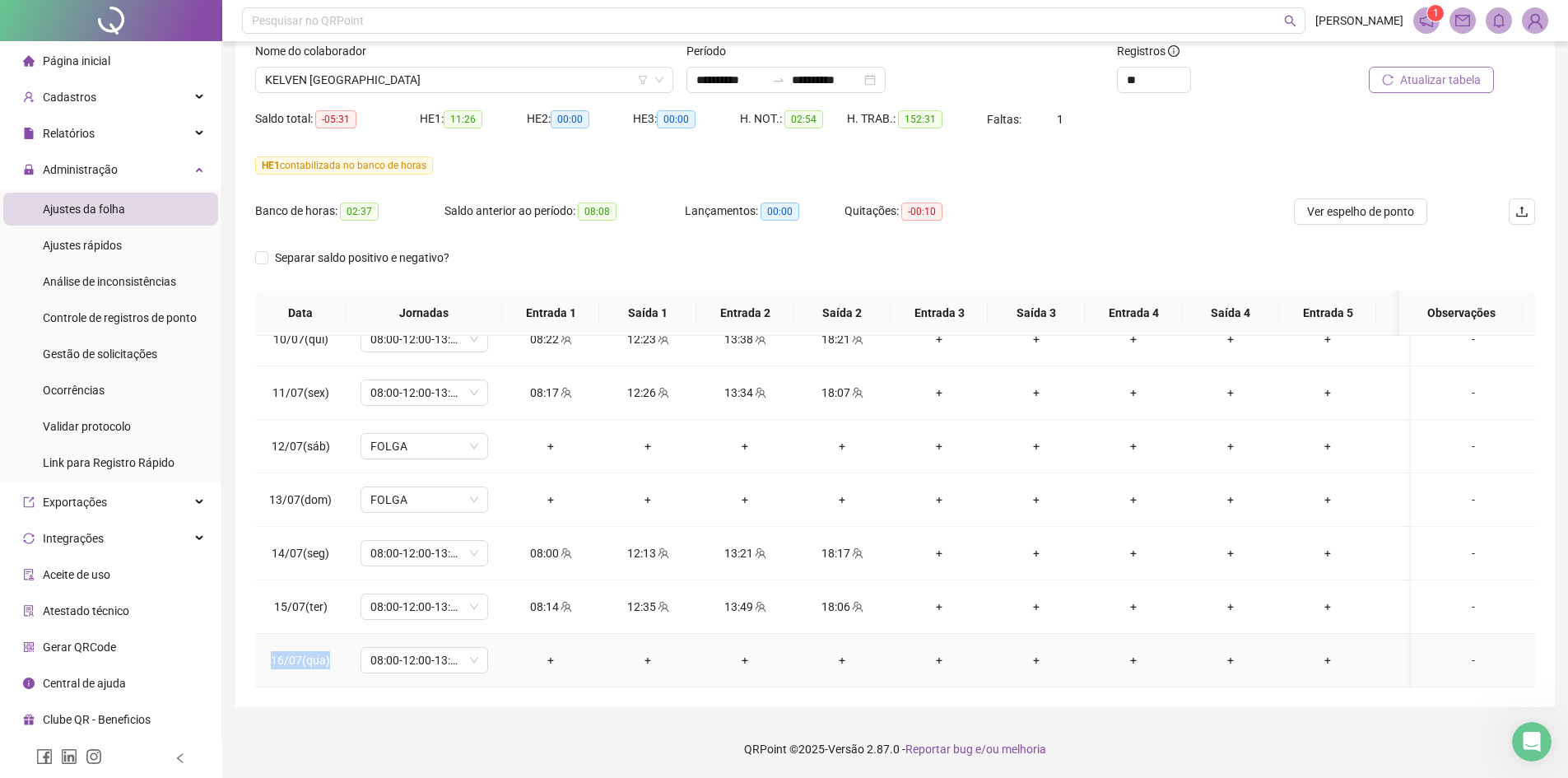 drag, startPoint x: 276, startPoint y: 655, endPoint x: 350, endPoint y: 648, distance: 74.33034 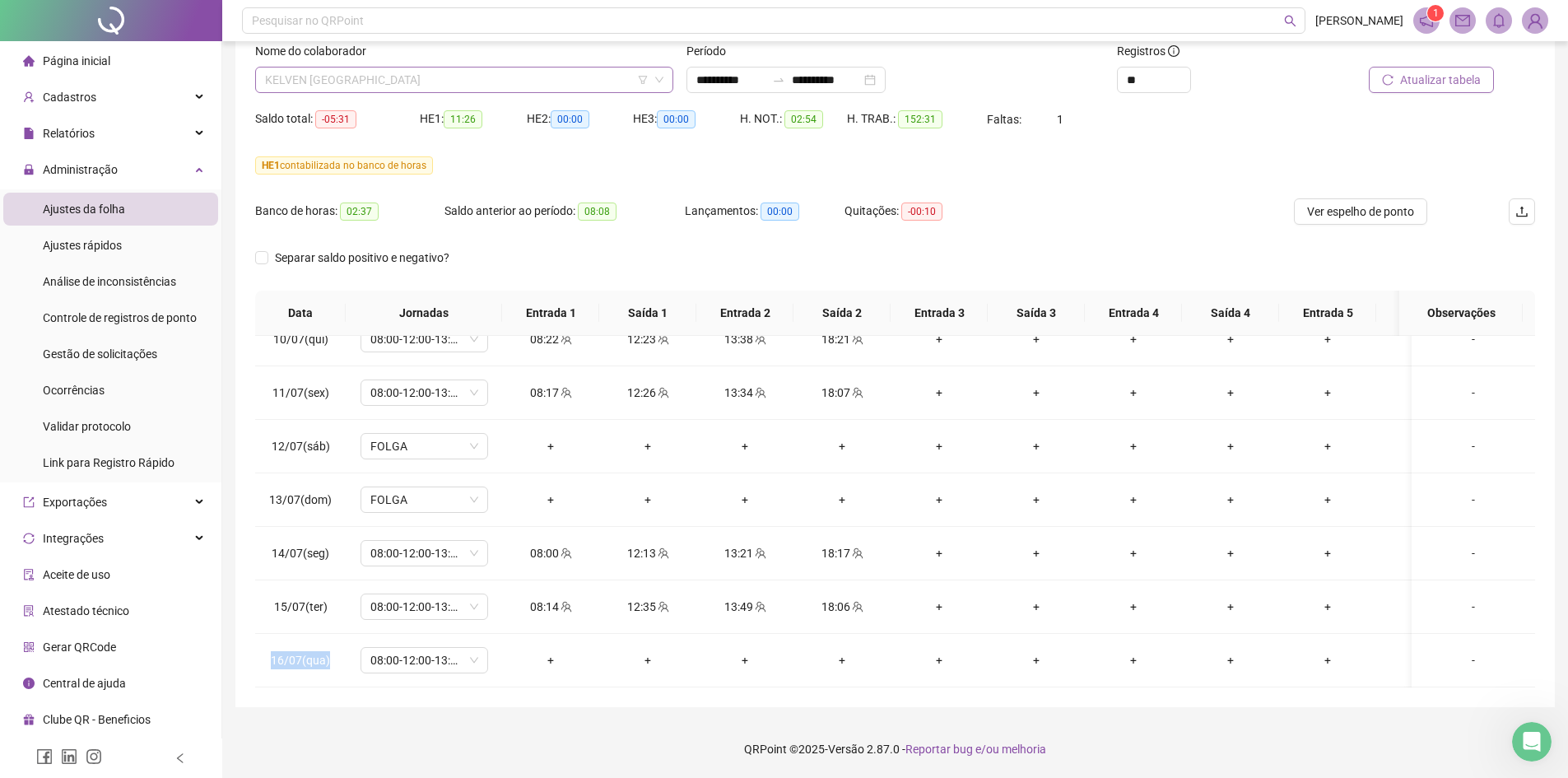 click on "KELVEN [GEOGRAPHIC_DATA]" at bounding box center (464, 80) 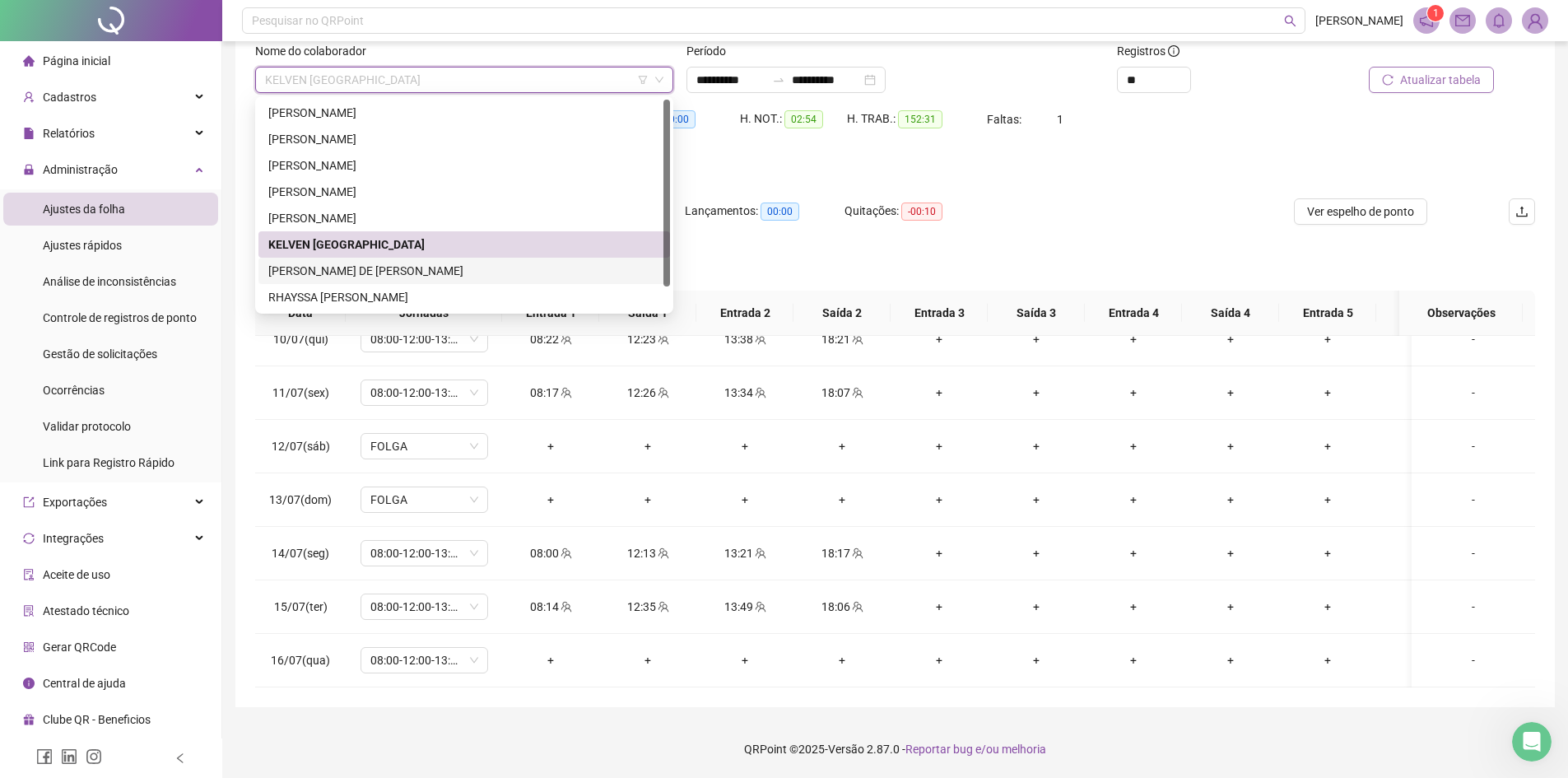 click on "[PERSON_NAME] DE [PERSON_NAME]" at bounding box center (464, 271) 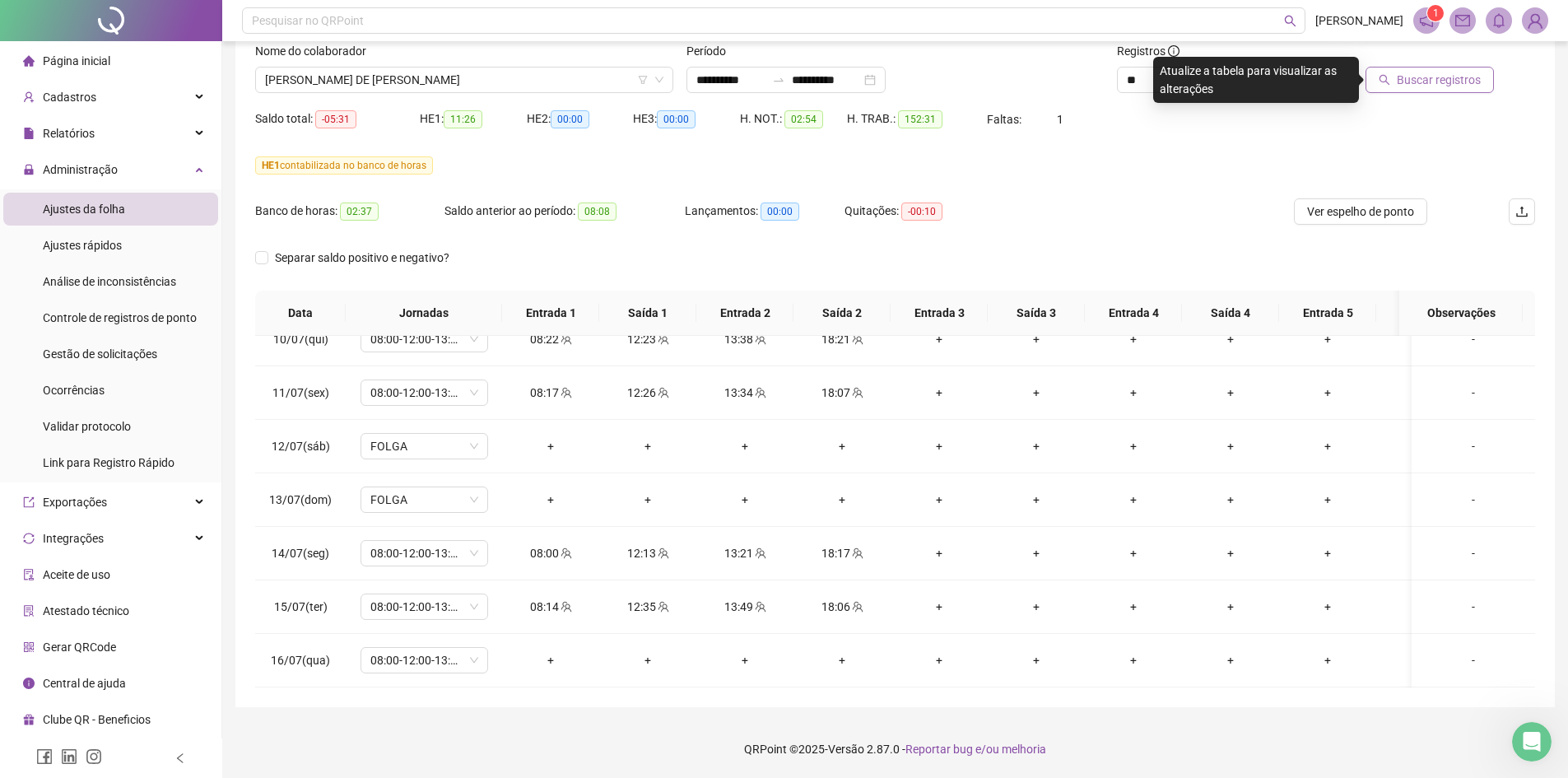 click on "Buscar registros" at bounding box center (1430, 80) 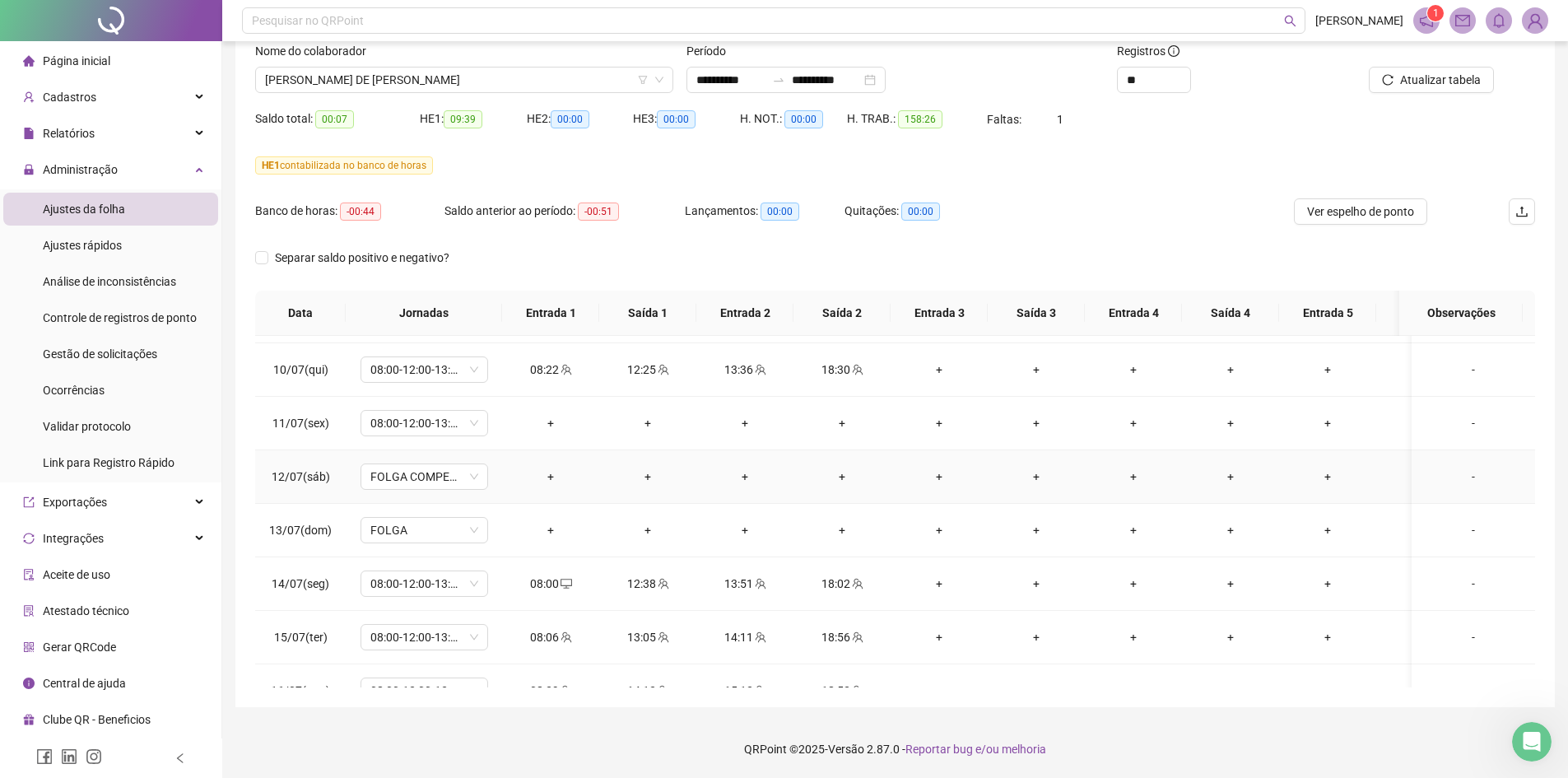 scroll, scrollTop: 970, scrollLeft: 0, axis: vertical 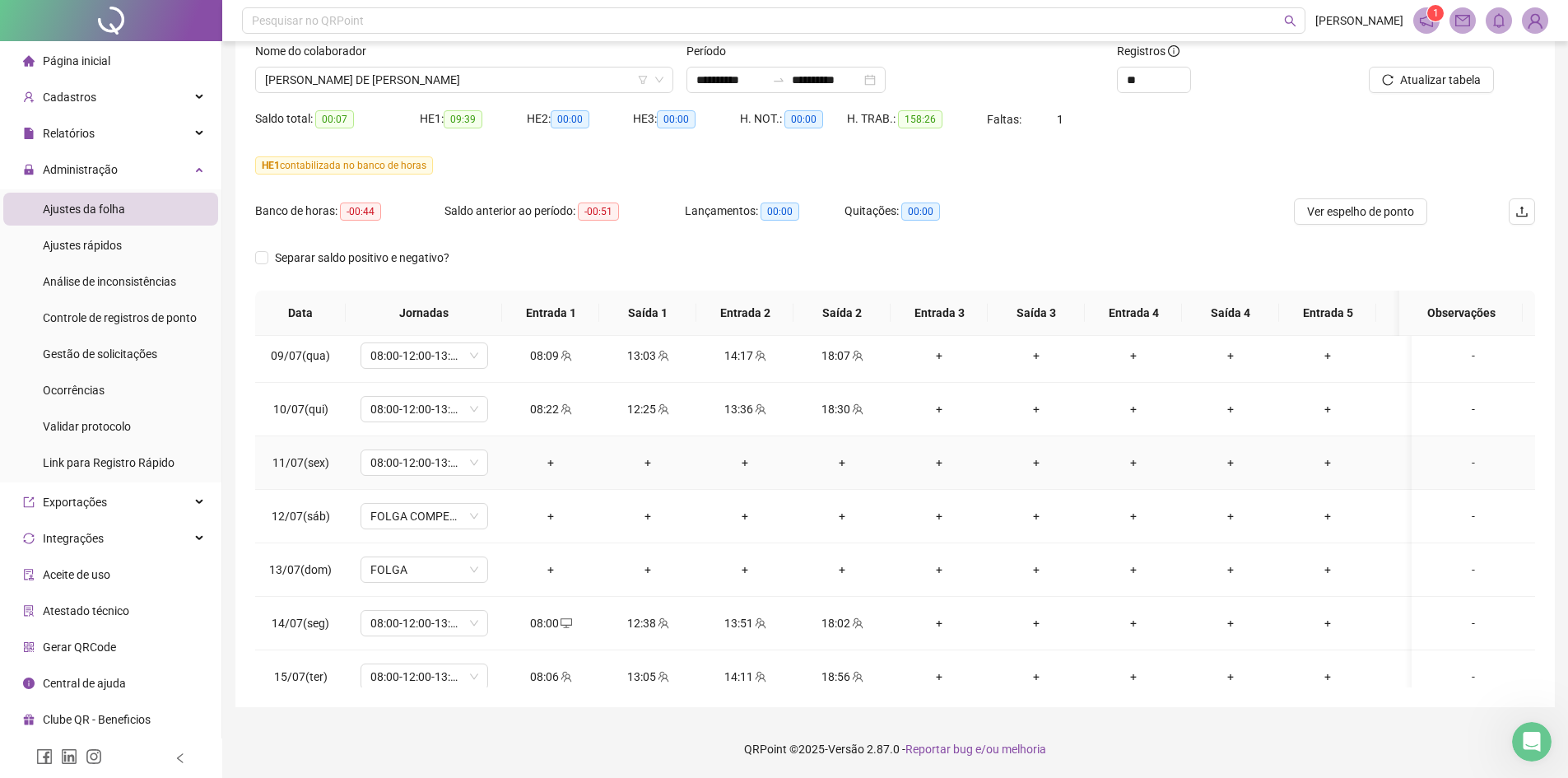click on "-" at bounding box center [1473, 463] 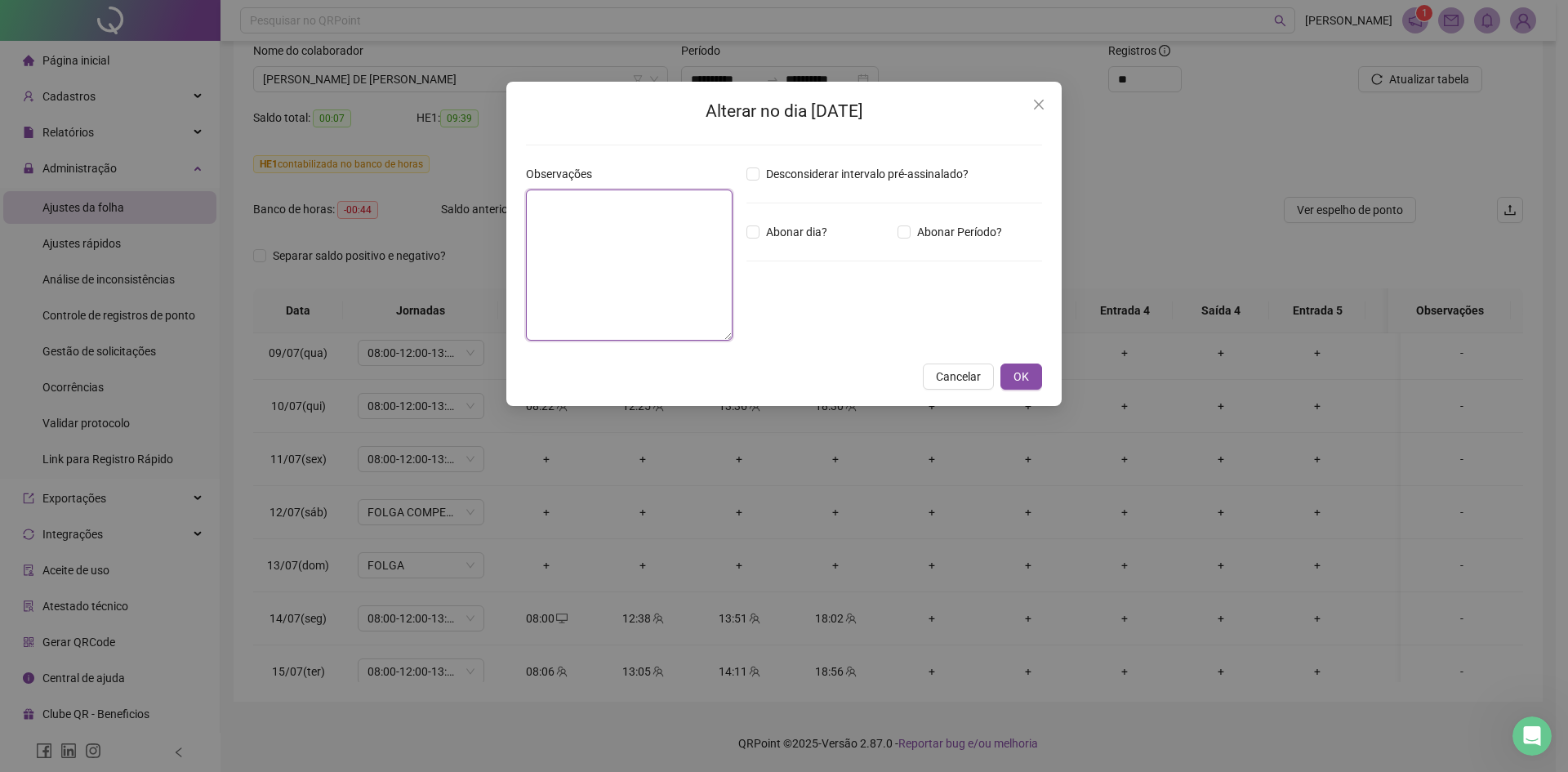 click at bounding box center (629, 265) 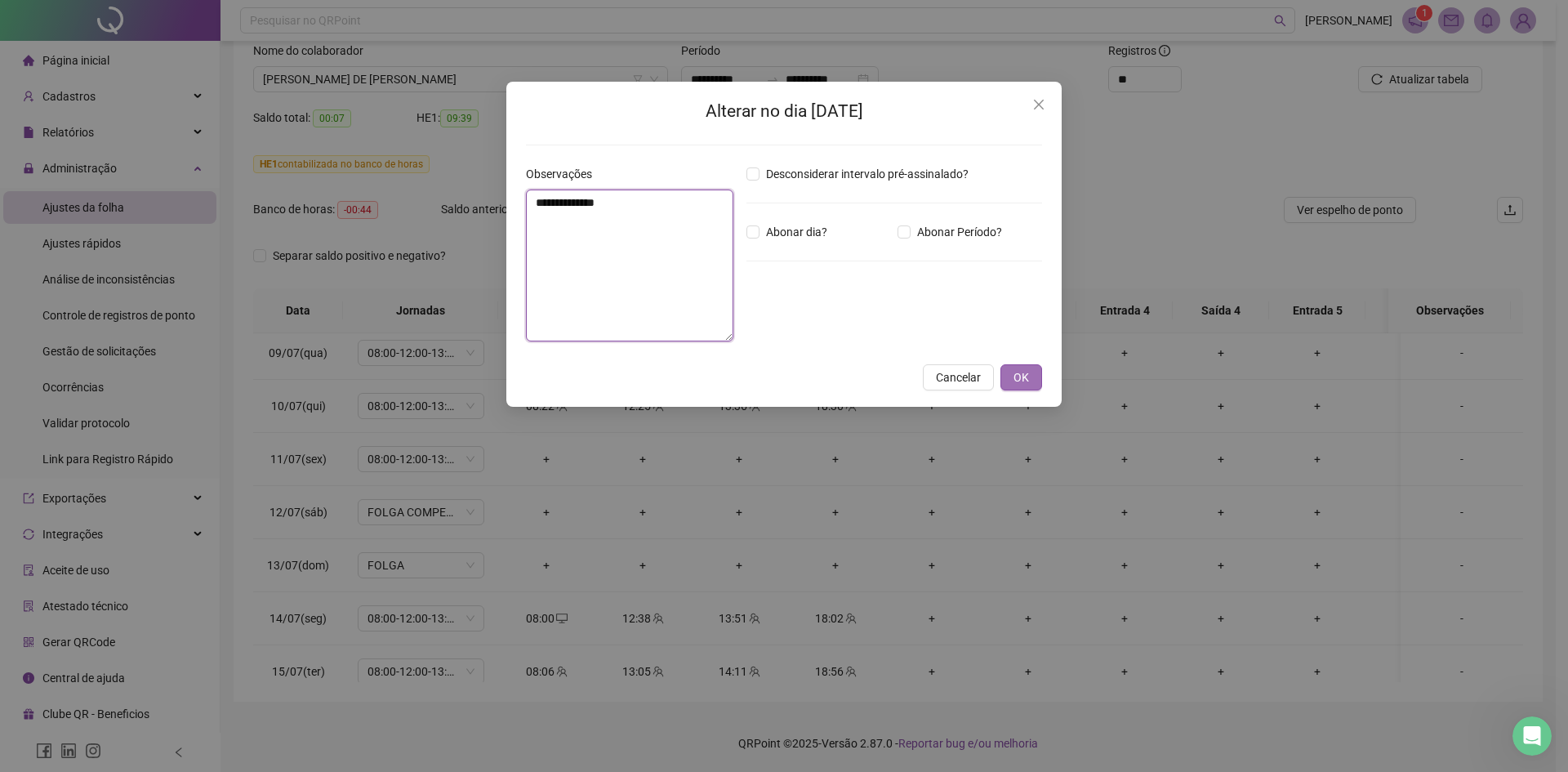 type on "**********" 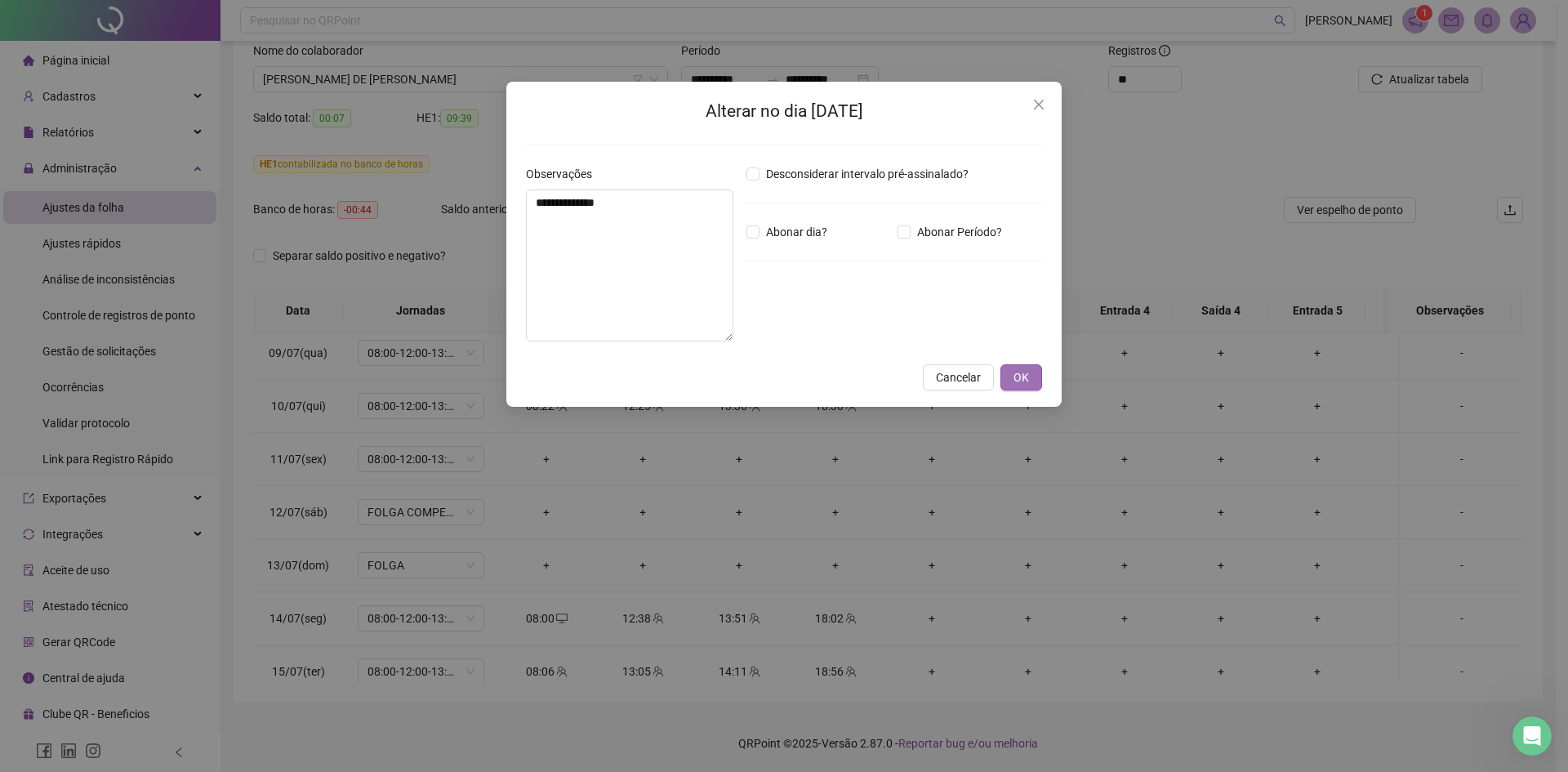 click on "OK" at bounding box center (1021, 377) 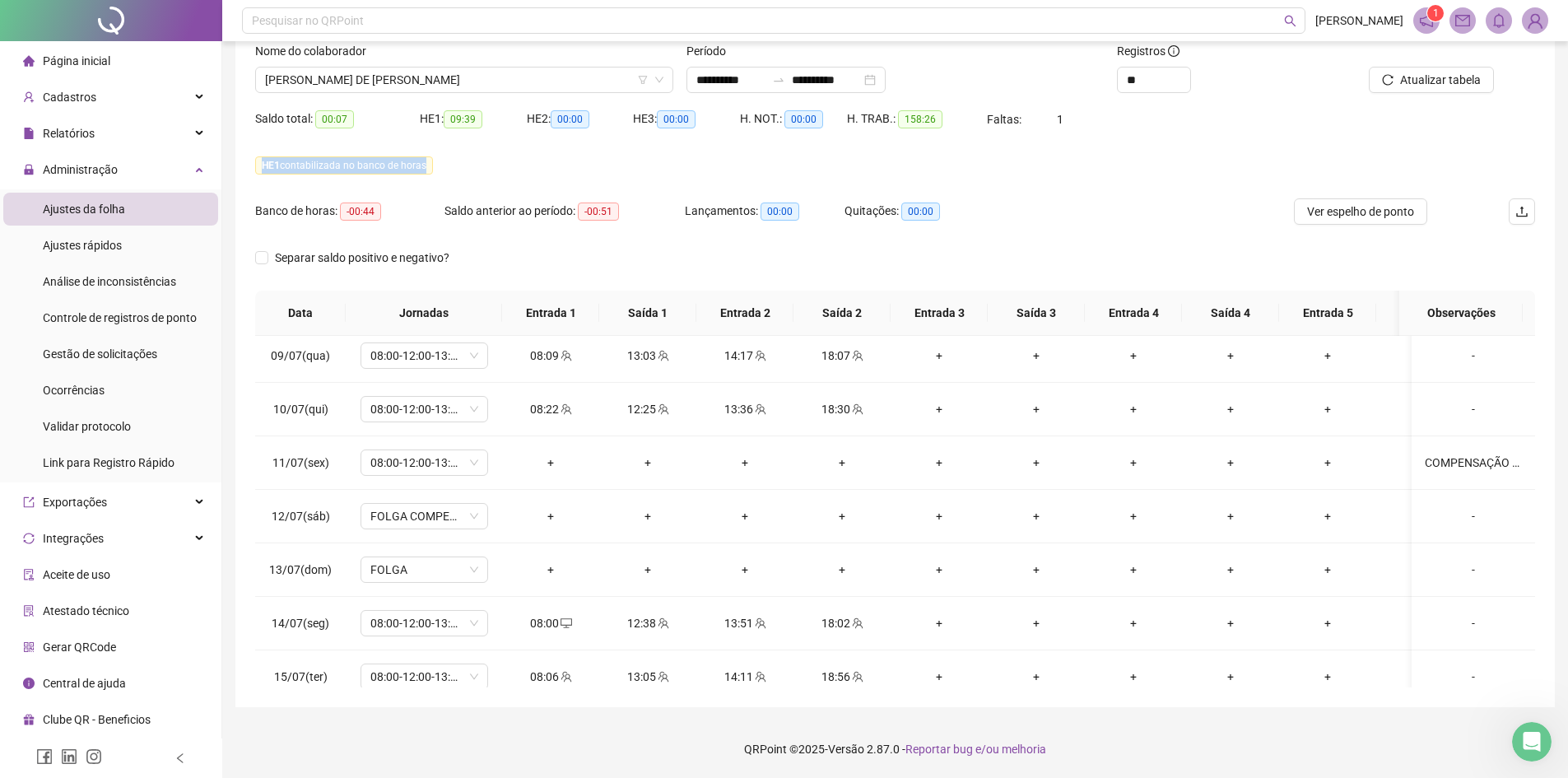 drag, startPoint x: 1096, startPoint y: 151, endPoint x: 1080, endPoint y: 162, distance: 19.416488 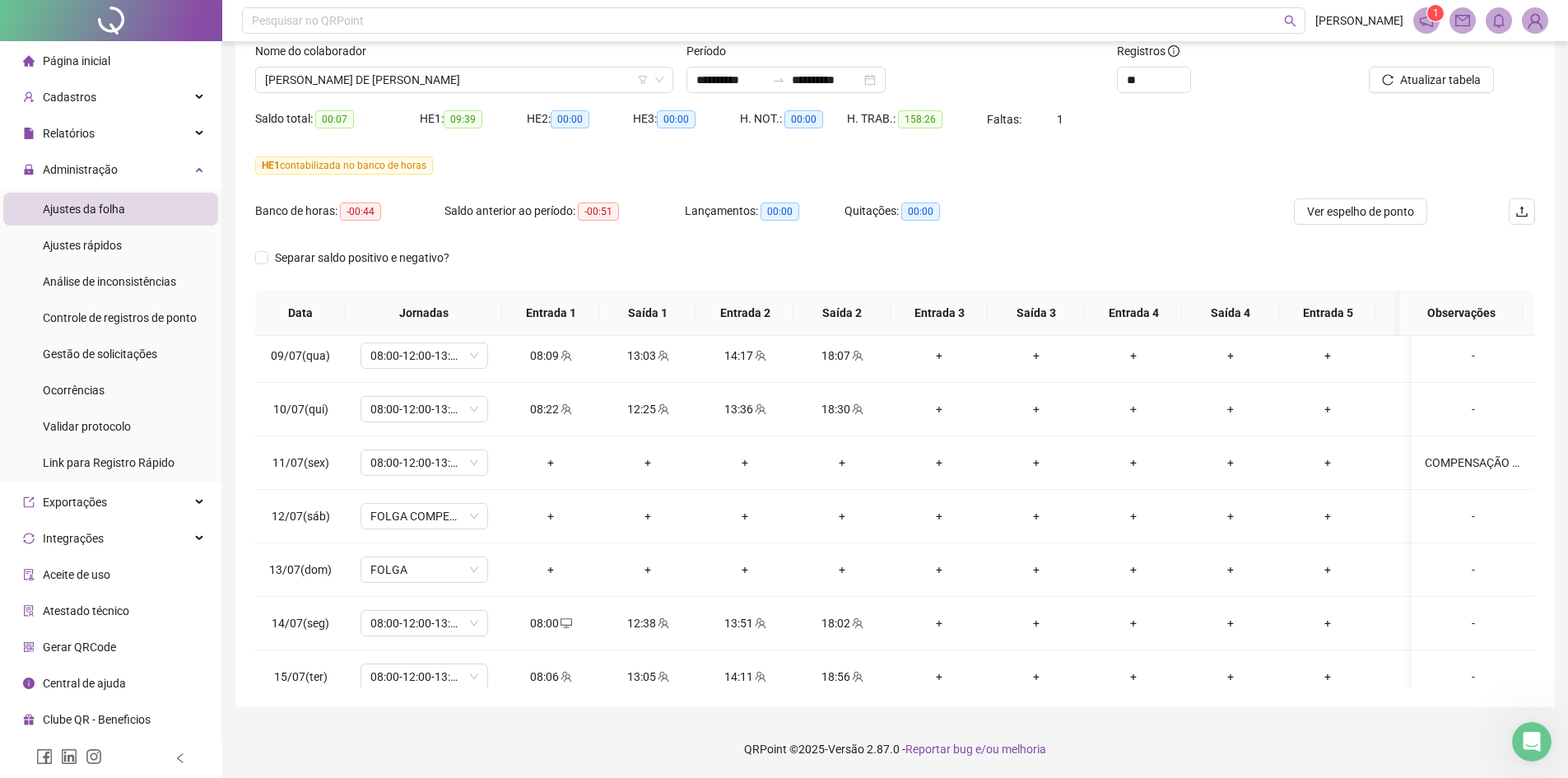 click 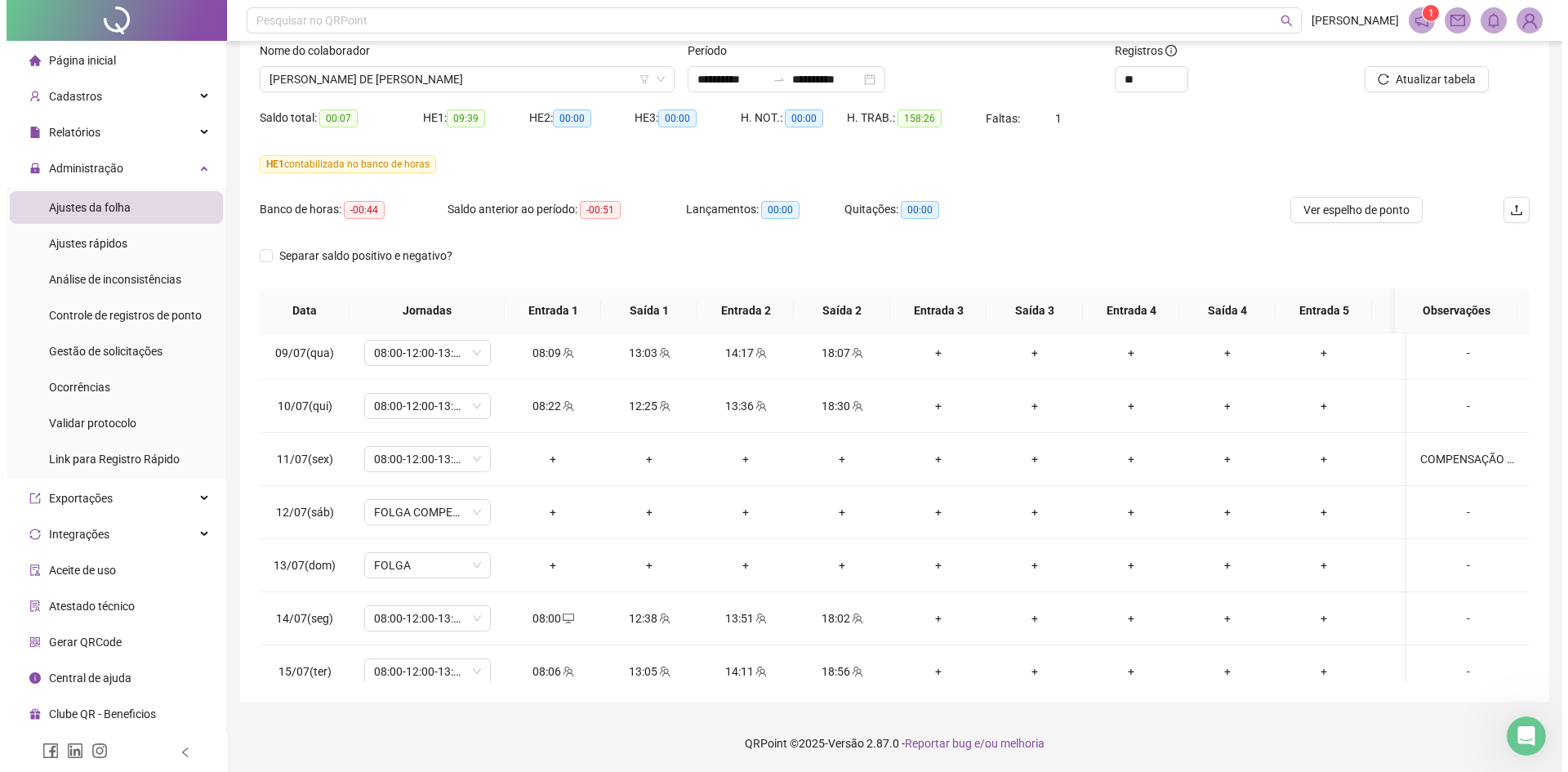 scroll, scrollTop: 0, scrollLeft: 0, axis: both 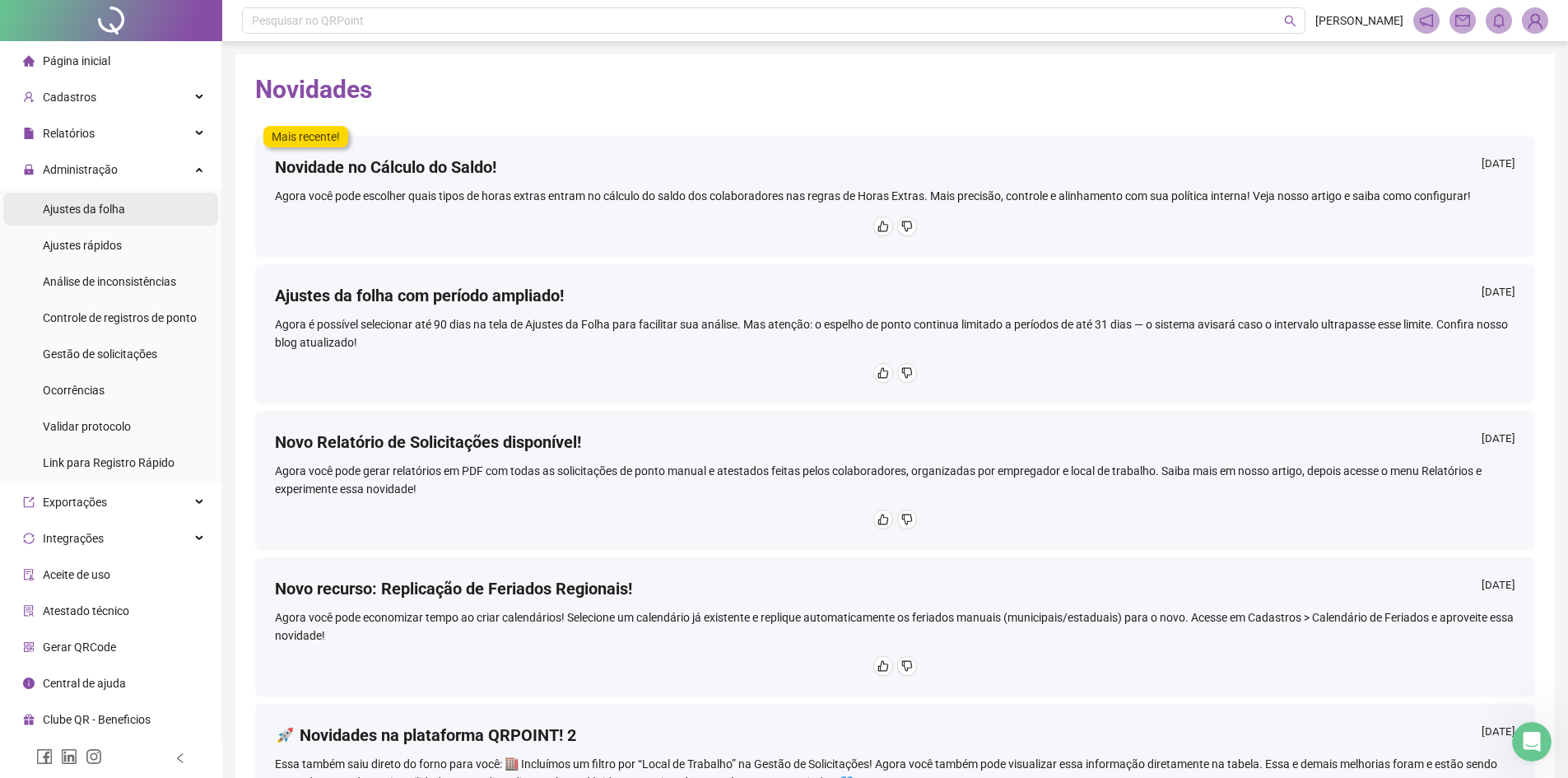 click on "Ajustes da folha" at bounding box center [84, 209] 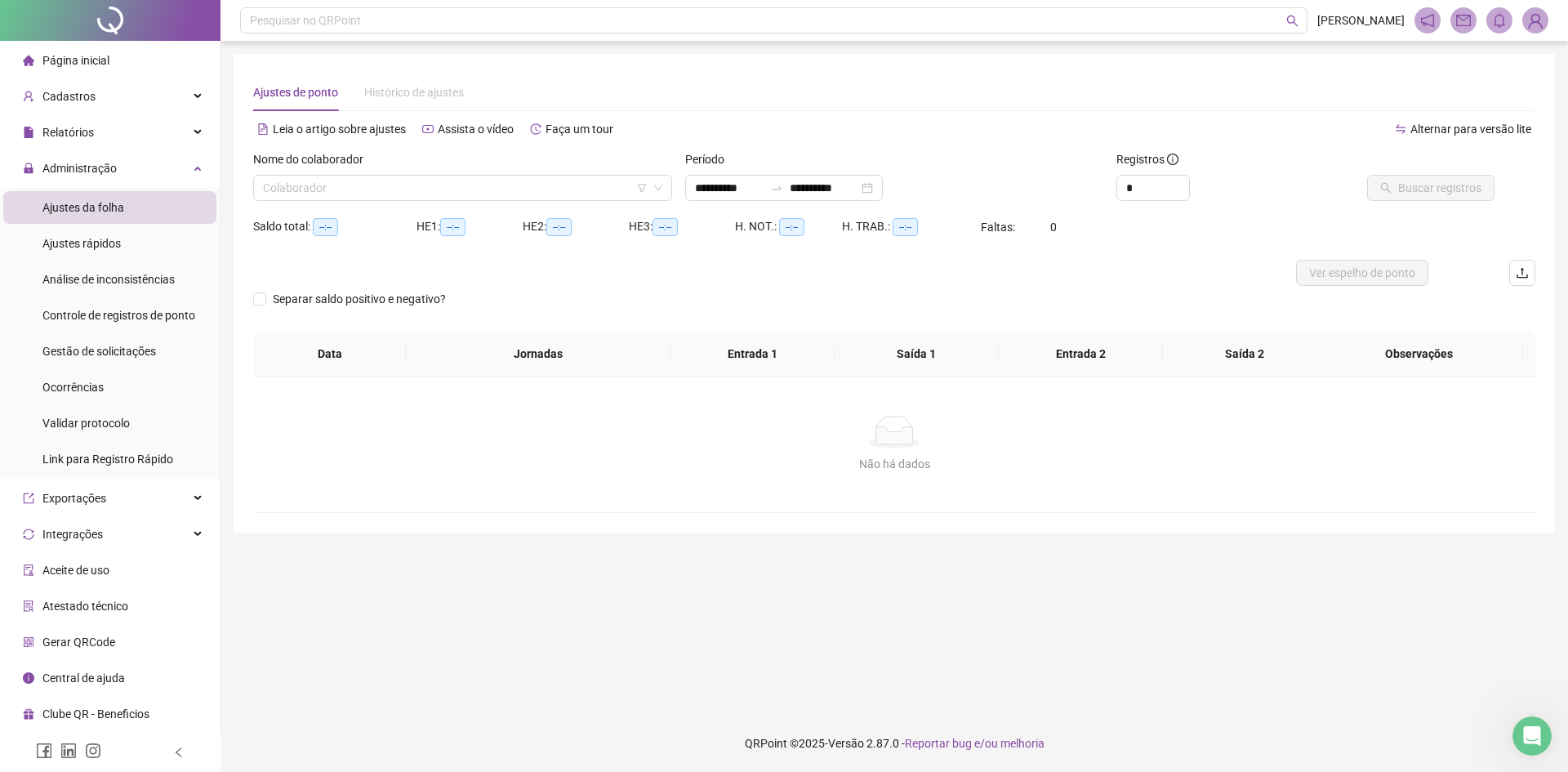 type on "**********" 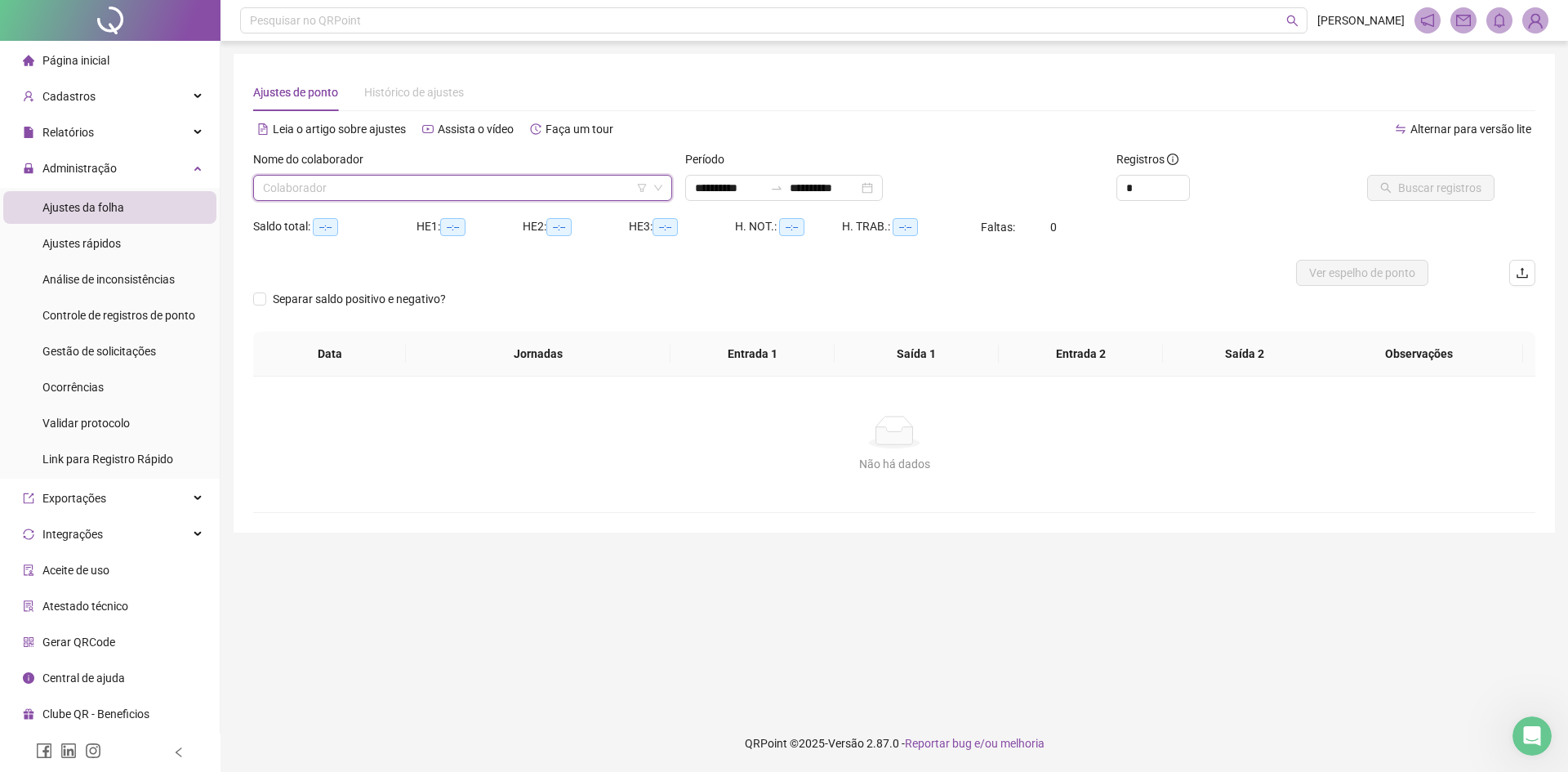 click at bounding box center (457, 188) 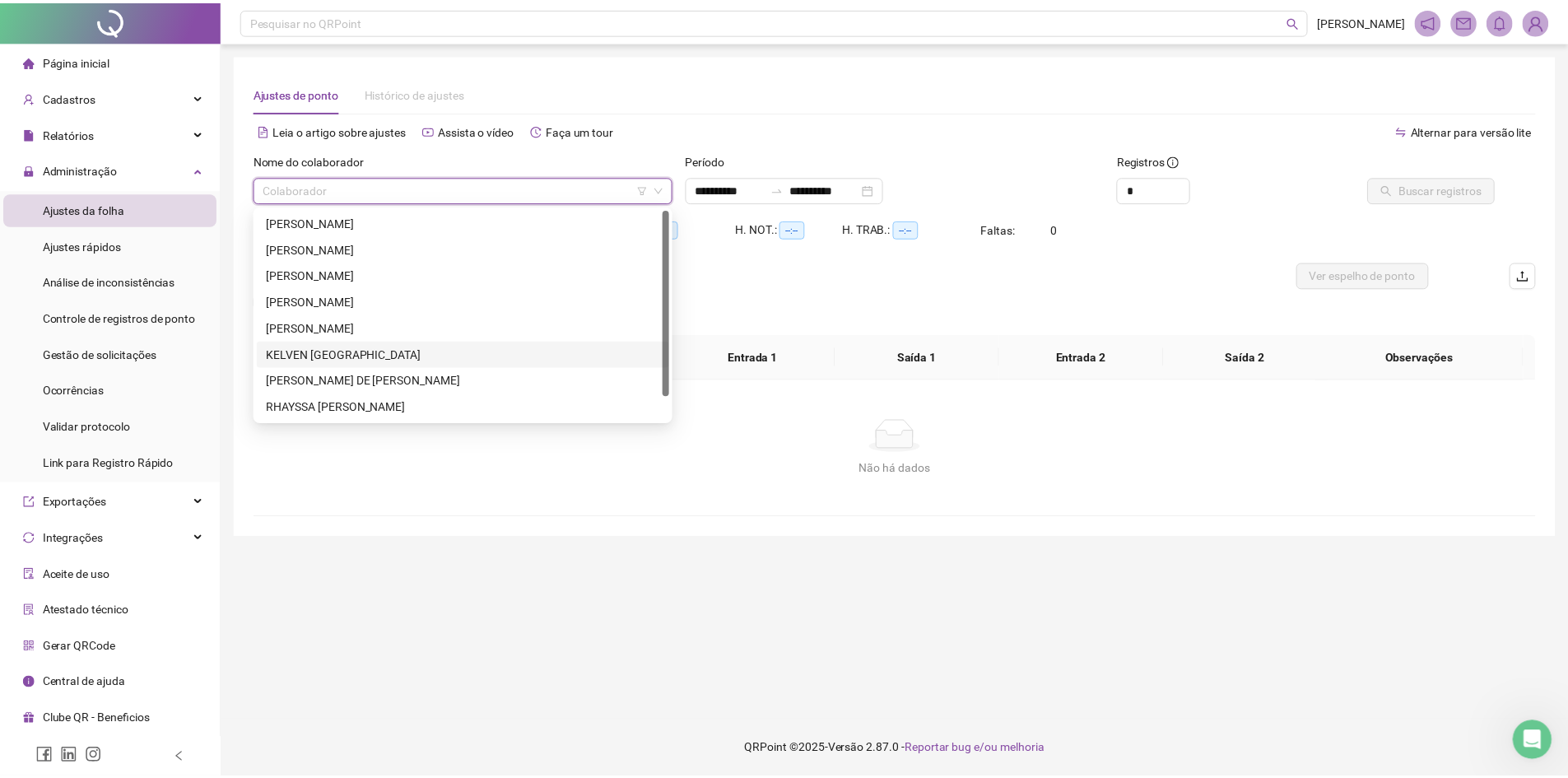 scroll, scrollTop: 26, scrollLeft: 0, axis: vertical 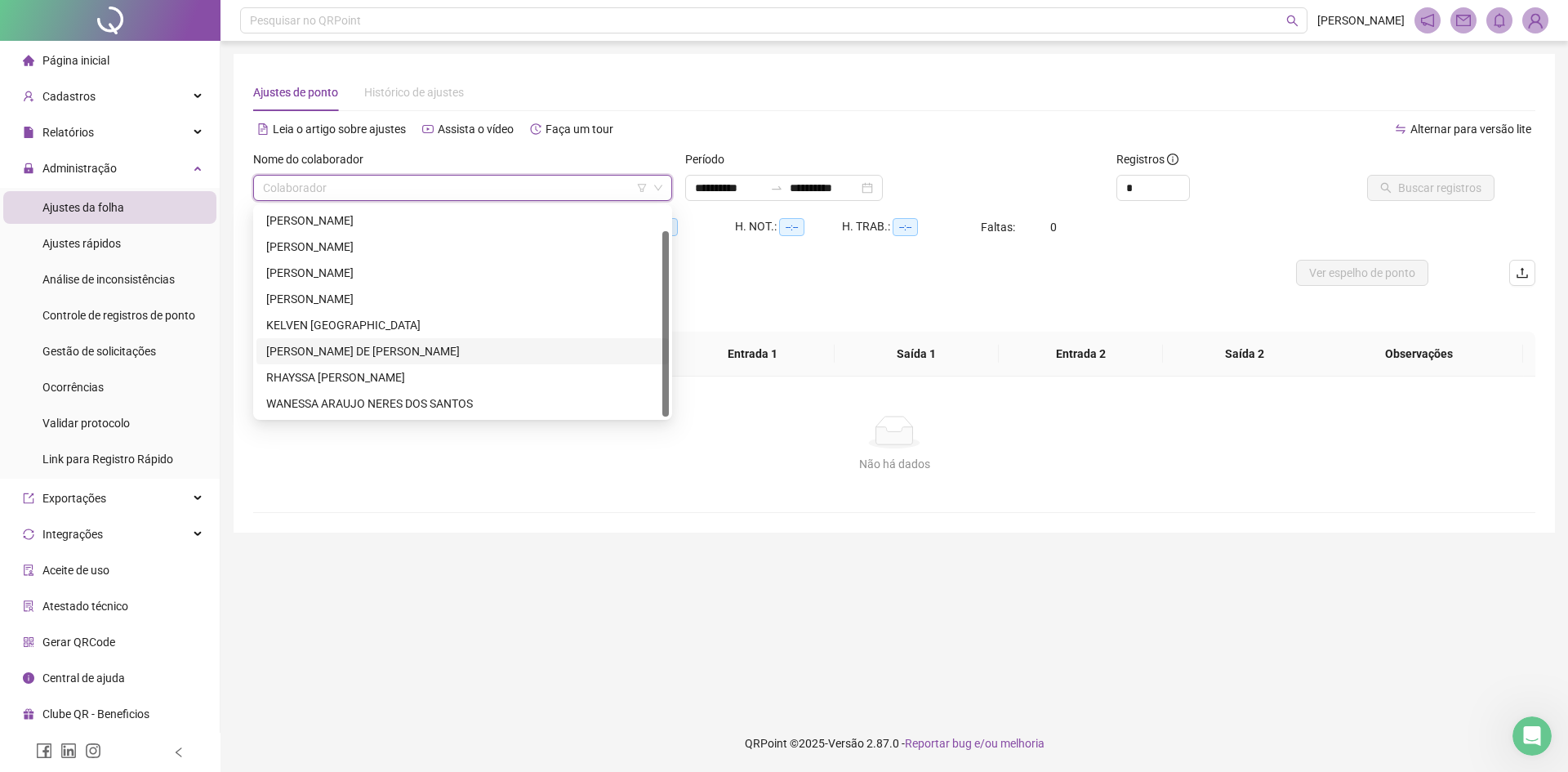 drag, startPoint x: 433, startPoint y: 345, endPoint x: 510, endPoint y: 322, distance: 80.3617 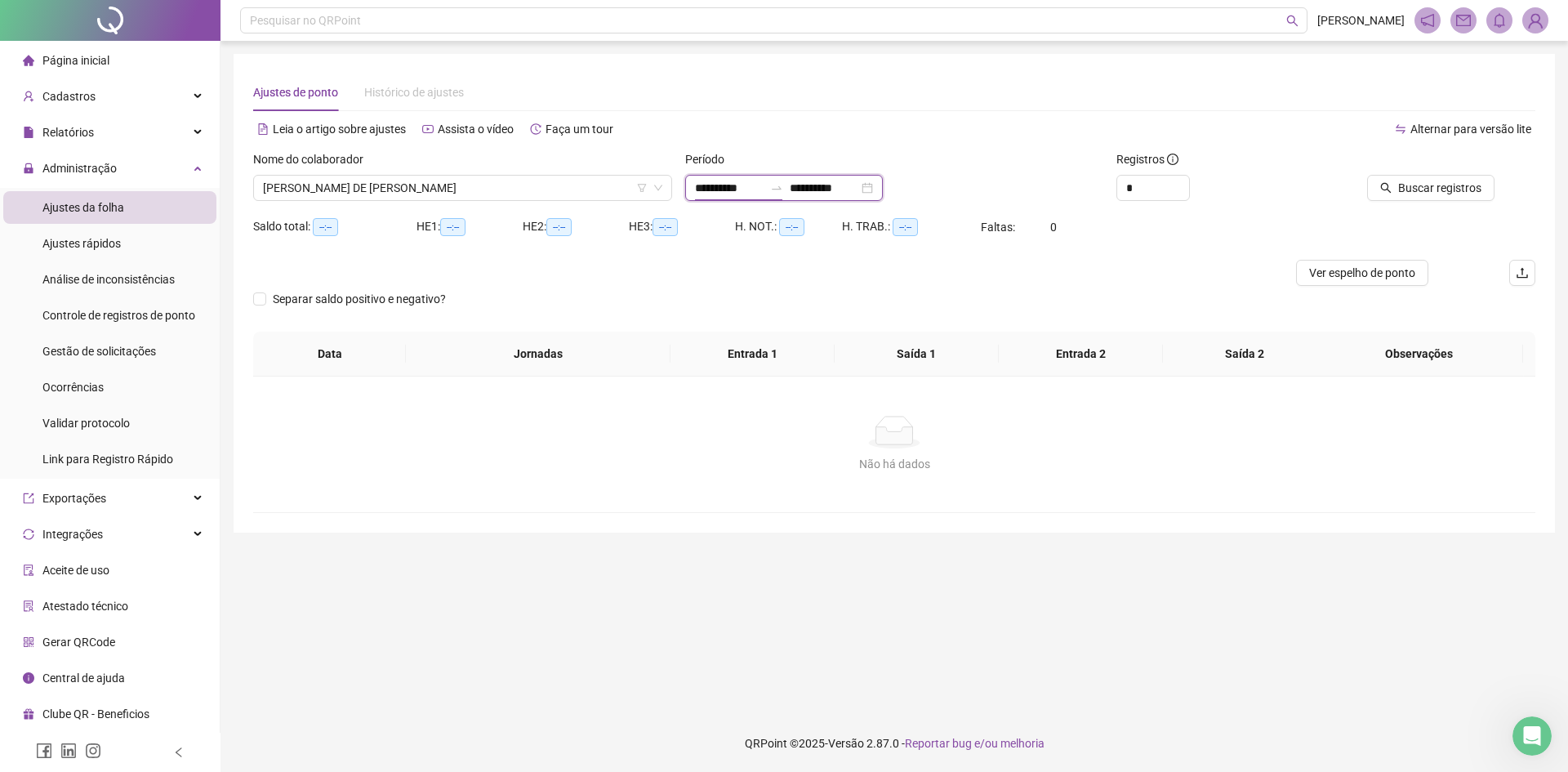 click on "**********" at bounding box center (729, 188) 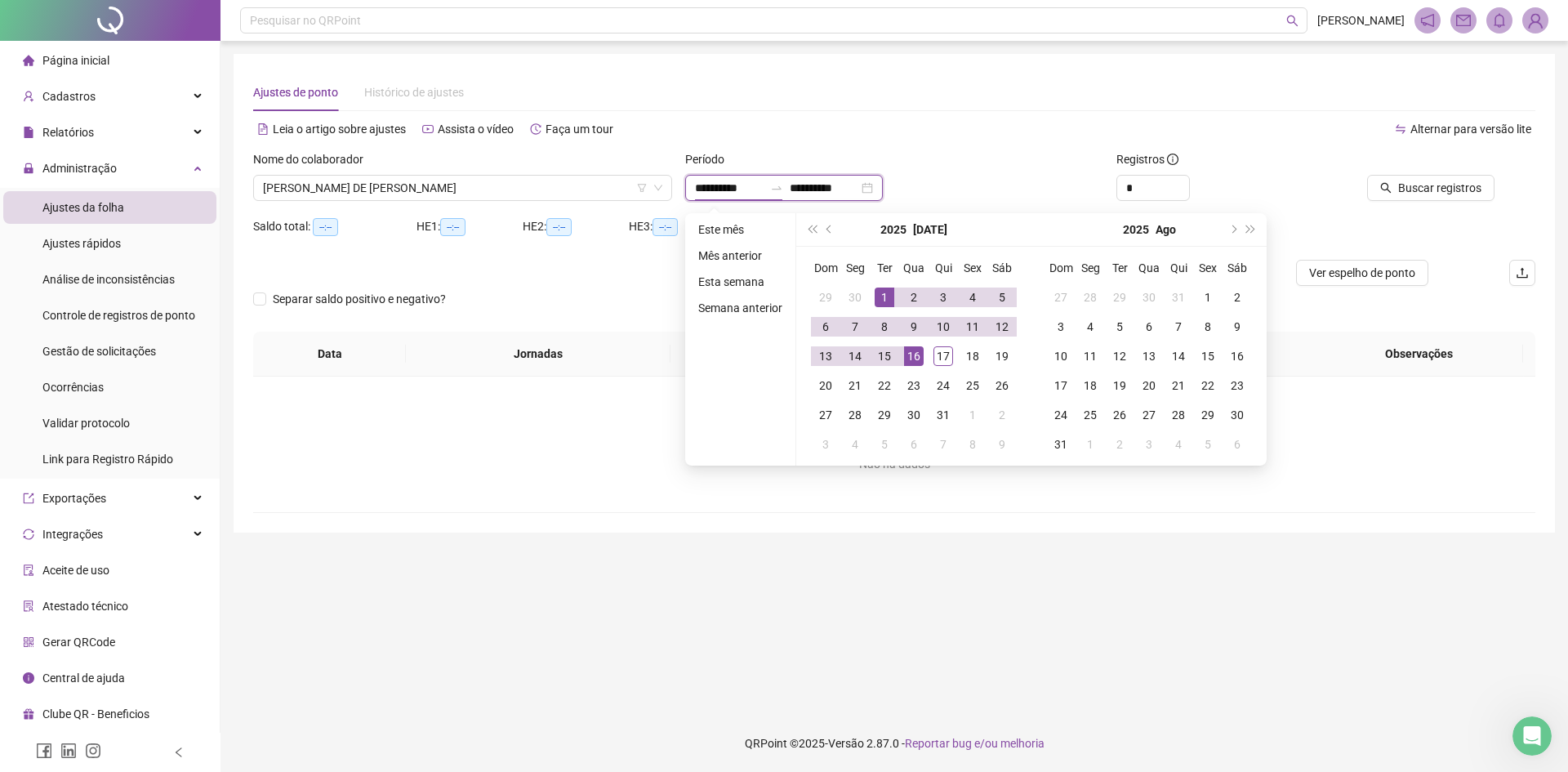 type on "**********" 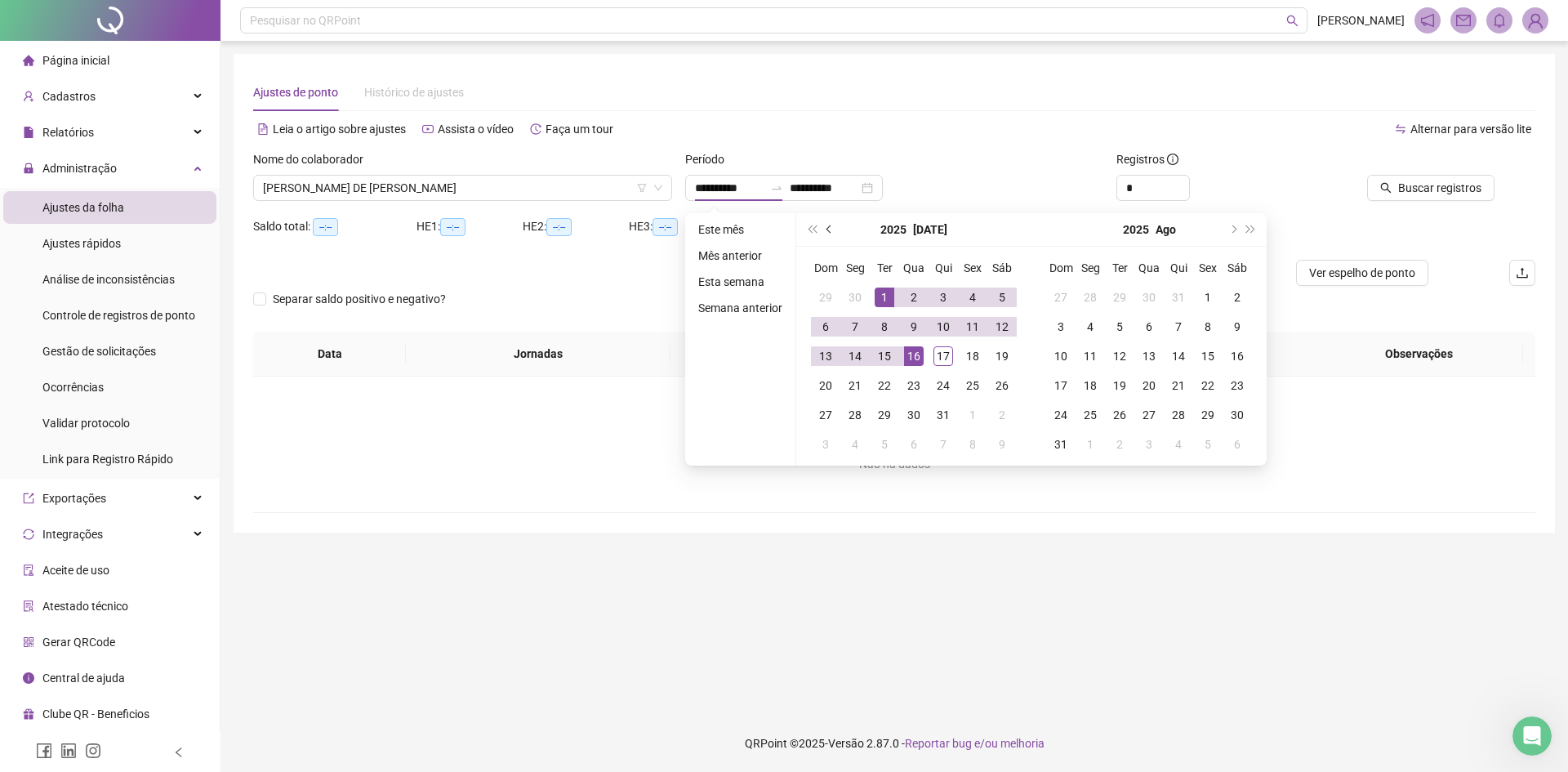 click at bounding box center (831, 230) 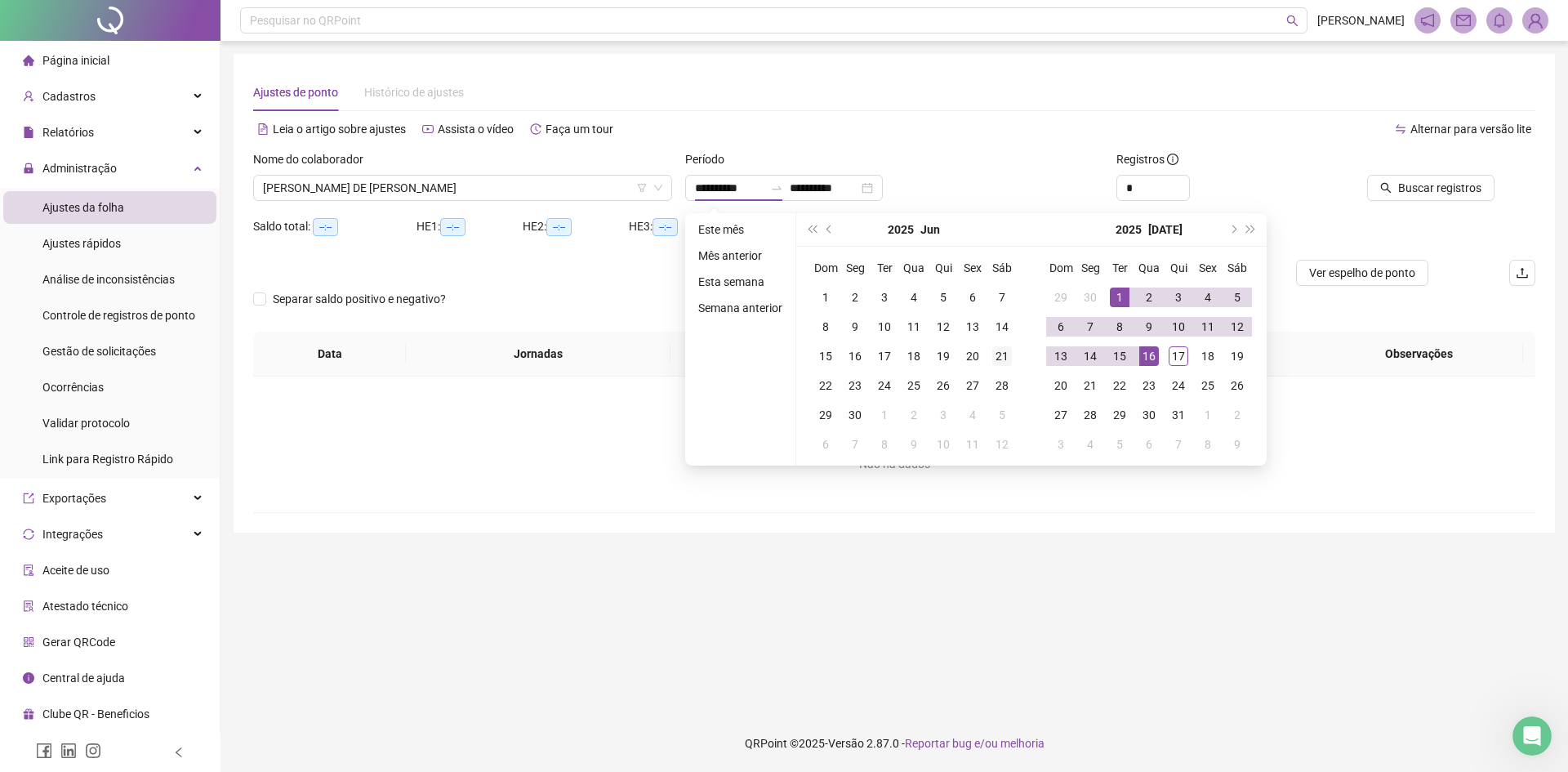 type on "**********" 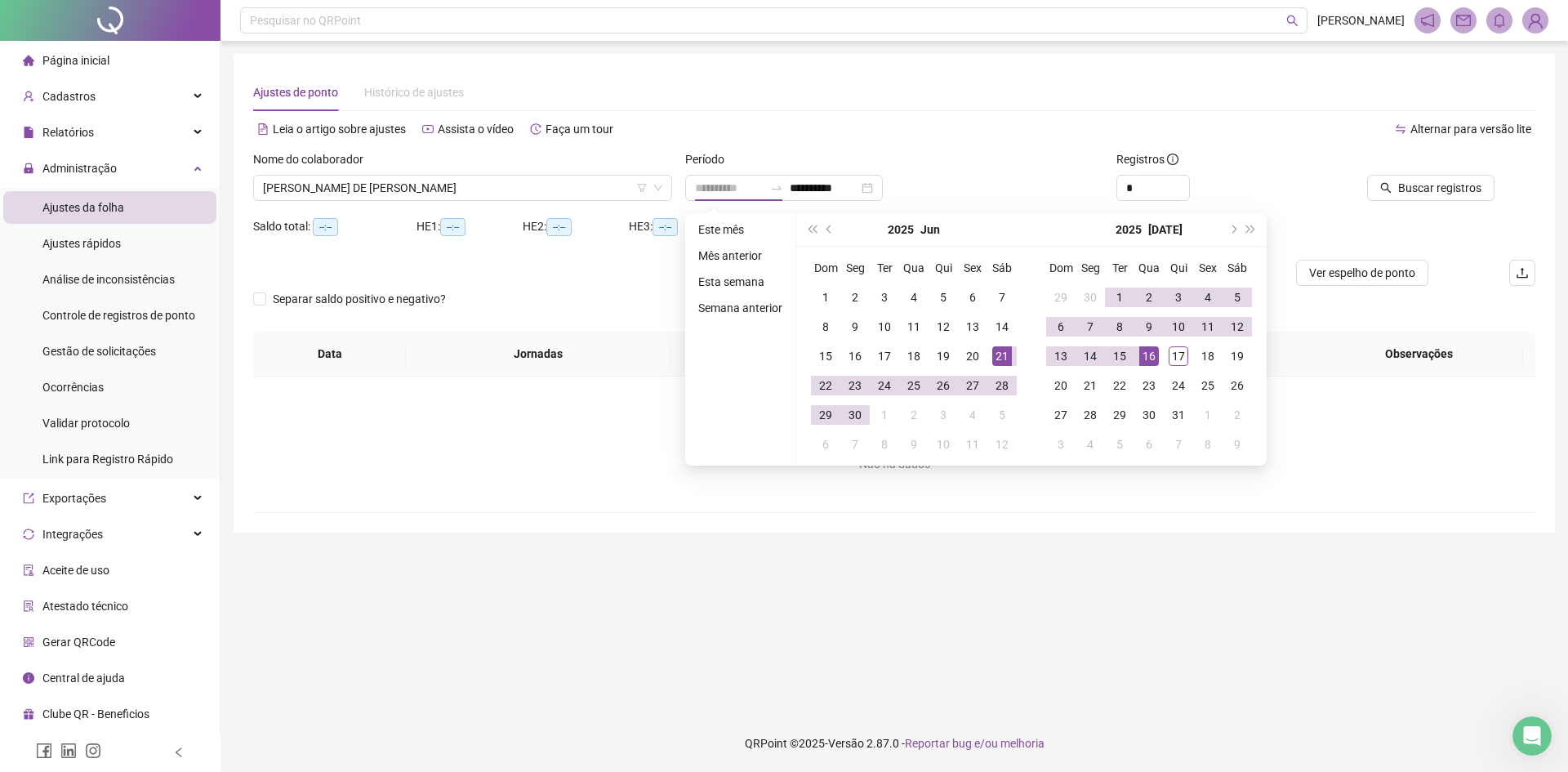 click on "21" at bounding box center (1002, 356) 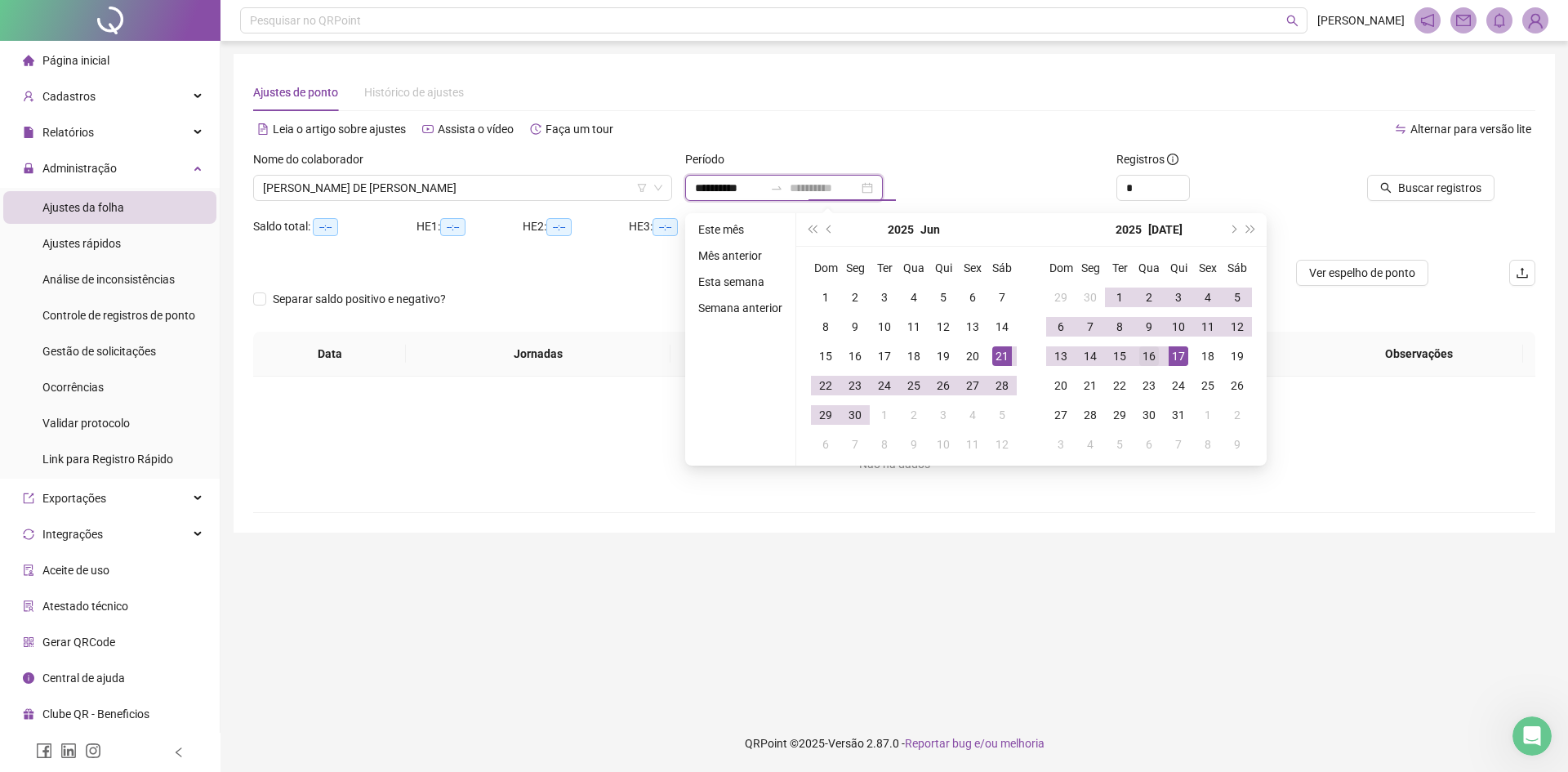 type on "**********" 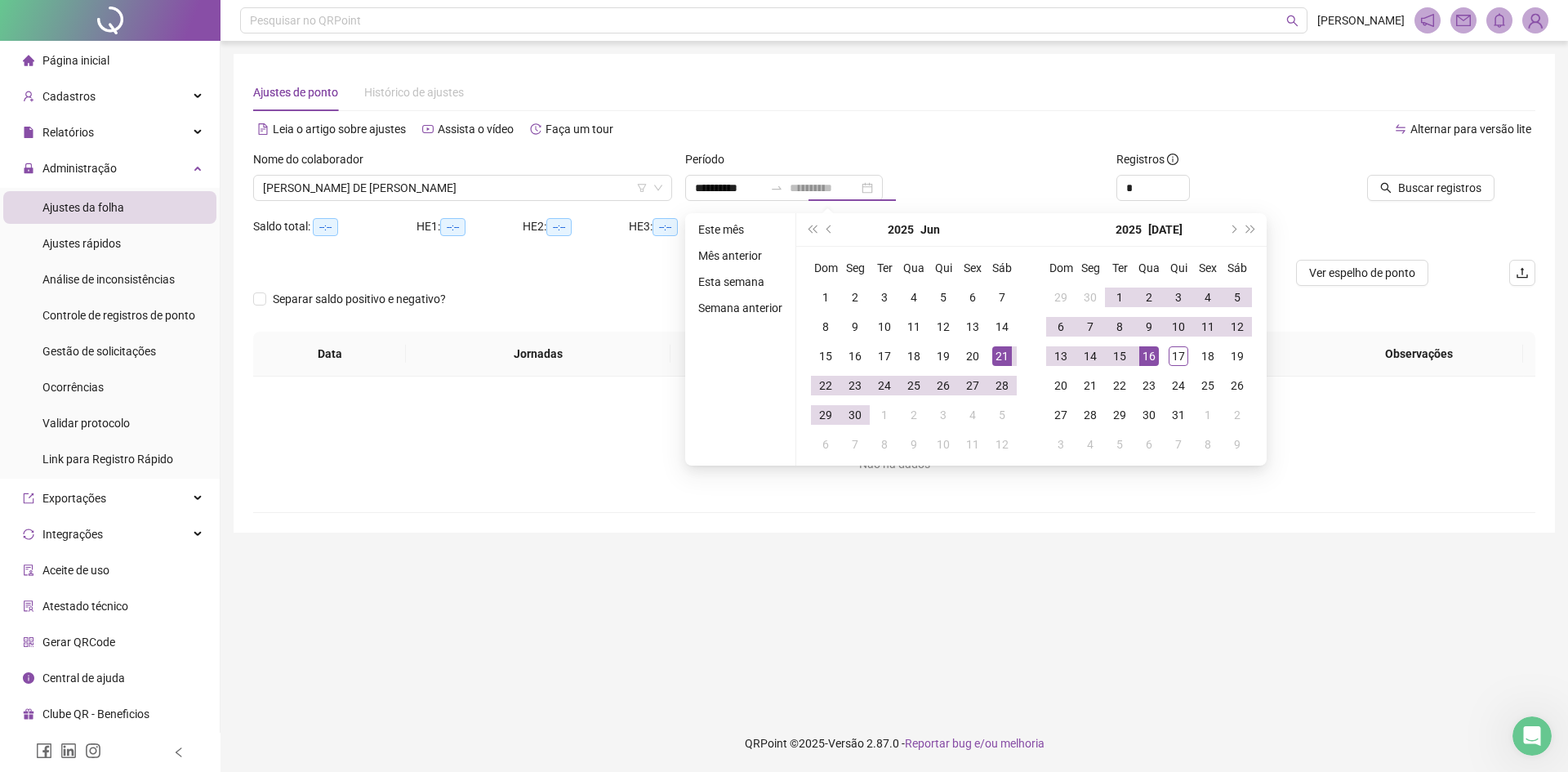 click on "16" at bounding box center [1149, 356] 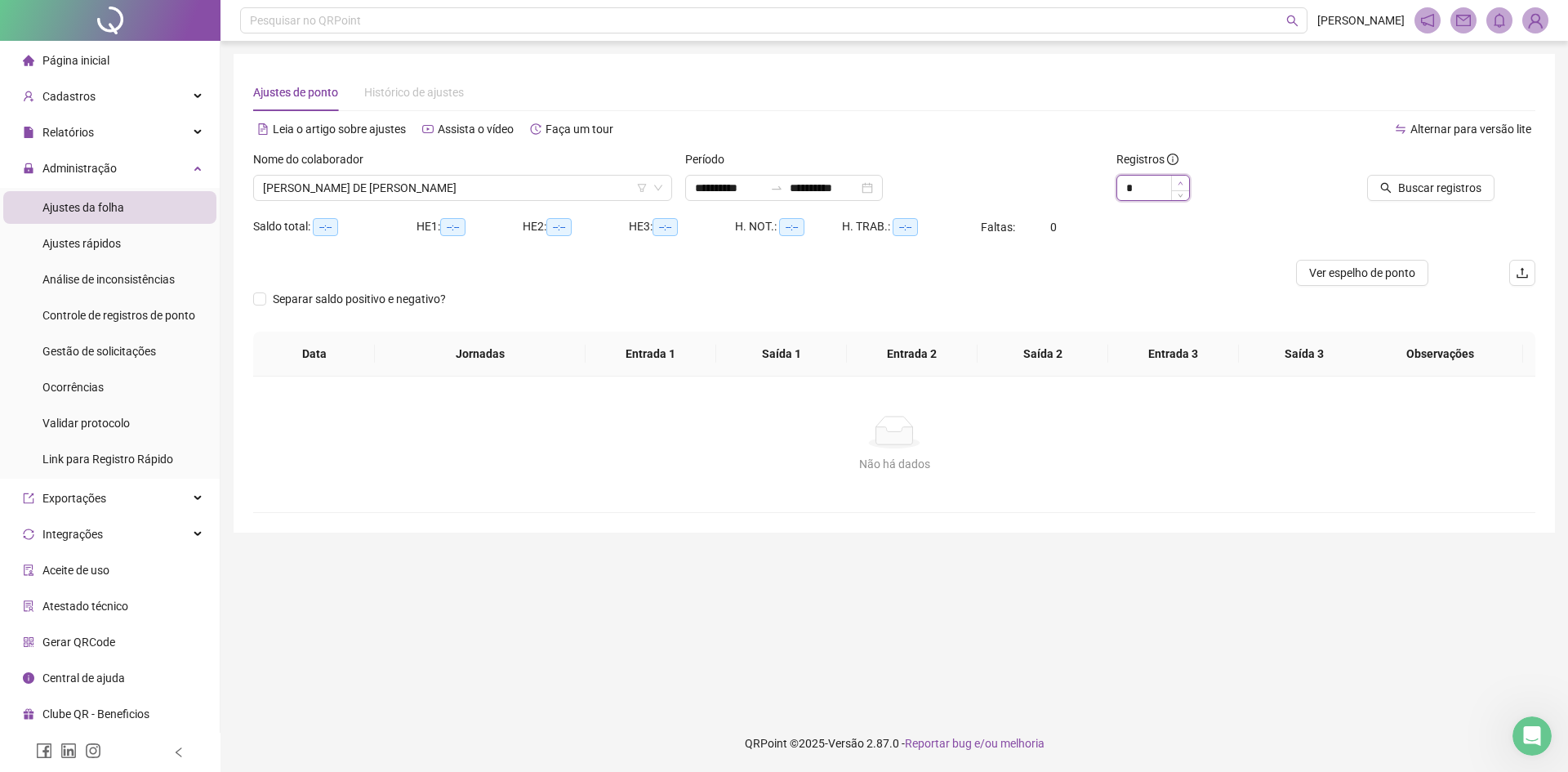 click 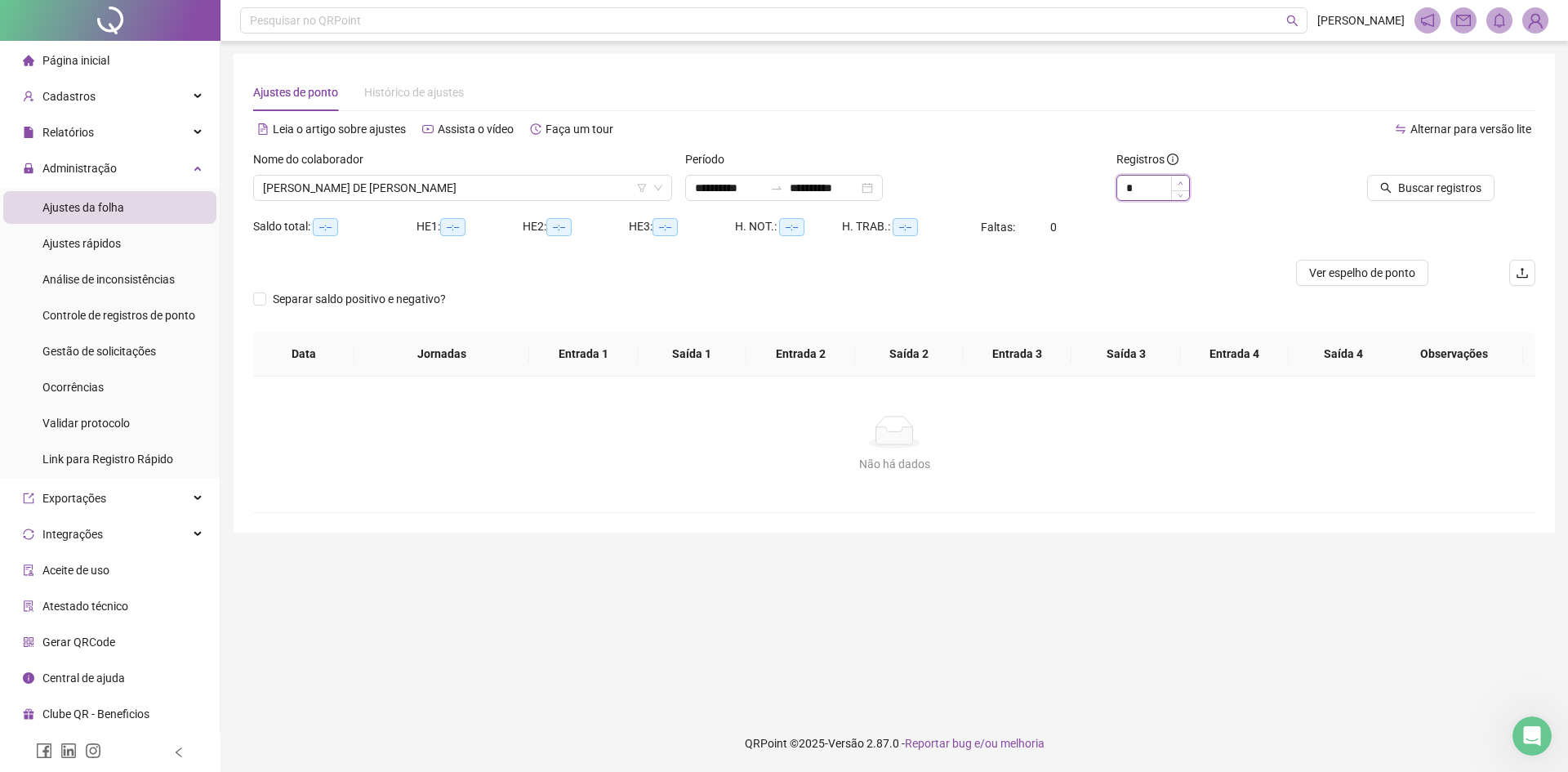 click 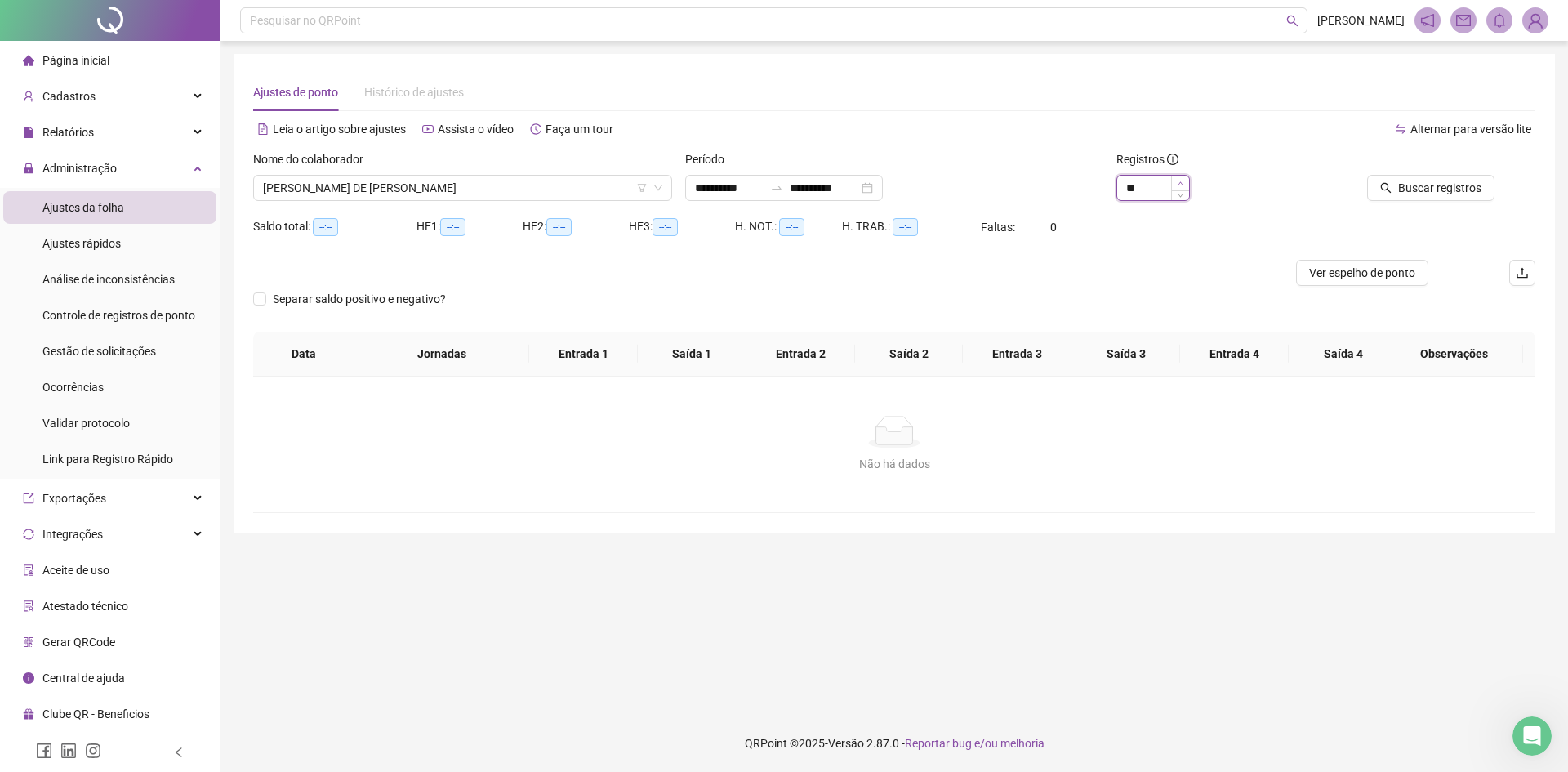 click 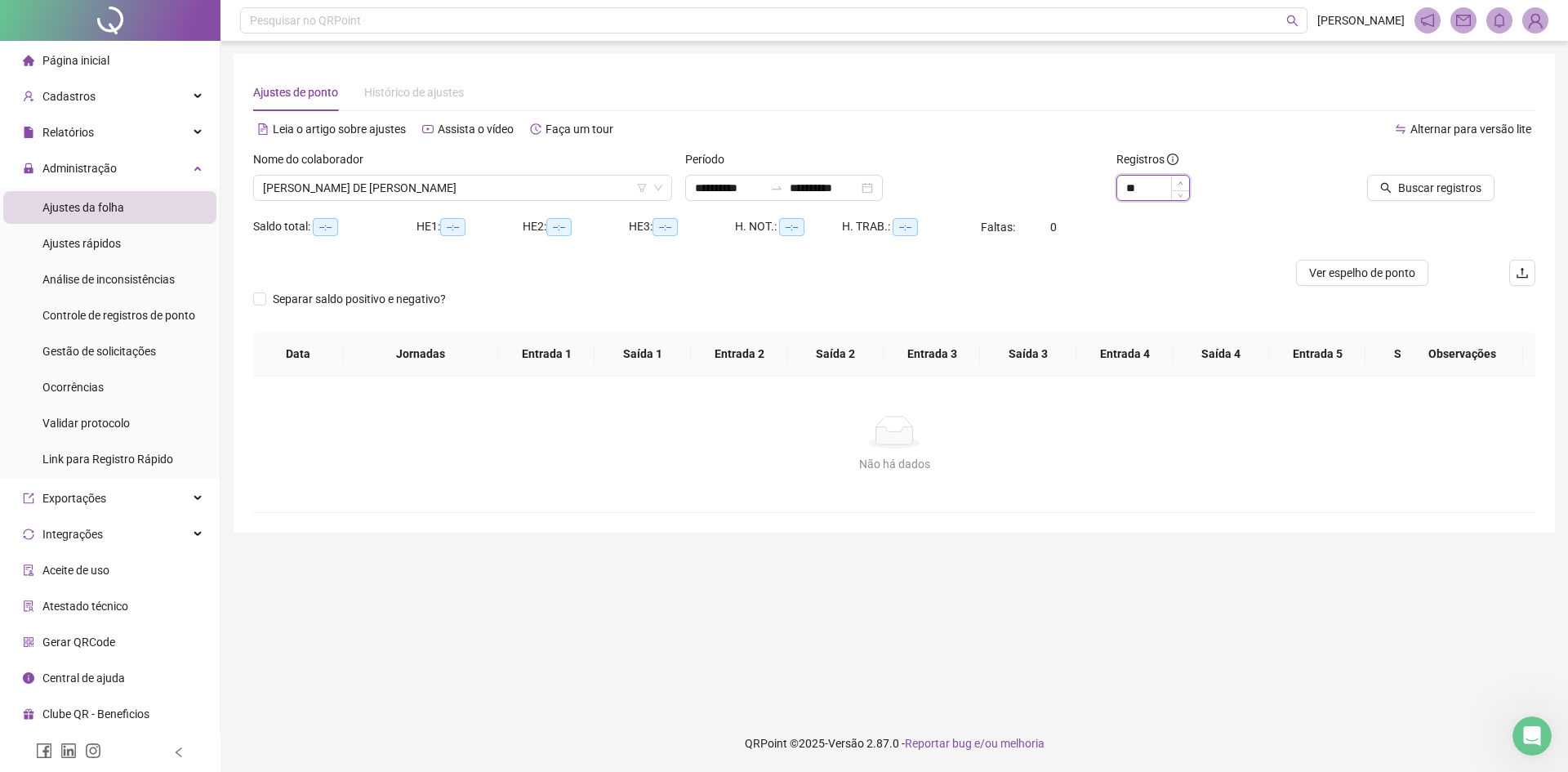 type on "**" 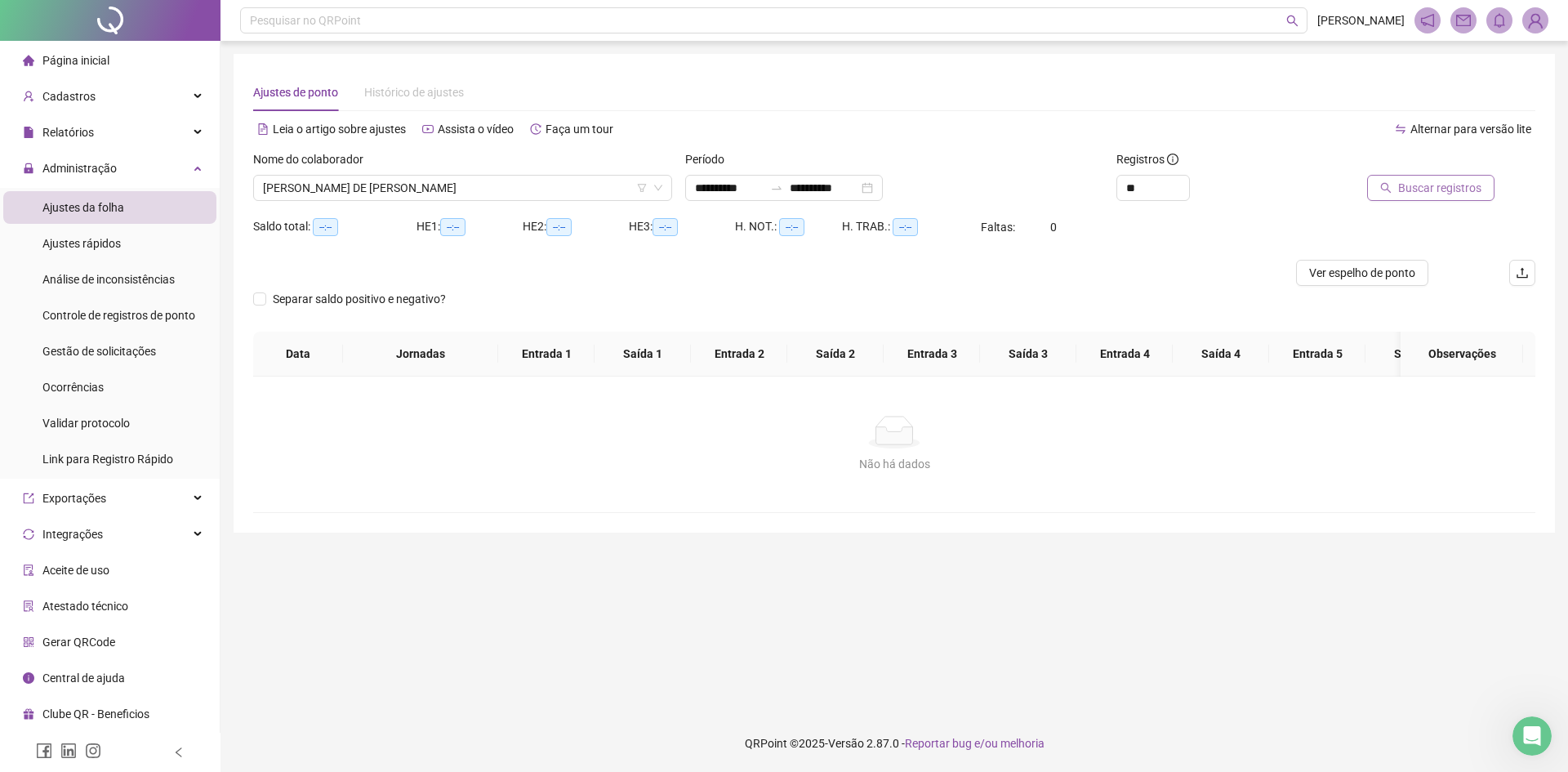 click on "Buscar registros" at bounding box center (1440, 188) 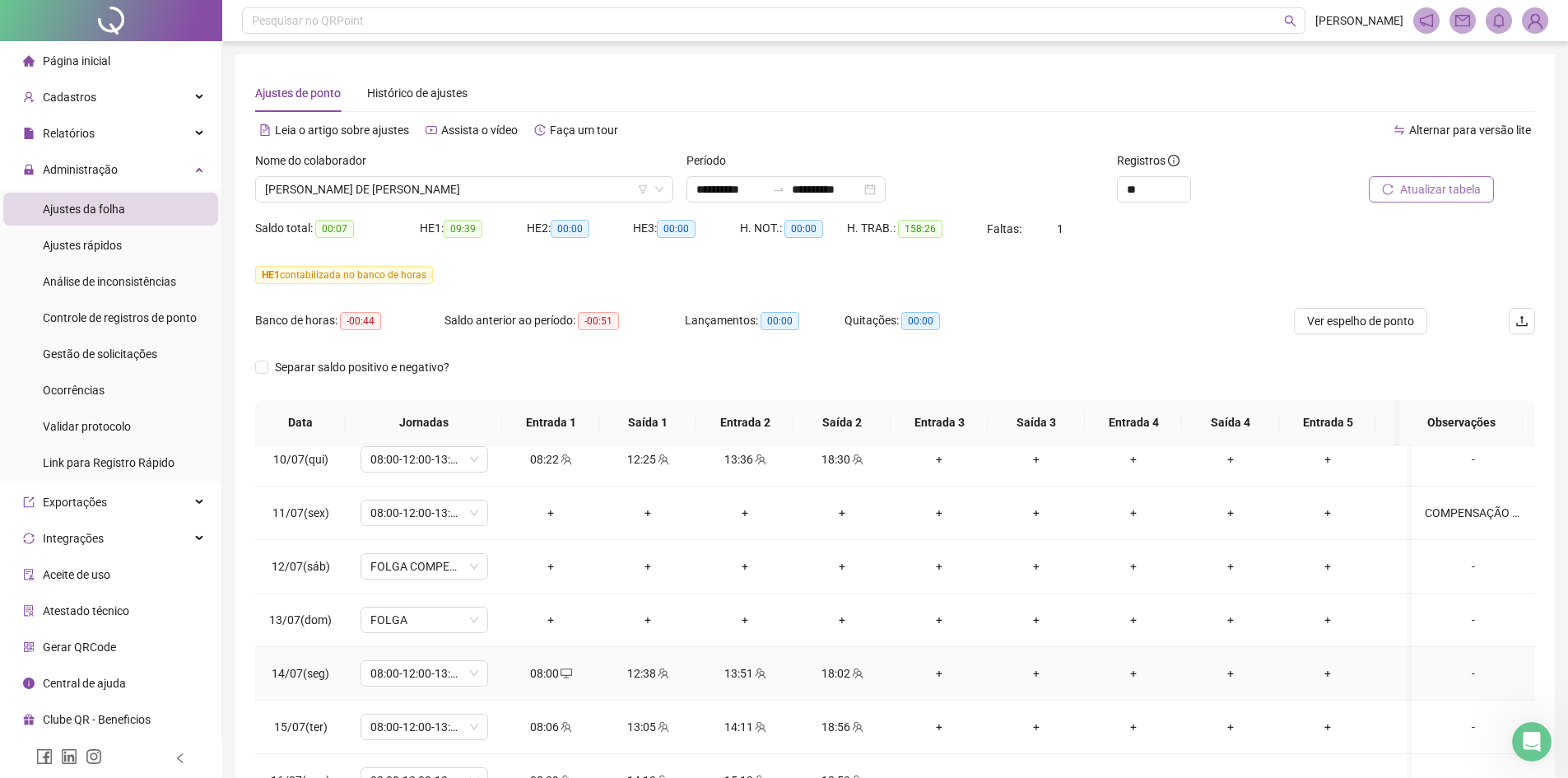 scroll, scrollTop: 1052, scrollLeft: 0, axis: vertical 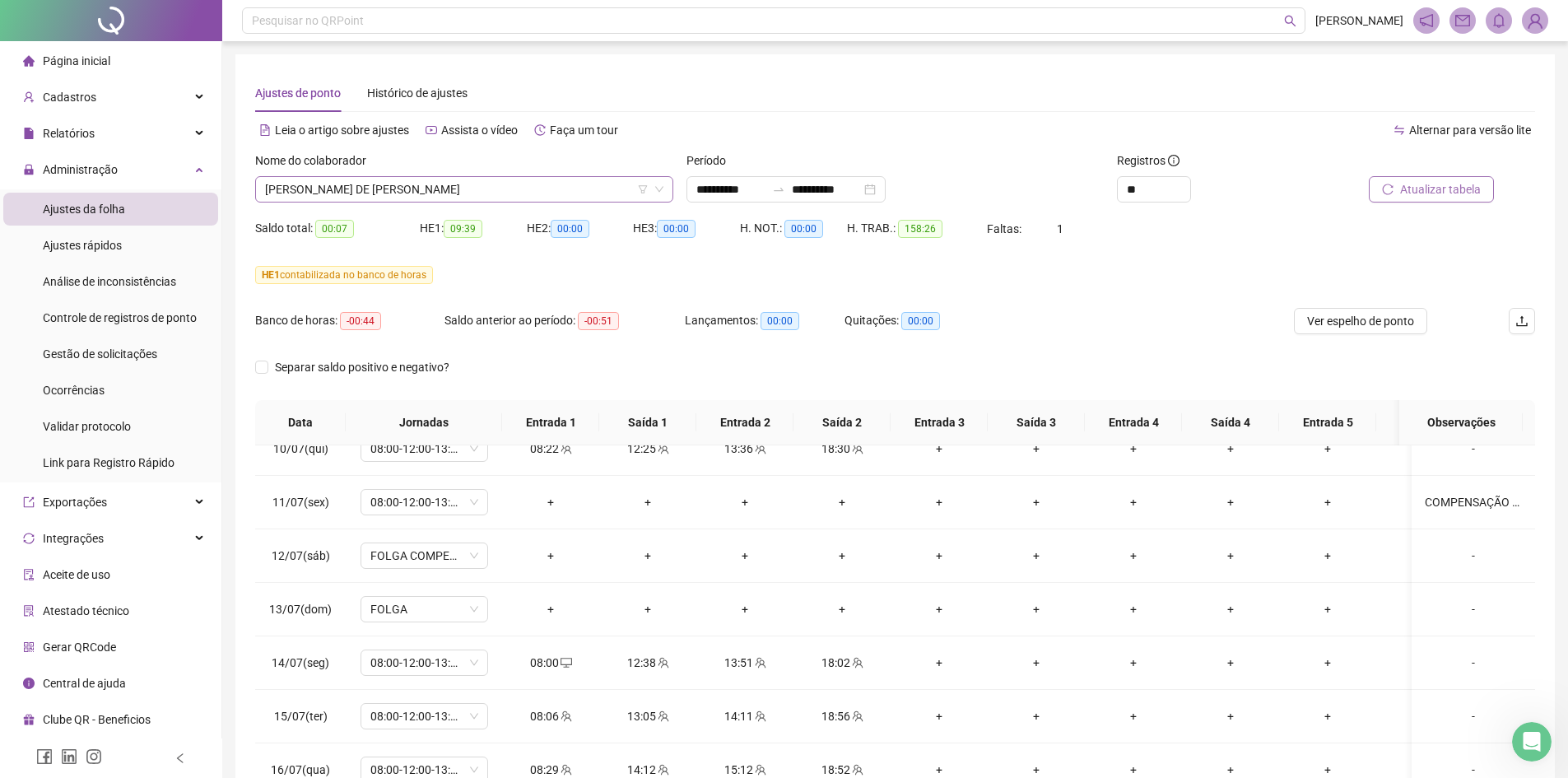 click on "[PERSON_NAME] DE [PERSON_NAME]" at bounding box center [464, 189] 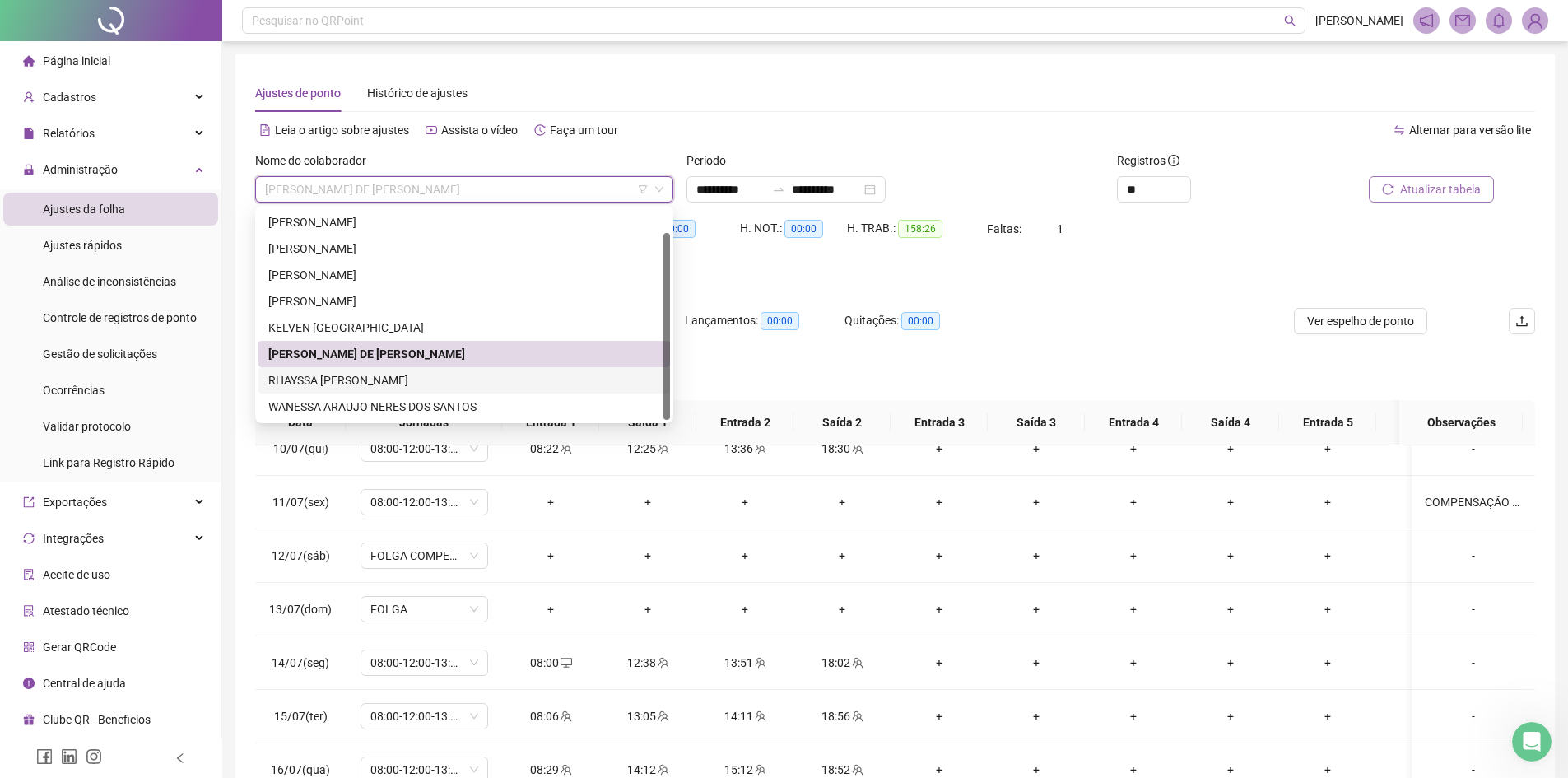 click on "RHAYSSA [PERSON_NAME]" at bounding box center [464, 380] 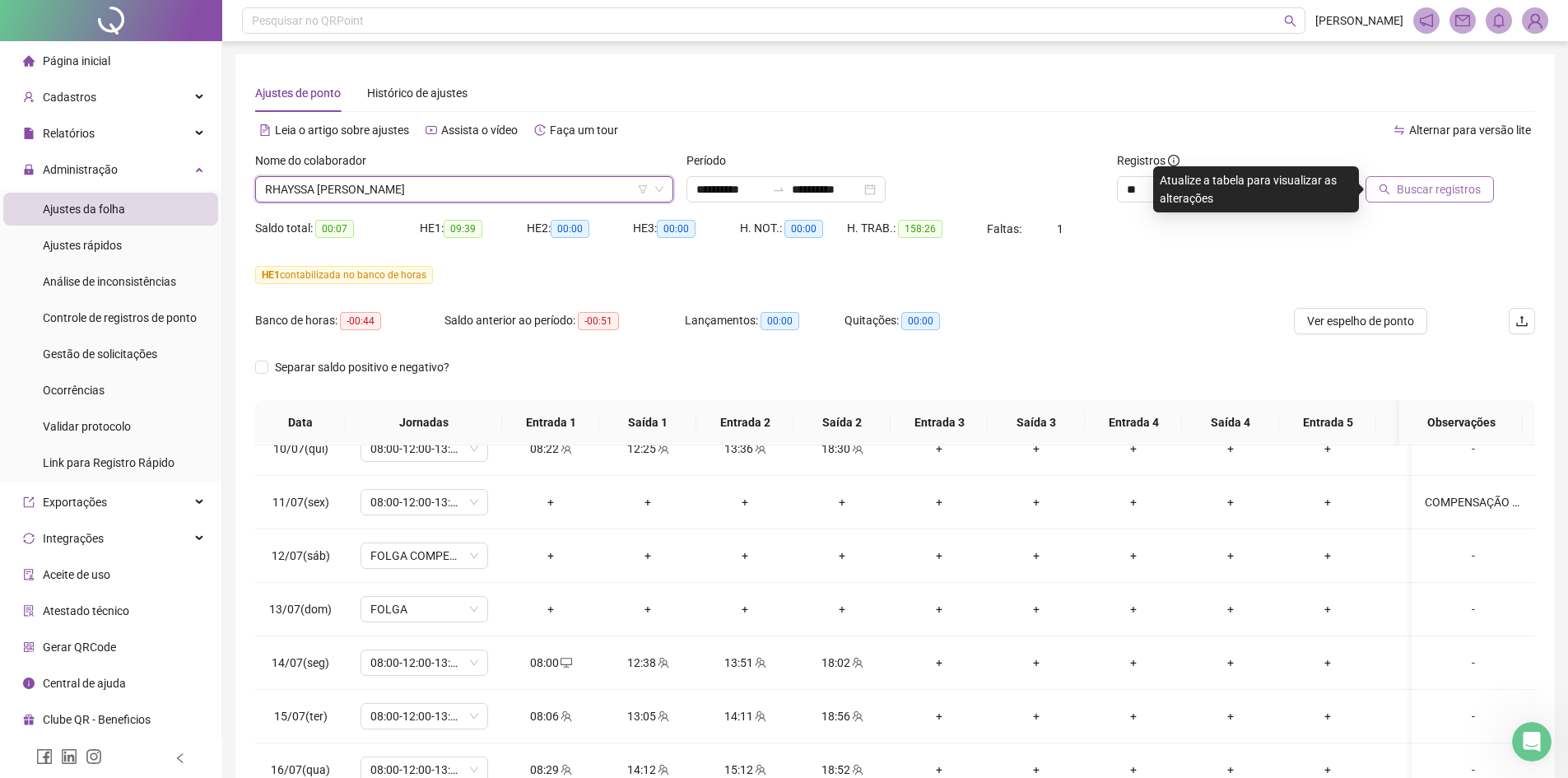 drag, startPoint x: 1449, startPoint y: 204, endPoint x: 1445, endPoint y: 181, distance: 23.345235 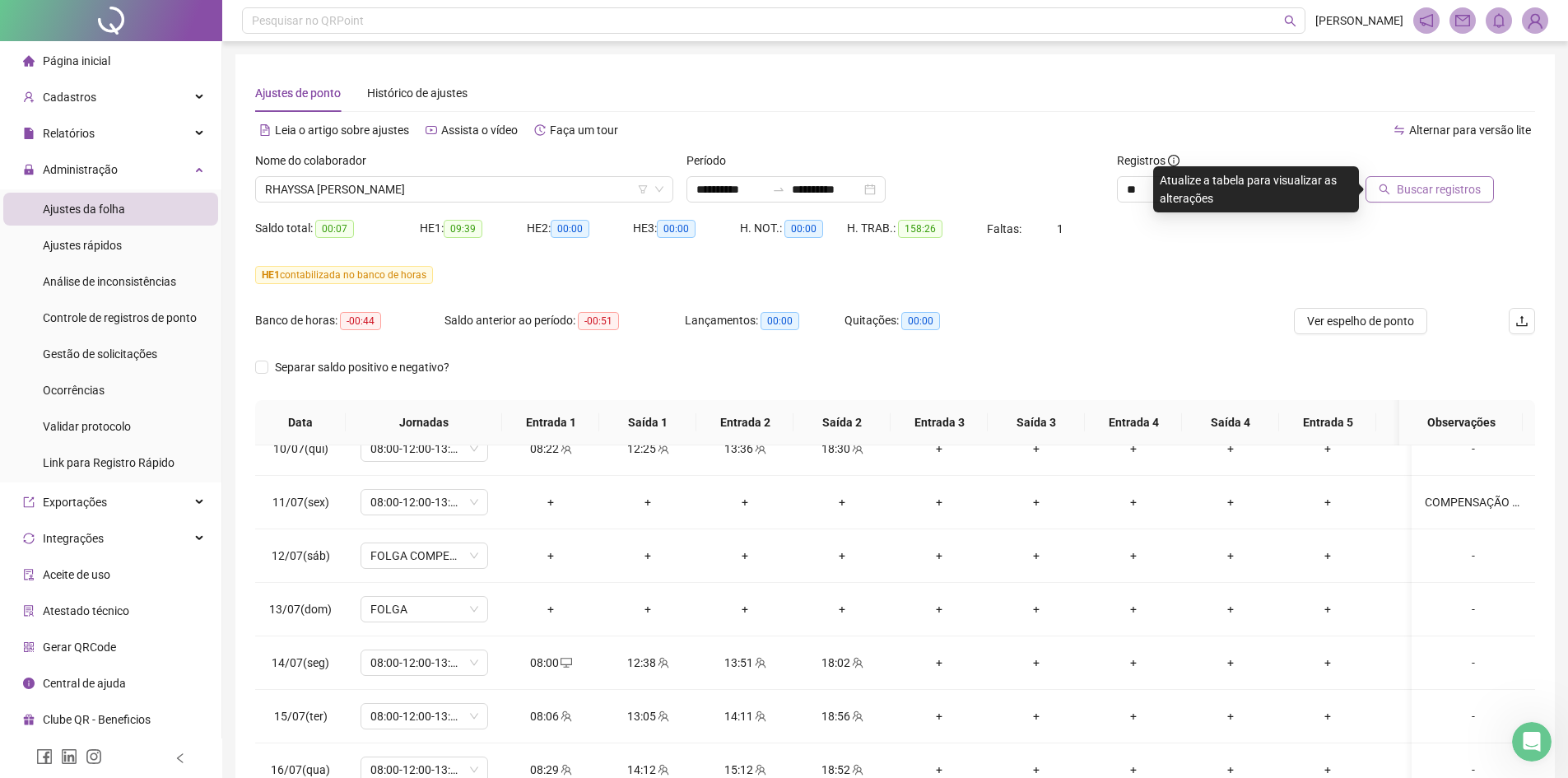 click on "Buscar registros" at bounding box center [1439, 189] 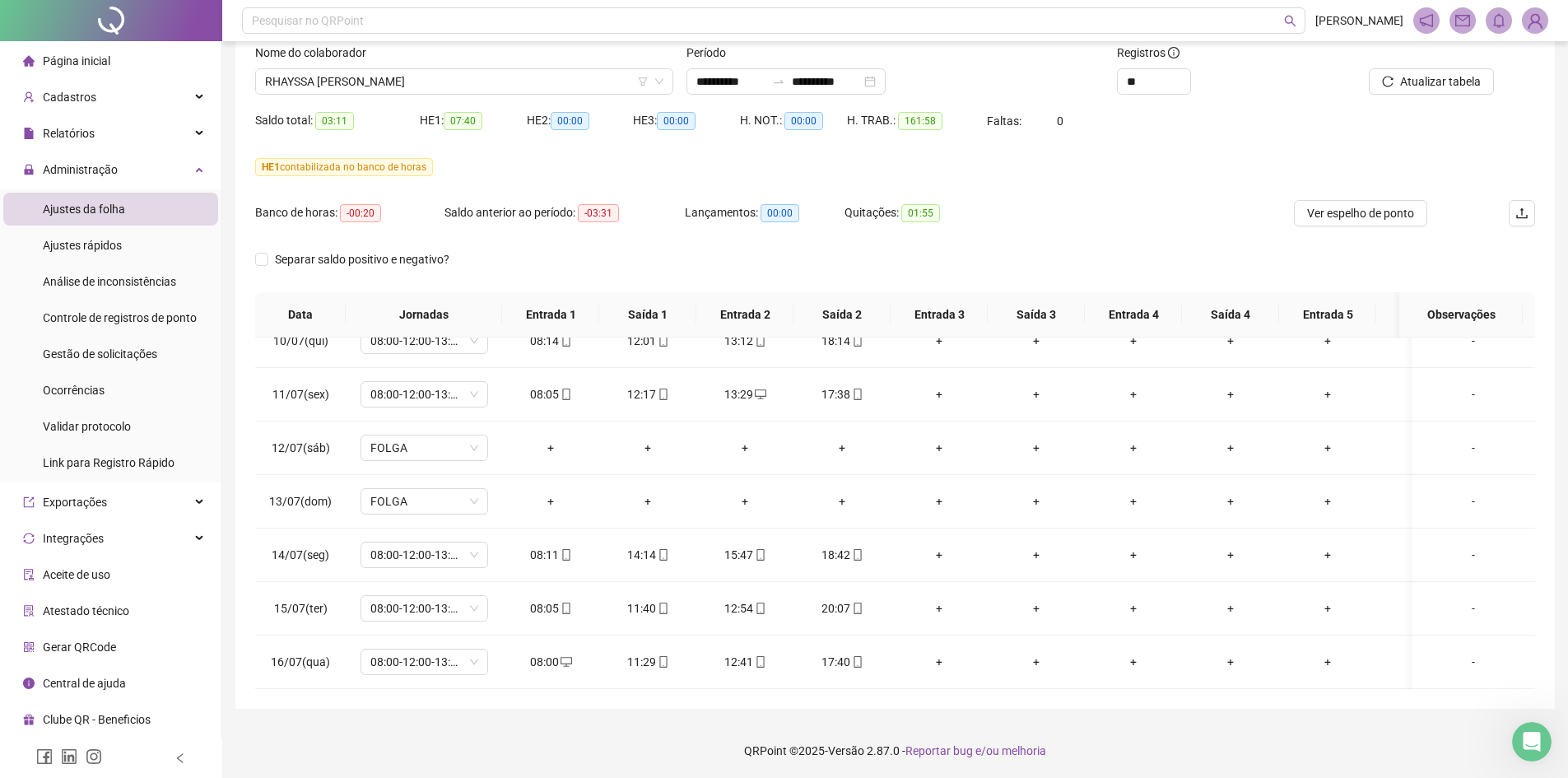 scroll, scrollTop: 109, scrollLeft: 0, axis: vertical 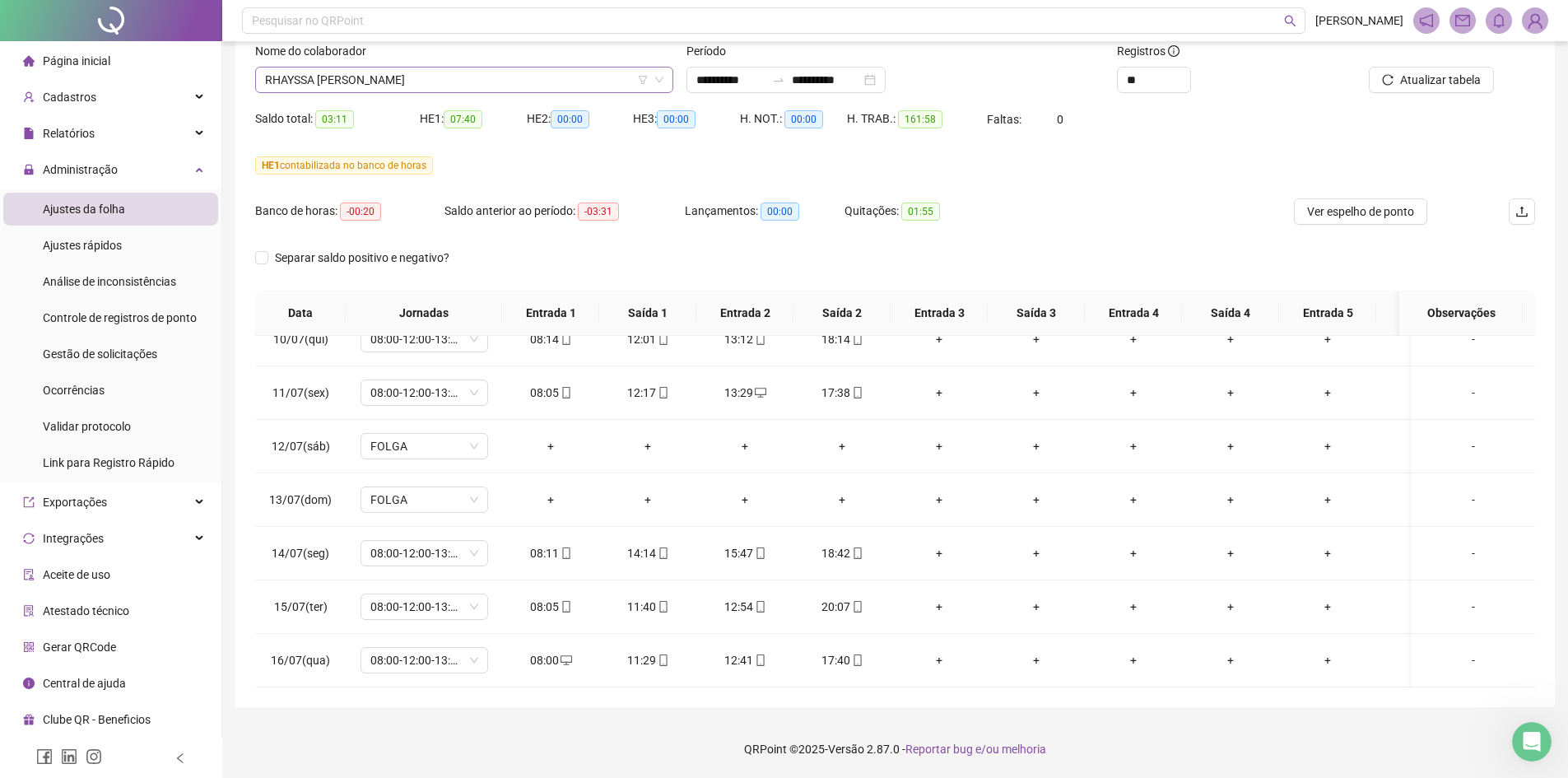 click on "RHAYSSA [PERSON_NAME]" at bounding box center (464, 80) 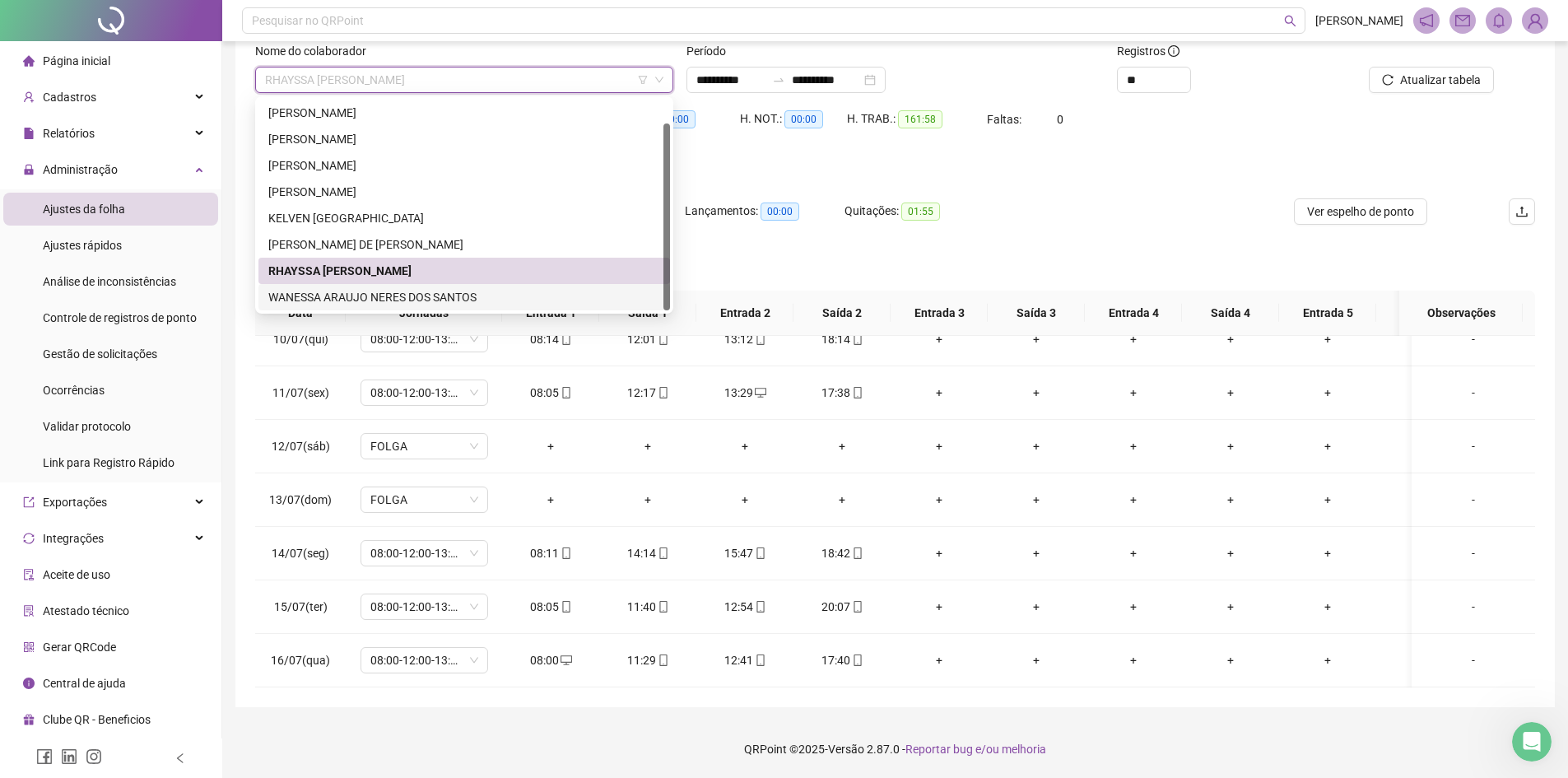 click on "WANESSA ARAUJO NERES DOS SANTOS" at bounding box center (464, 297) 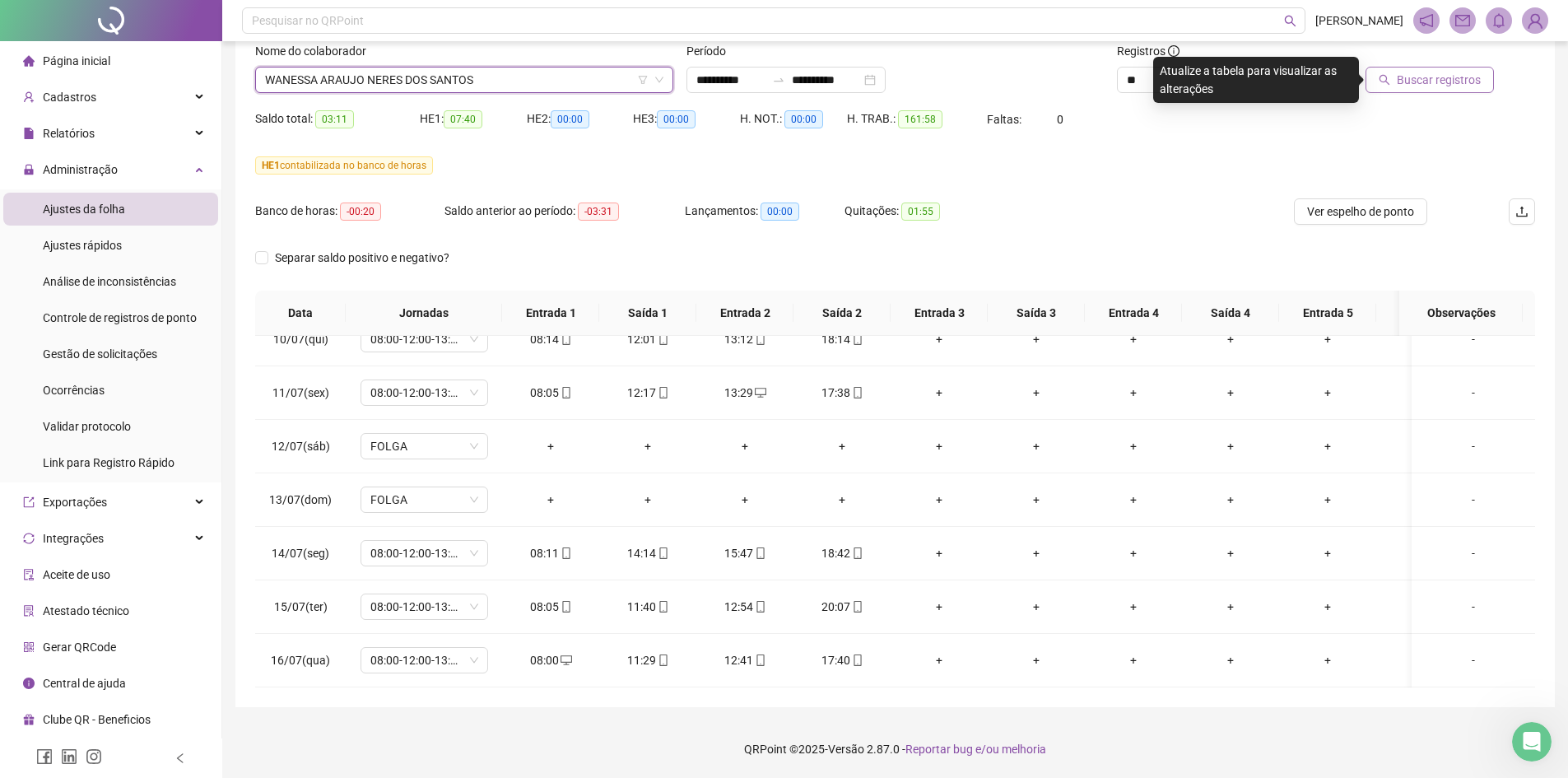 click on "Buscar registros" at bounding box center (1439, 80) 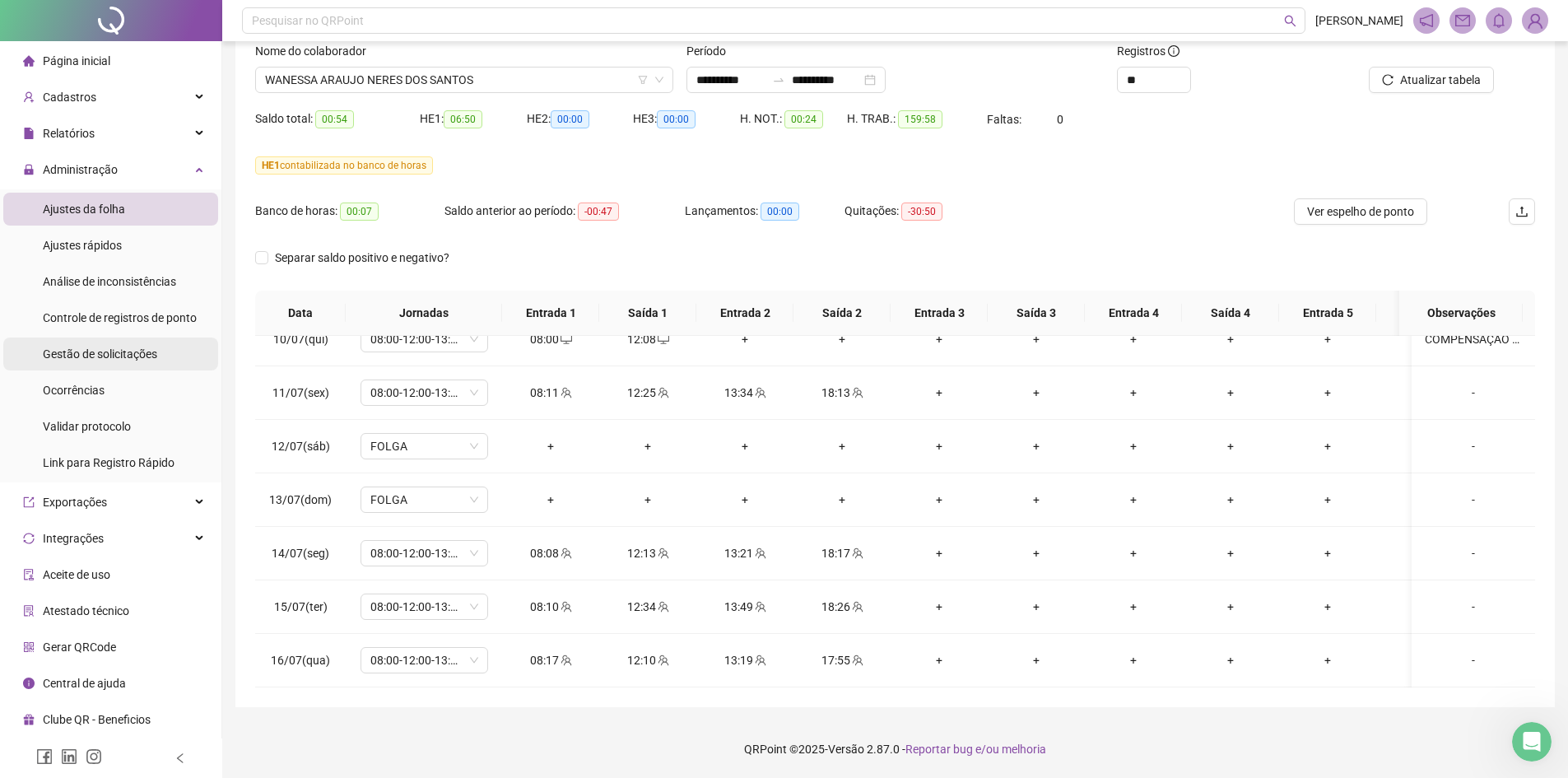 click on "Gestão de solicitações" at bounding box center (100, 354) 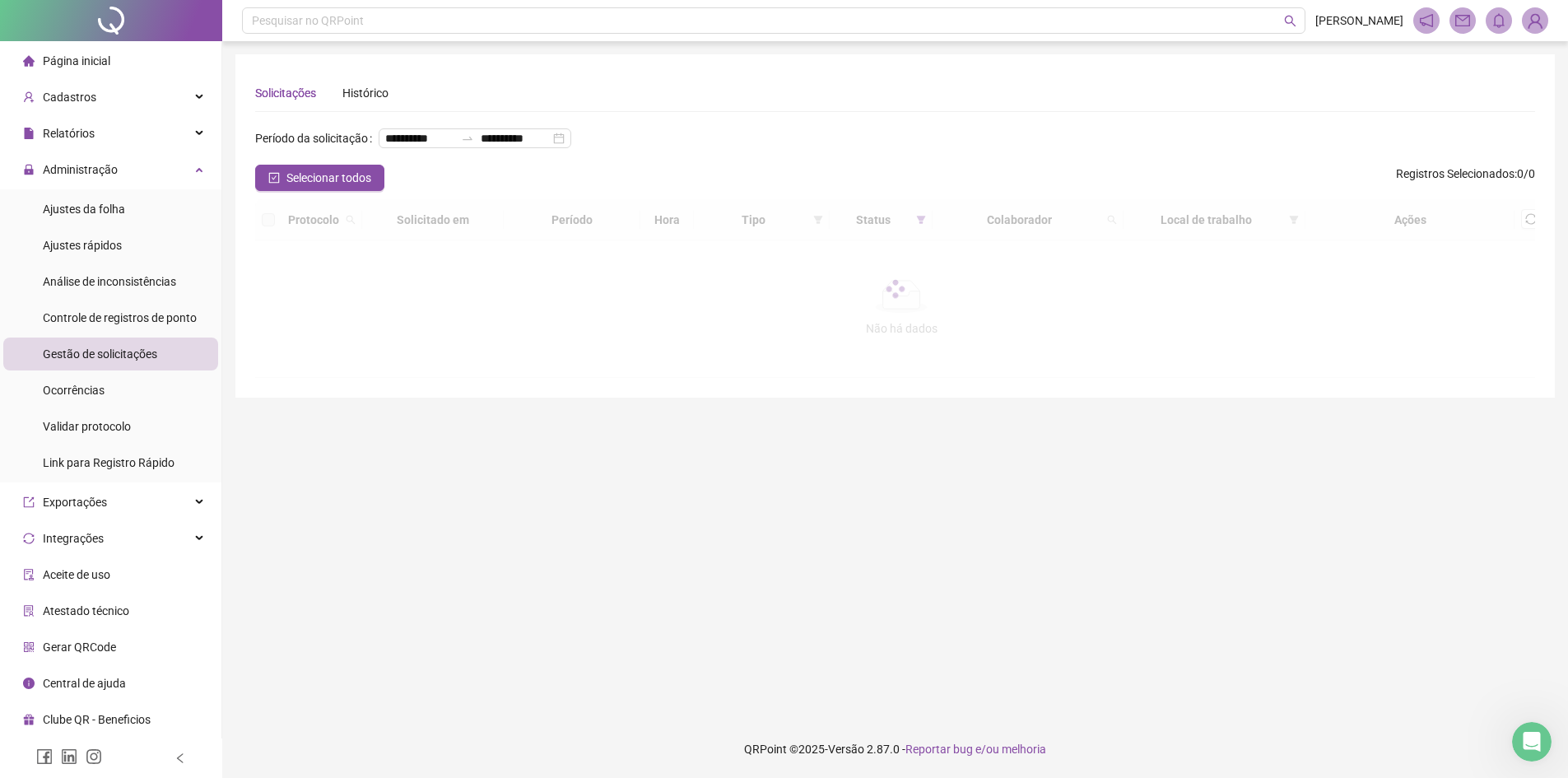 scroll, scrollTop: 0, scrollLeft: 0, axis: both 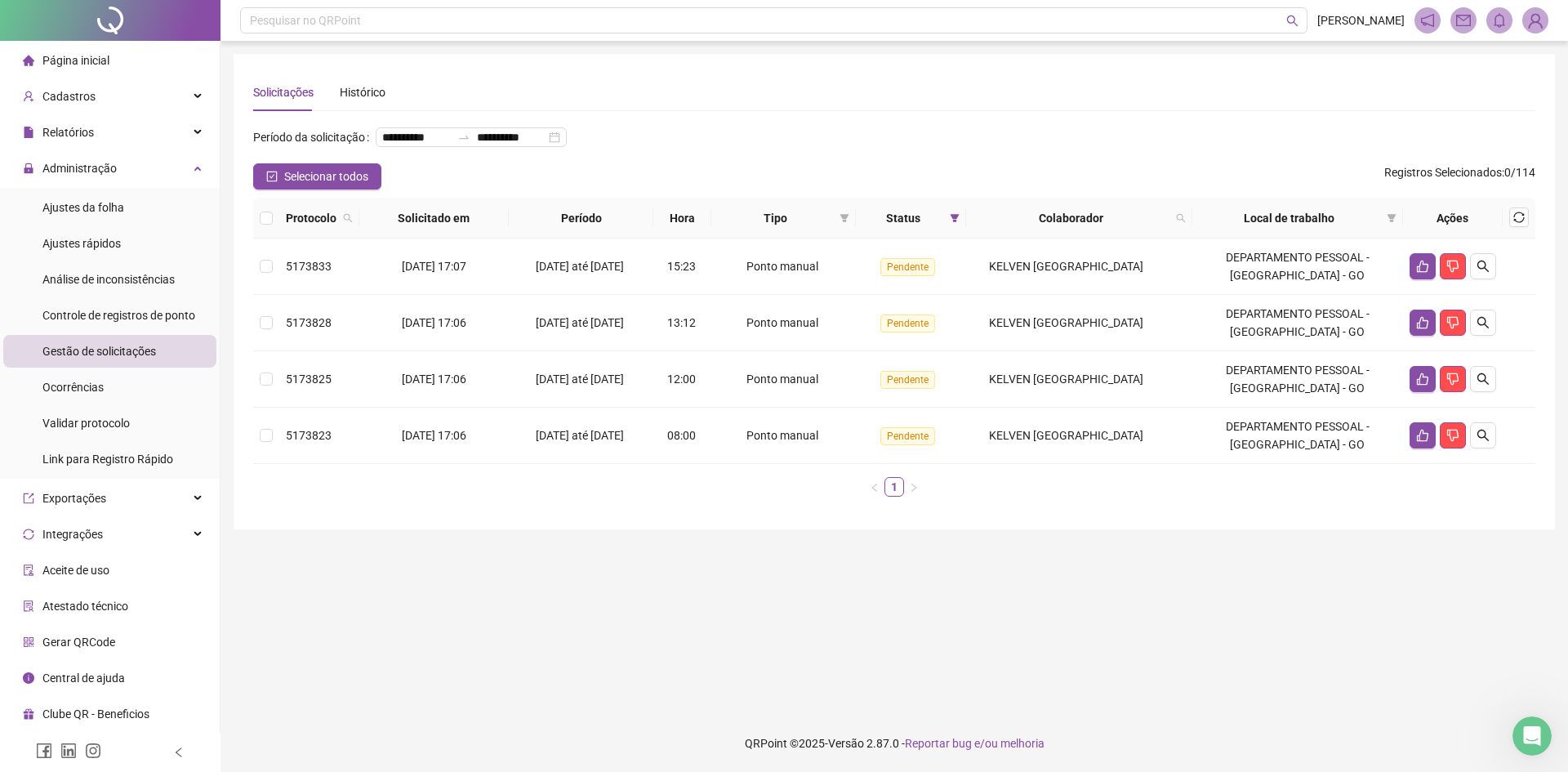 click at bounding box center [266, 218] 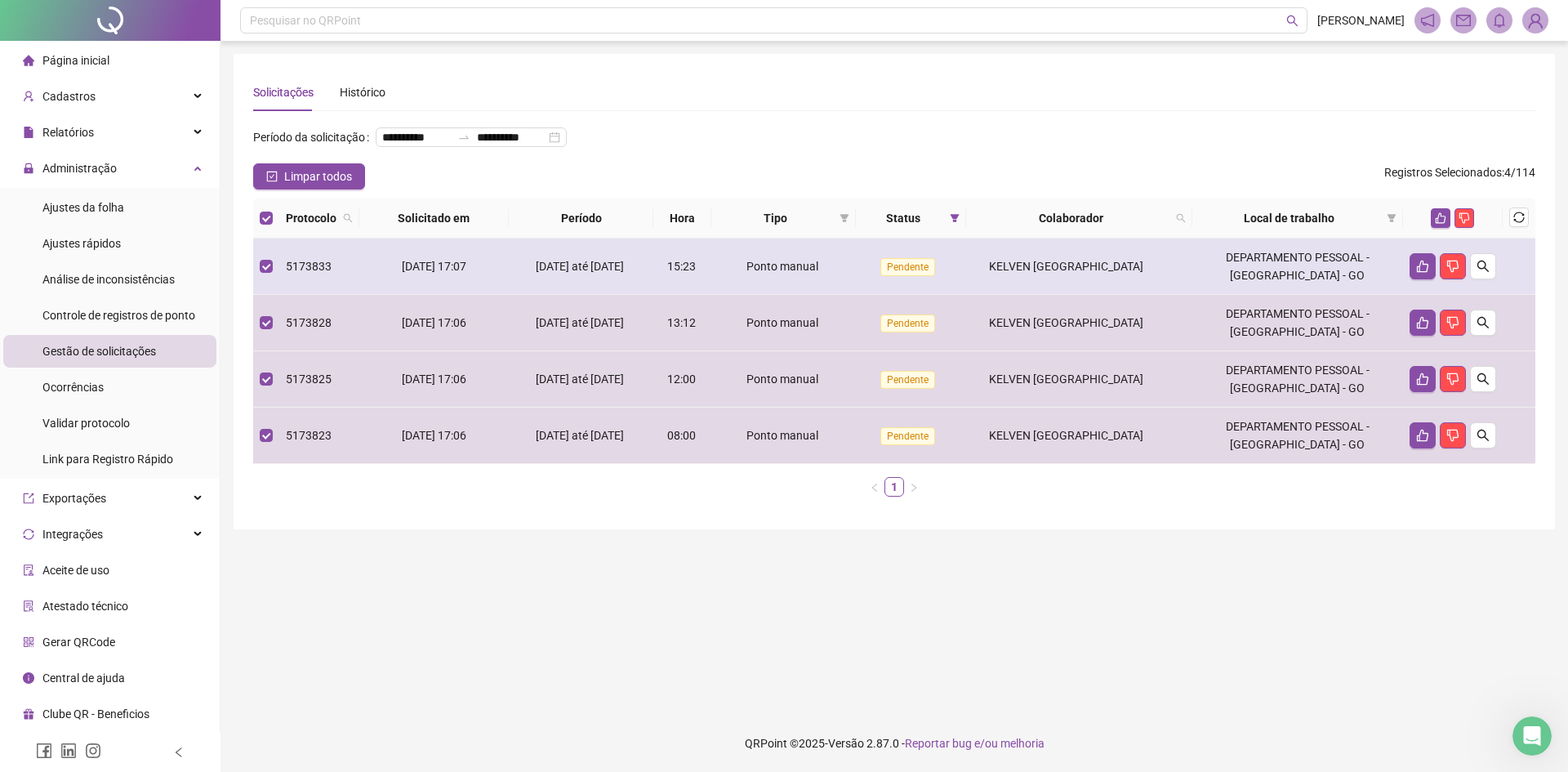 click at bounding box center (1453, 266) 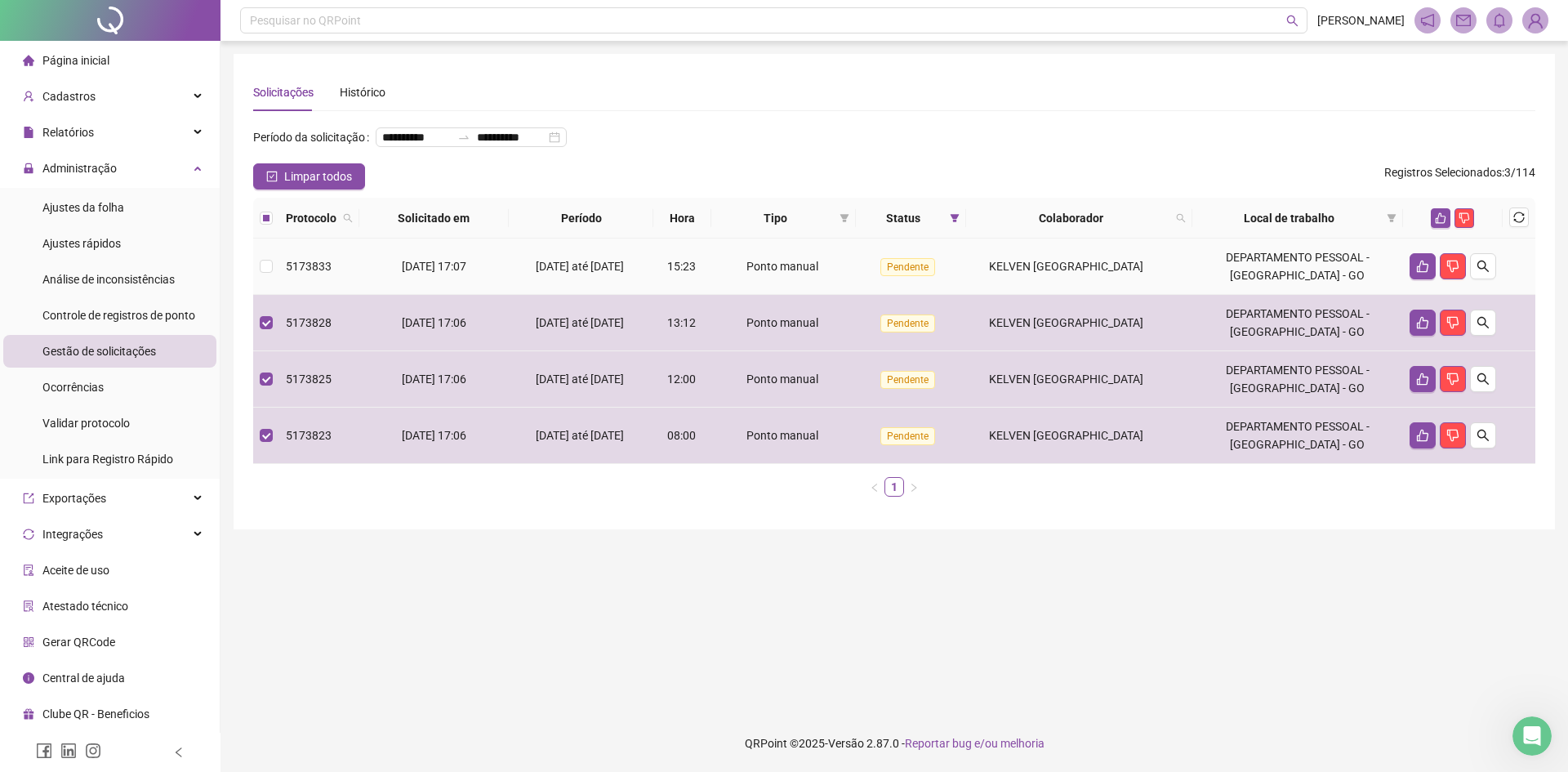 click on "DEPARTAMENTO PESSOAL - [GEOGRAPHIC_DATA] - GO" at bounding box center (1298, 266) 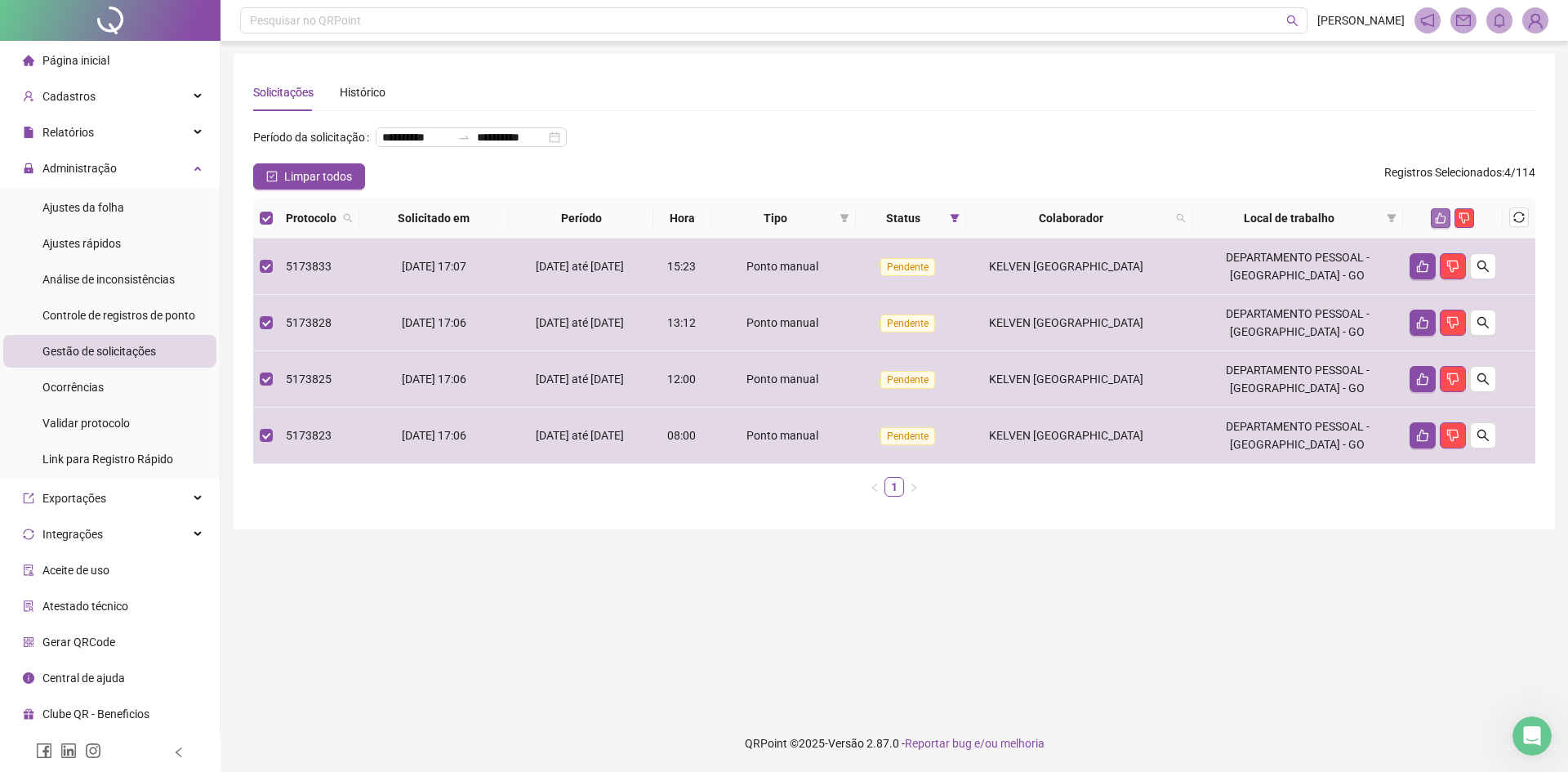 click 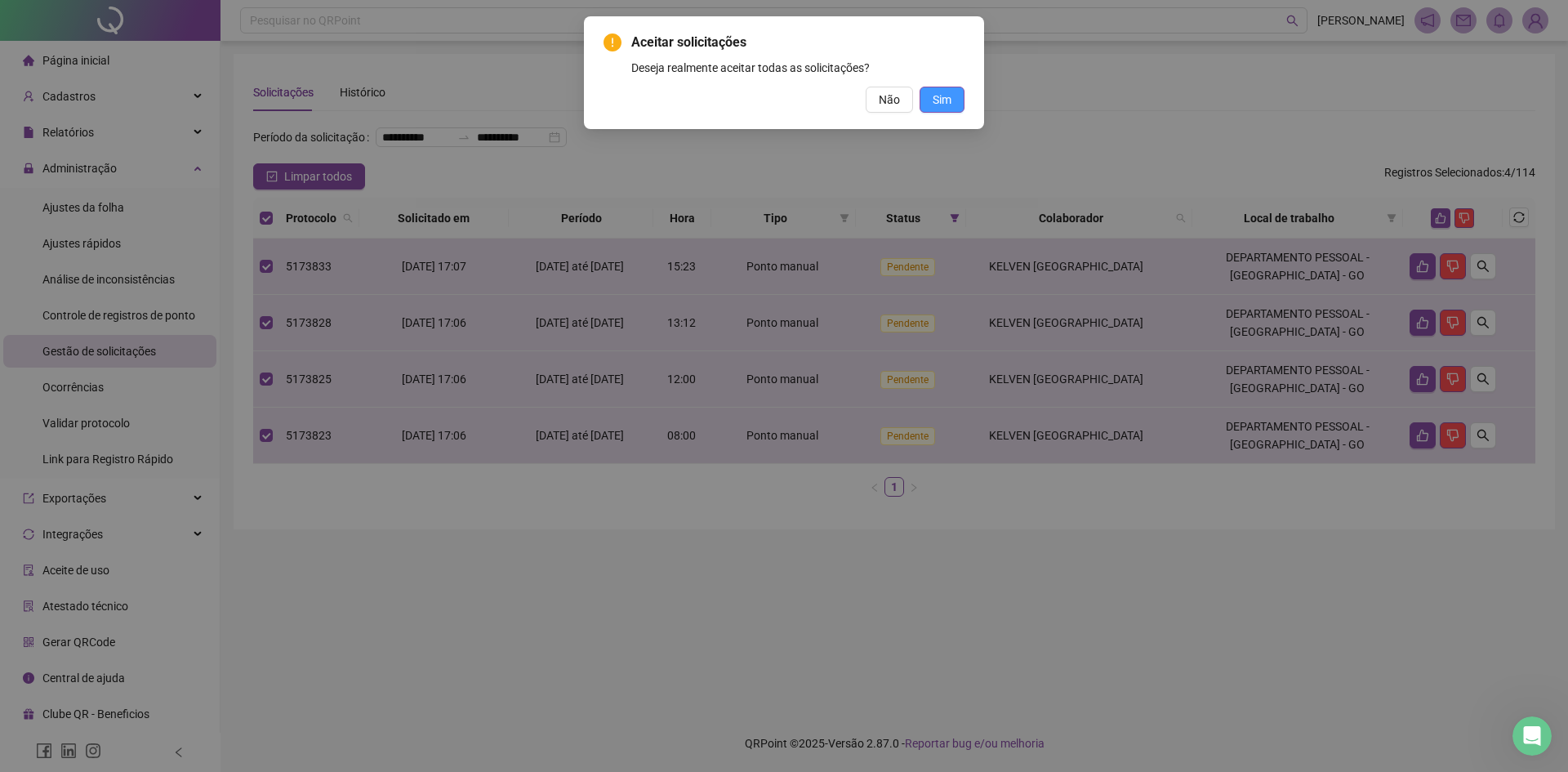 click on "Sim" at bounding box center (942, 100) 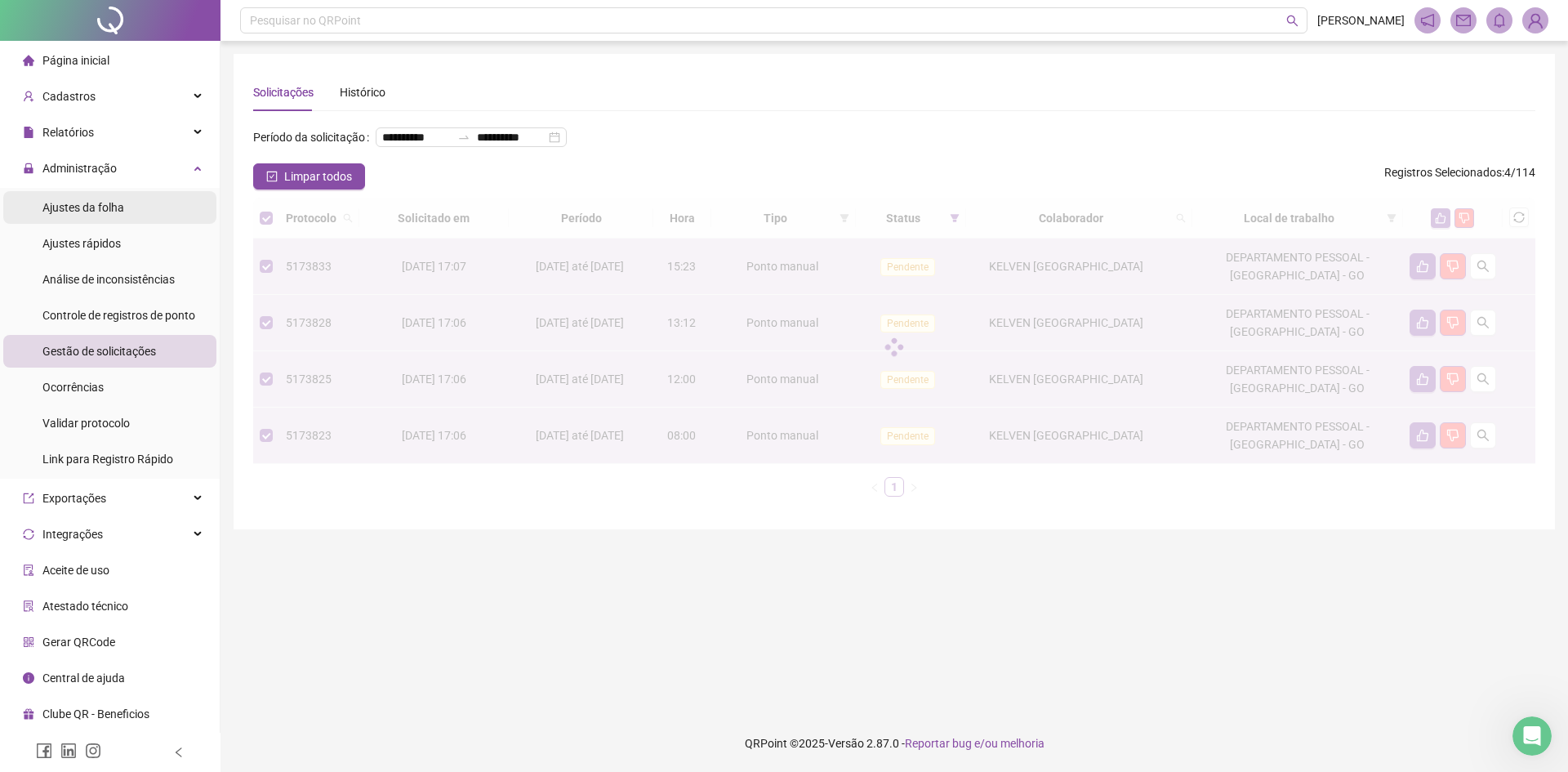 click on "Ajustes da folha" at bounding box center [109, 208] 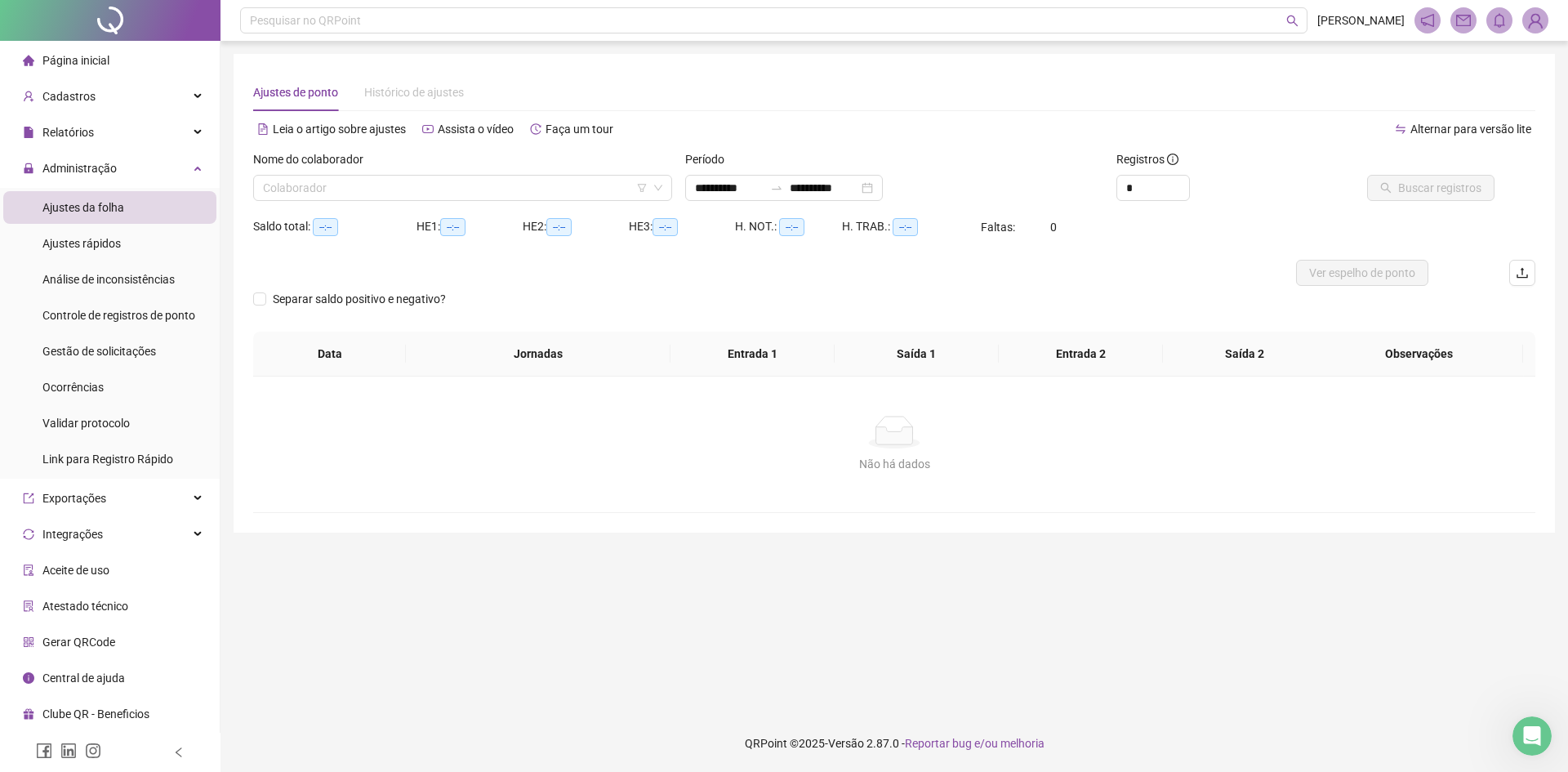 click on "Nome do colaborador Colaborador" at bounding box center [462, 182] 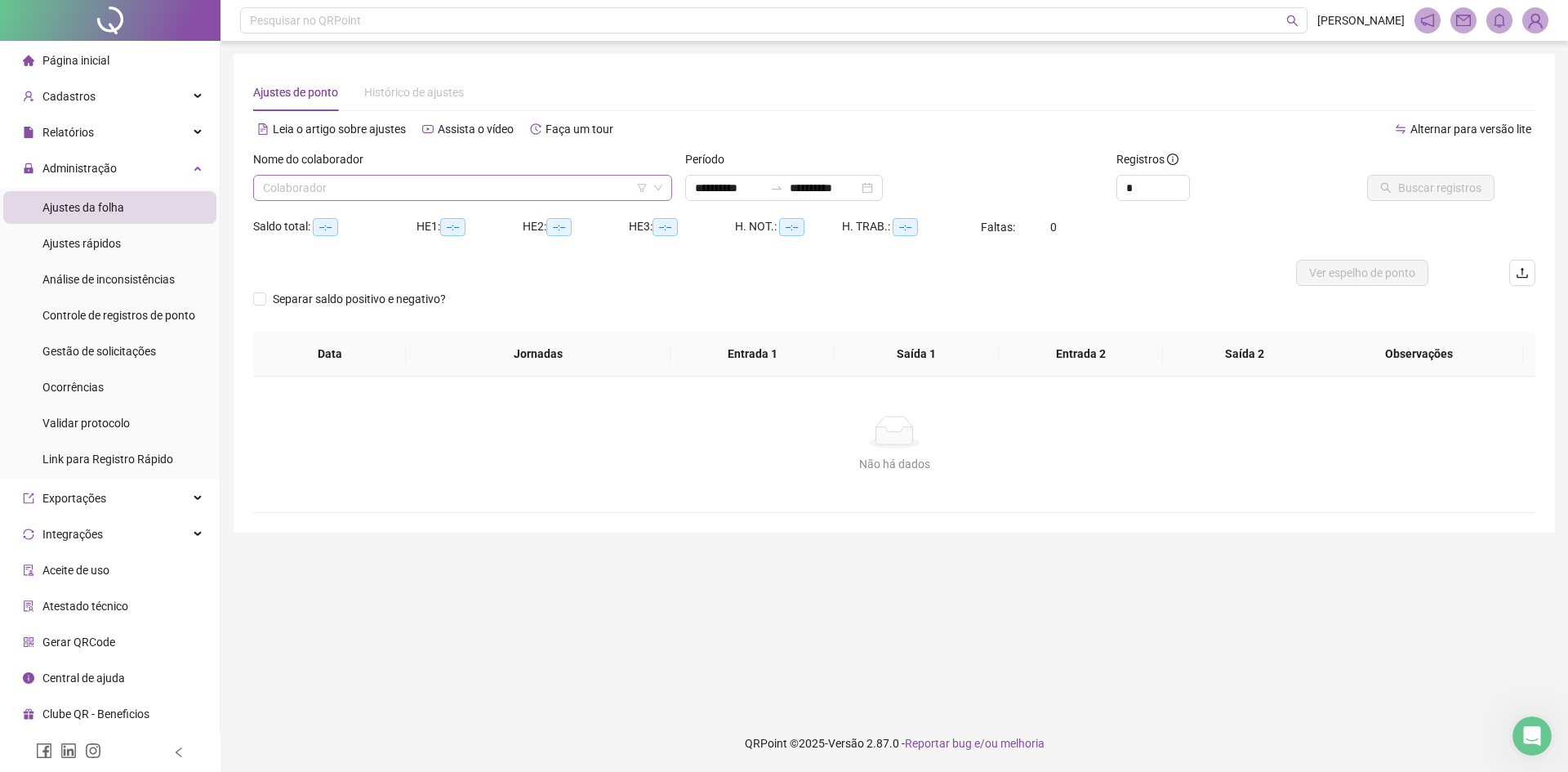 type on "**********" 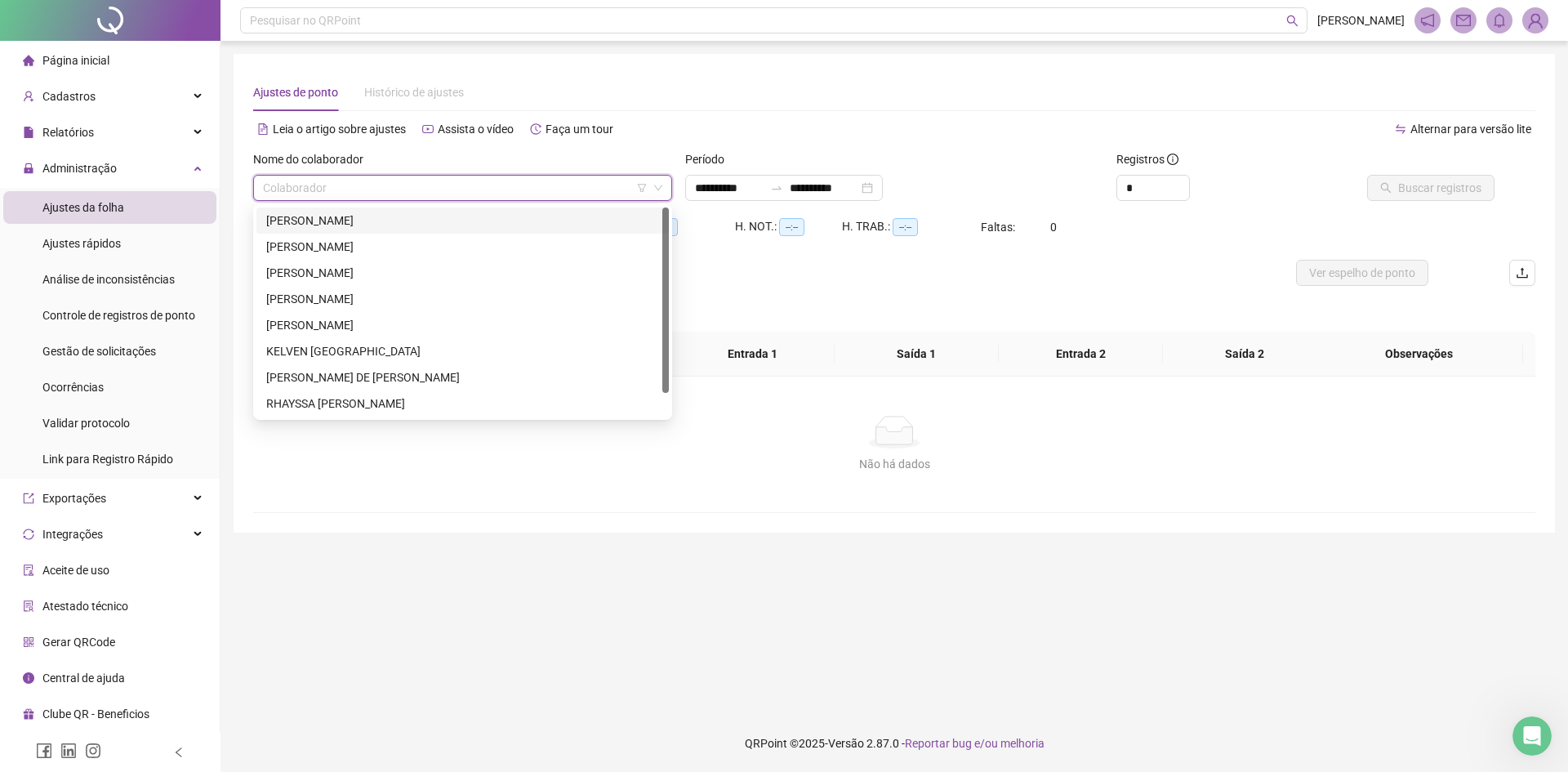 click at bounding box center [457, 188] 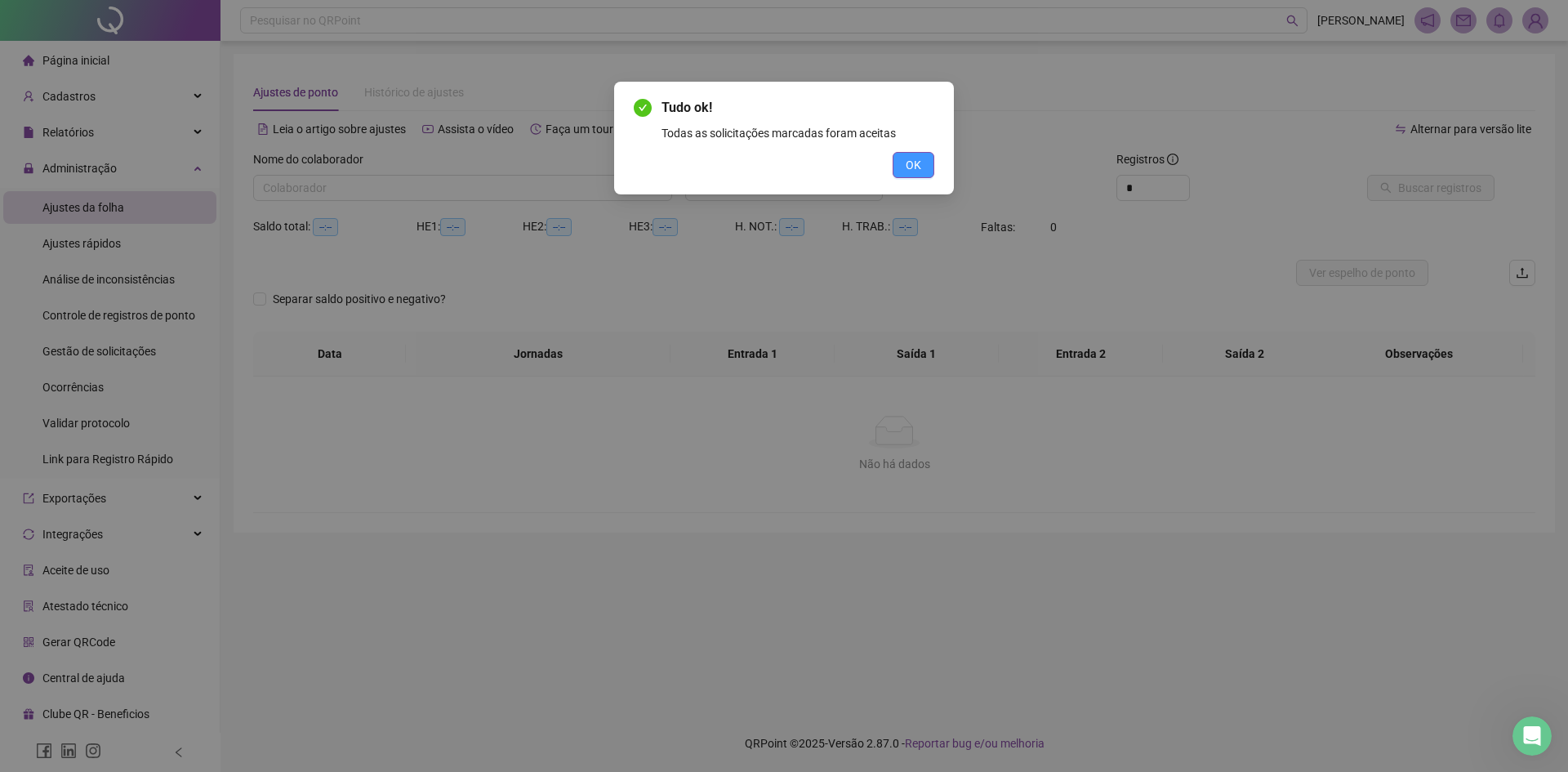 click on "OK" at bounding box center [913, 165] 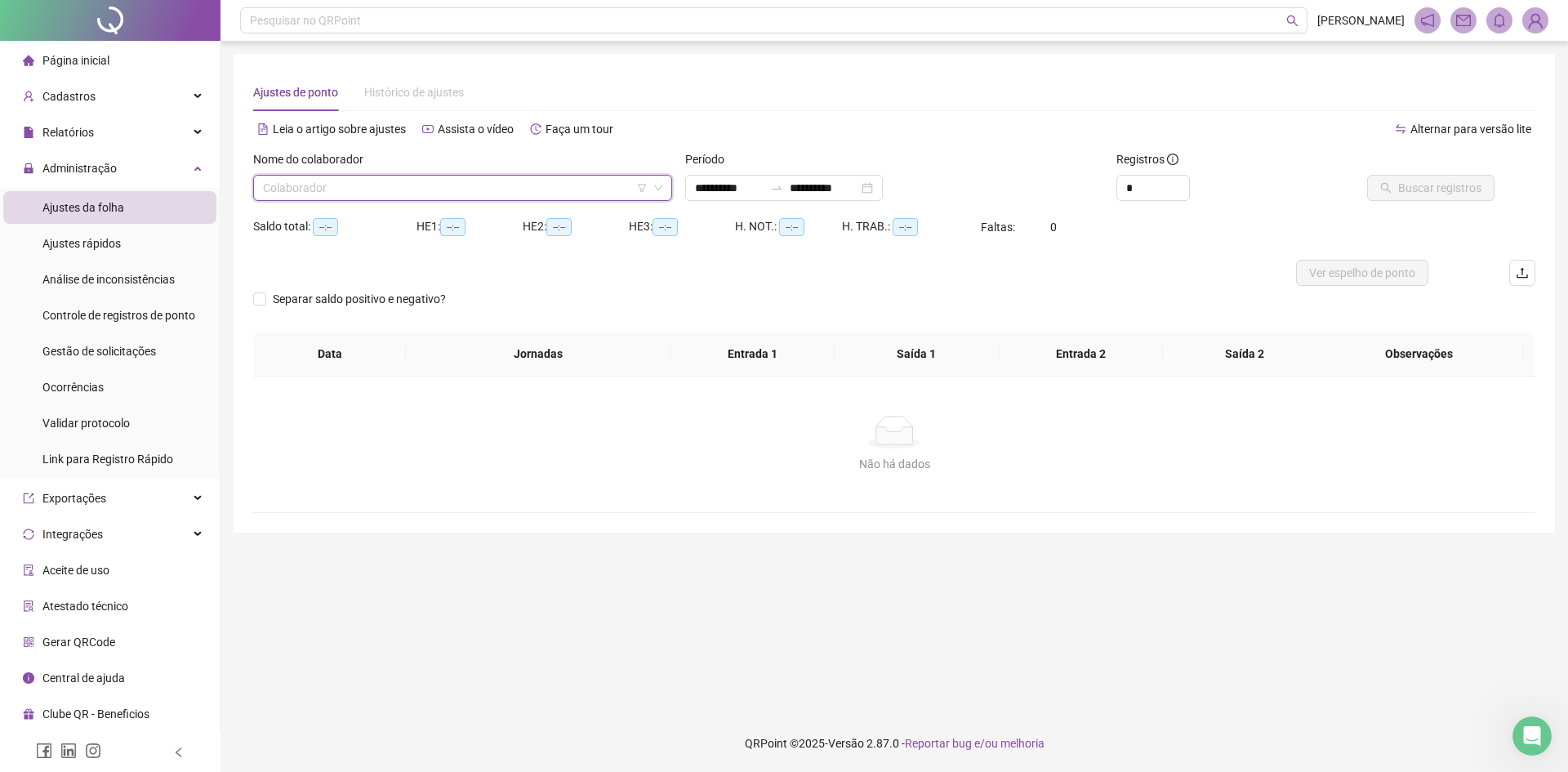 click at bounding box center (457, 188) 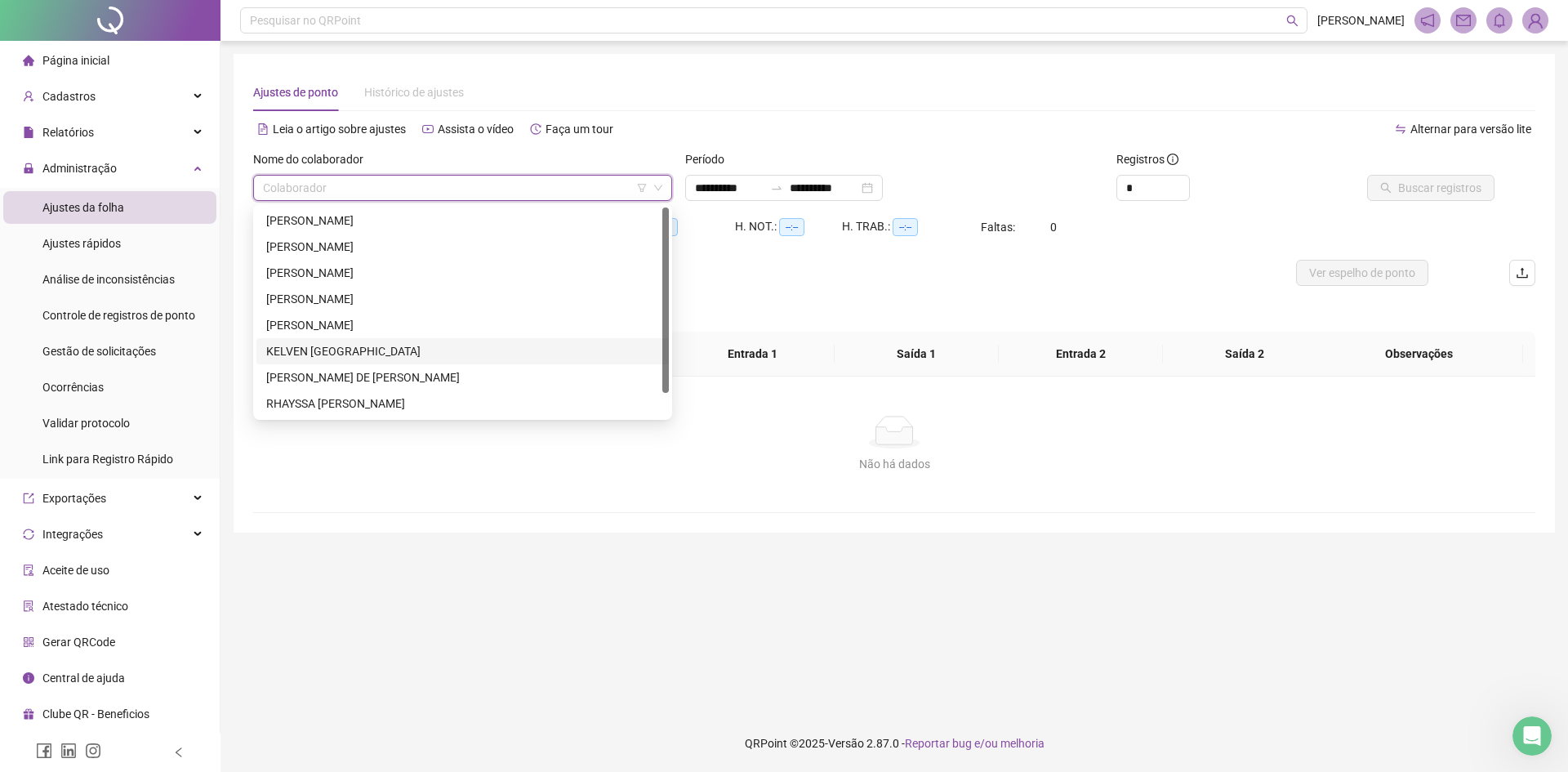 click on "KELVEN [GEOGRAPHIC_DATA]" at bounding box center [462, 351] 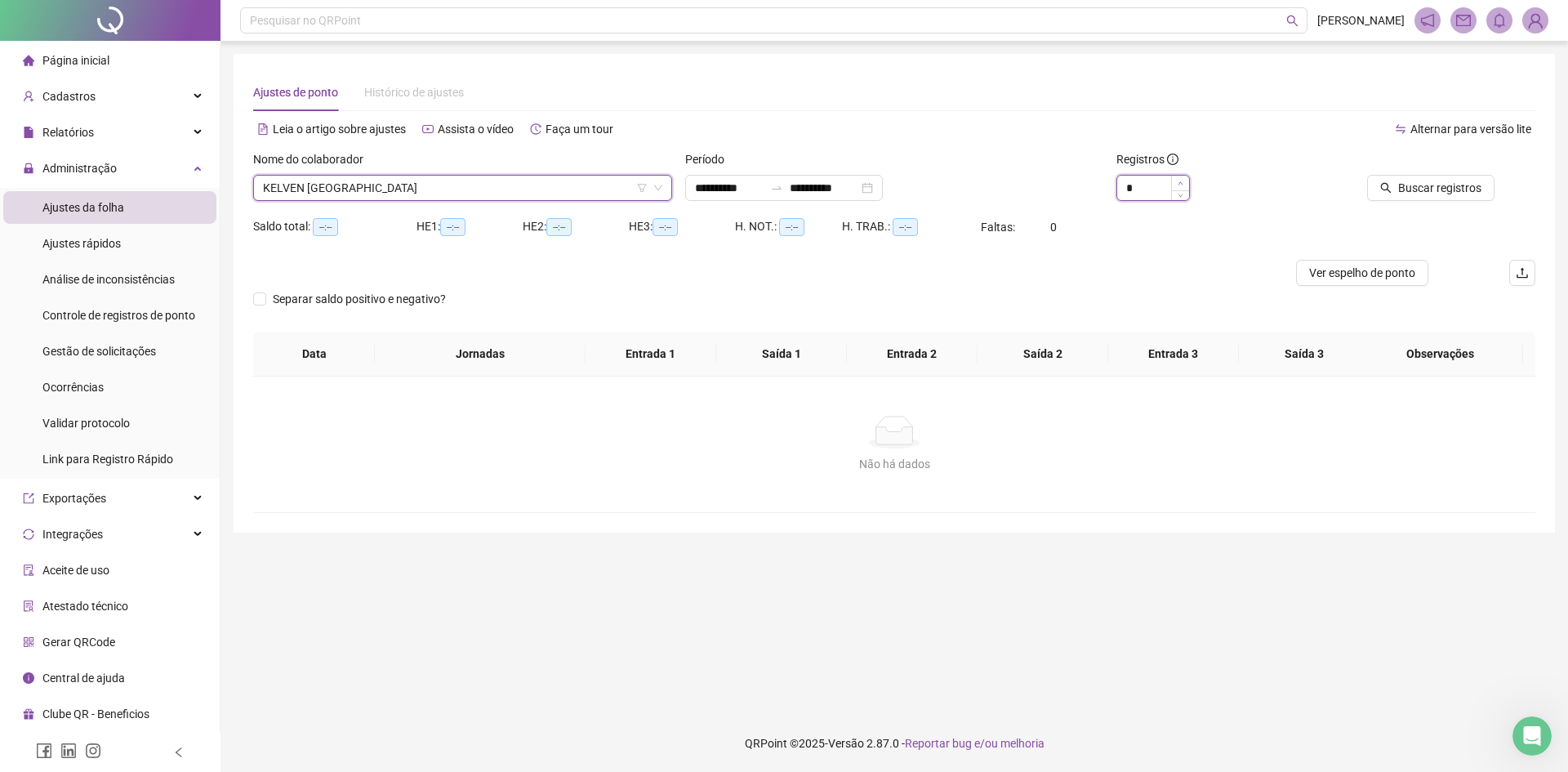 click 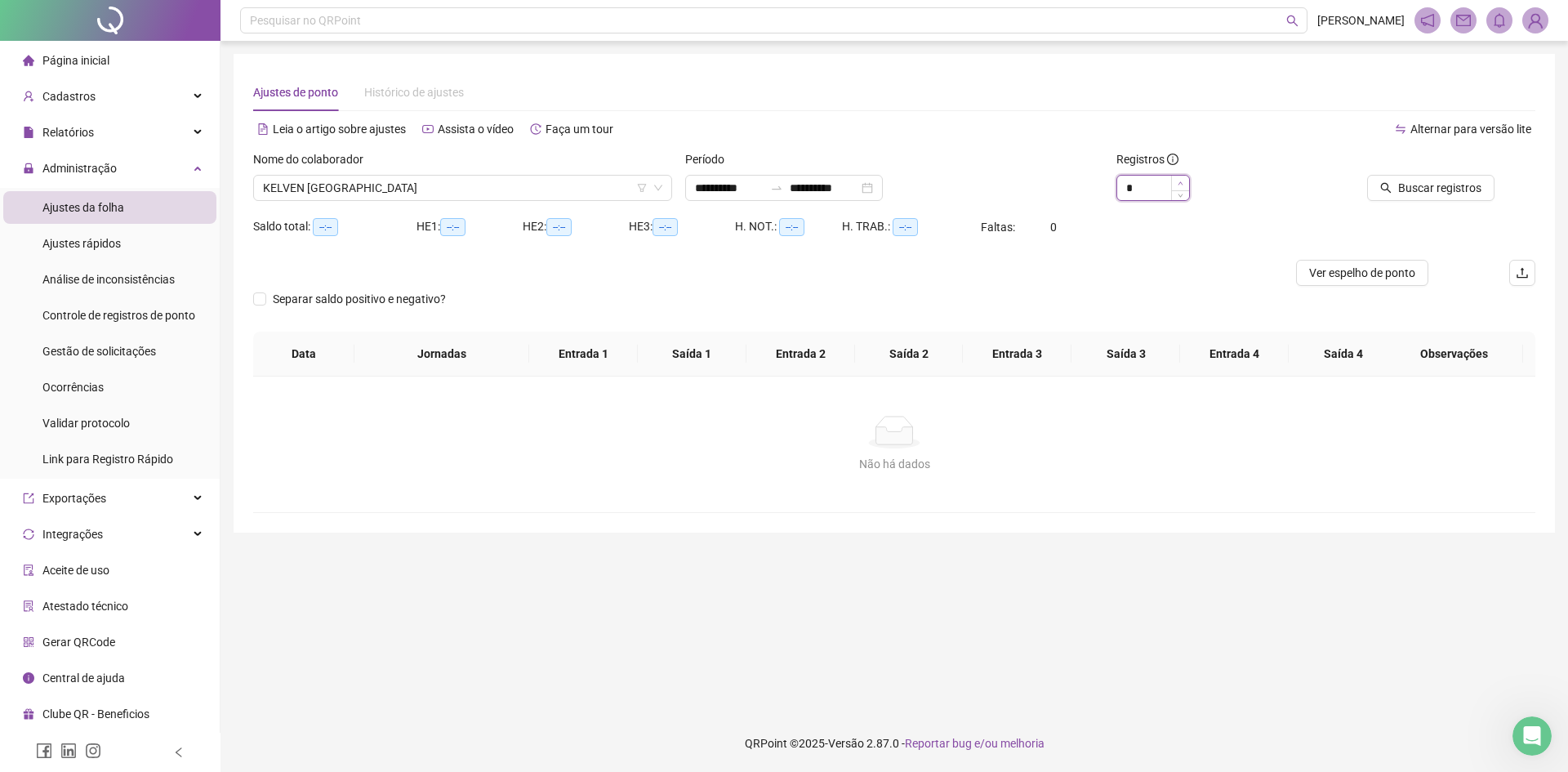 click 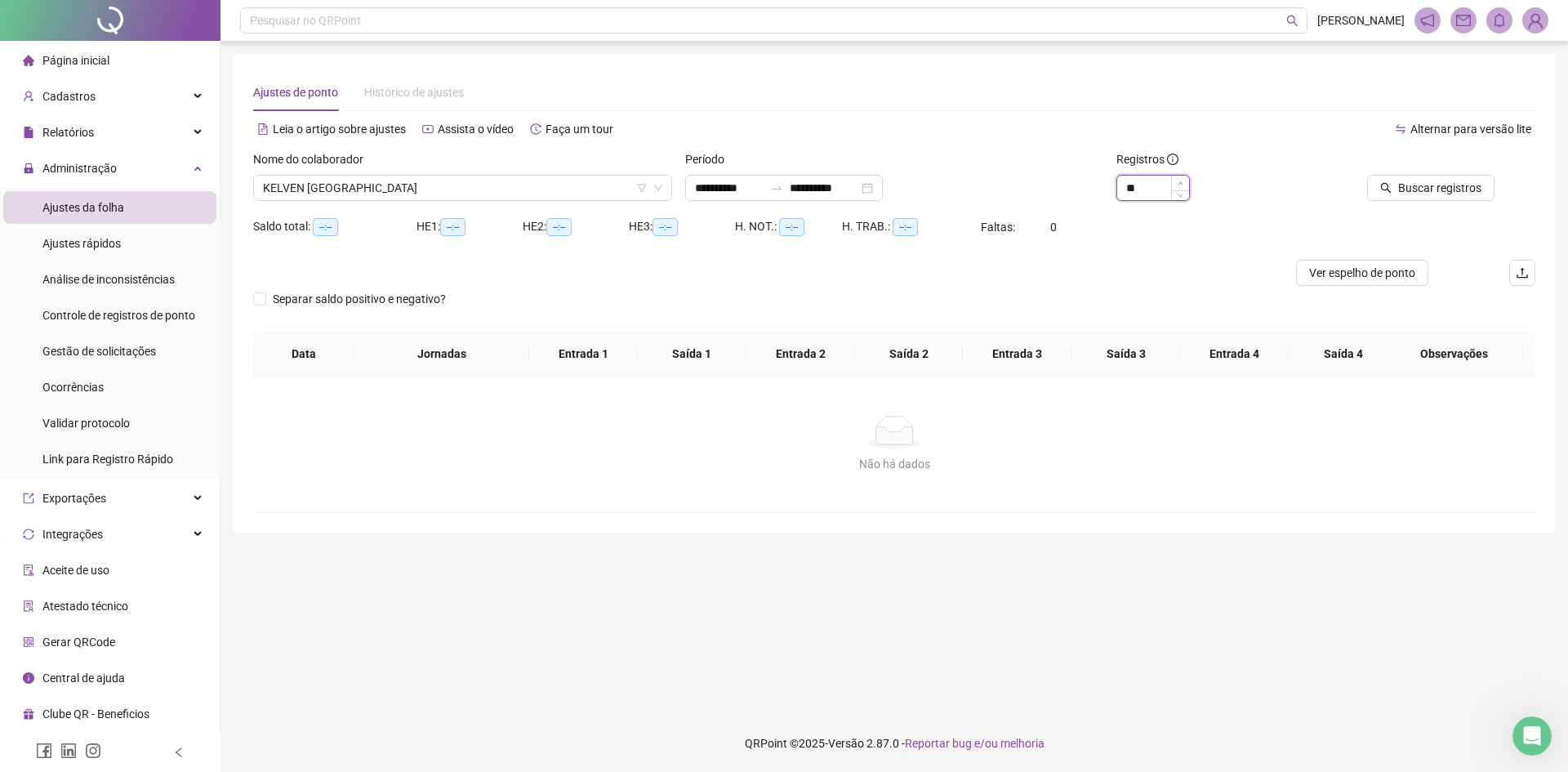 click 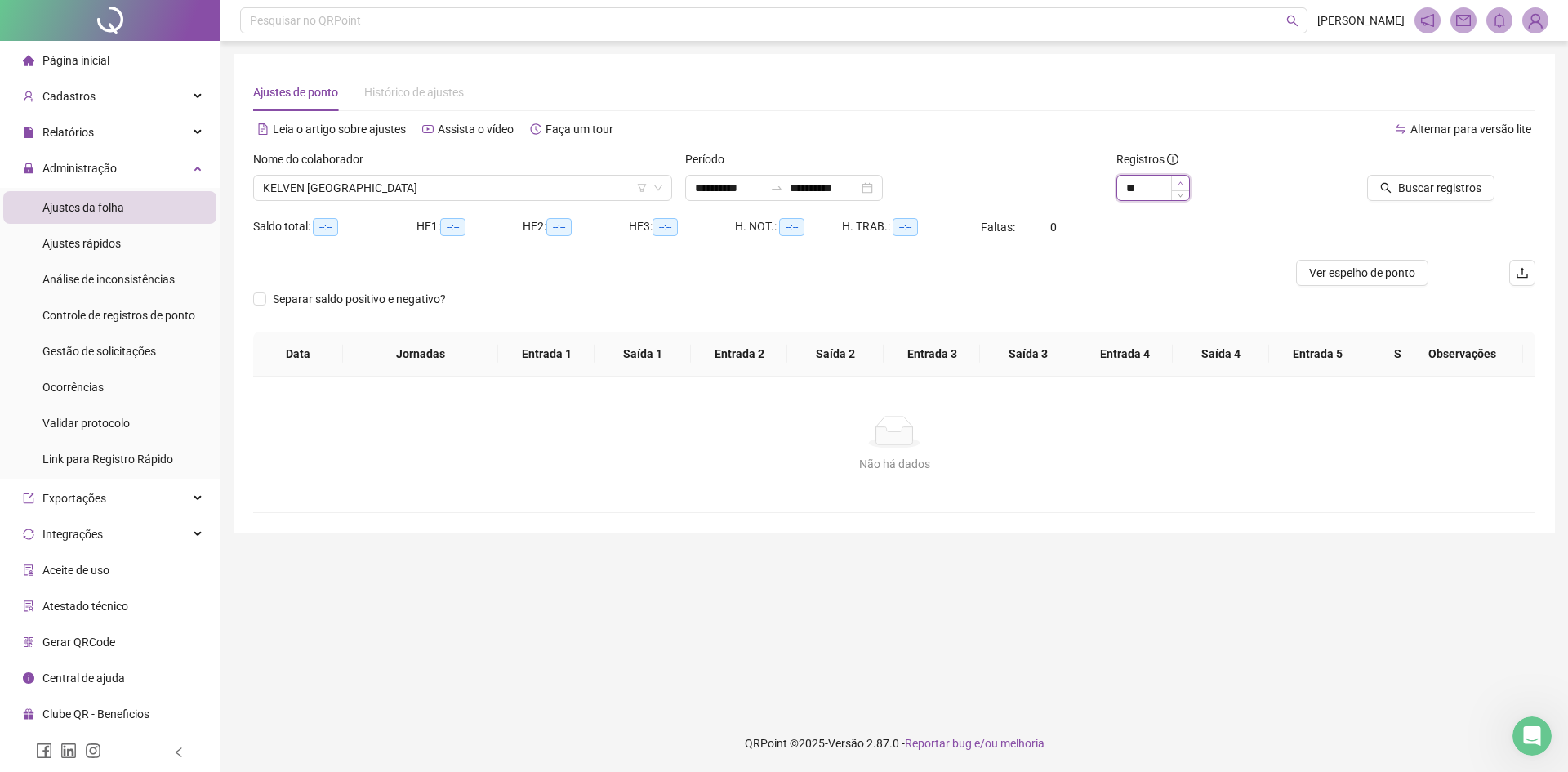 type on "**" 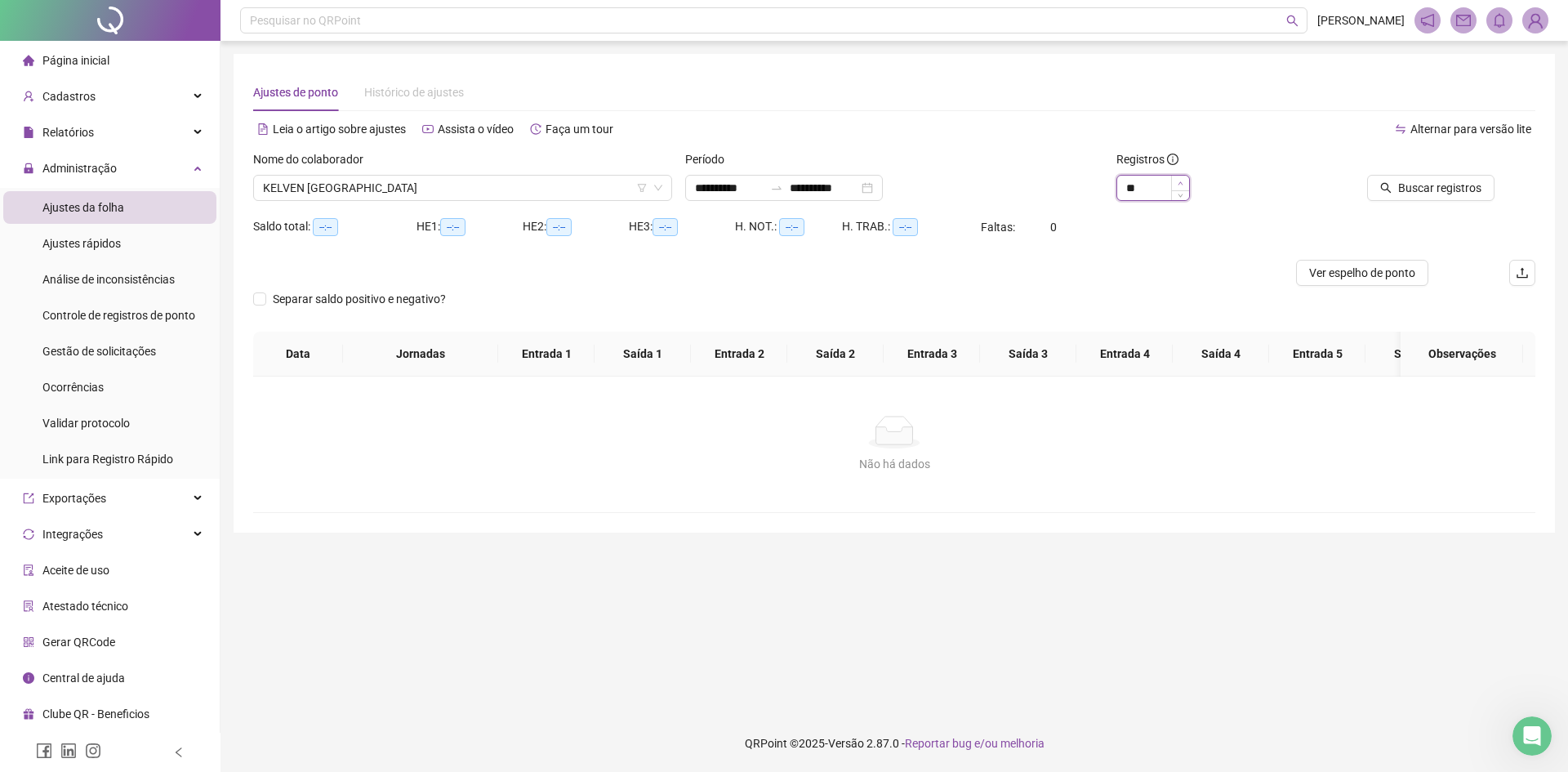 click 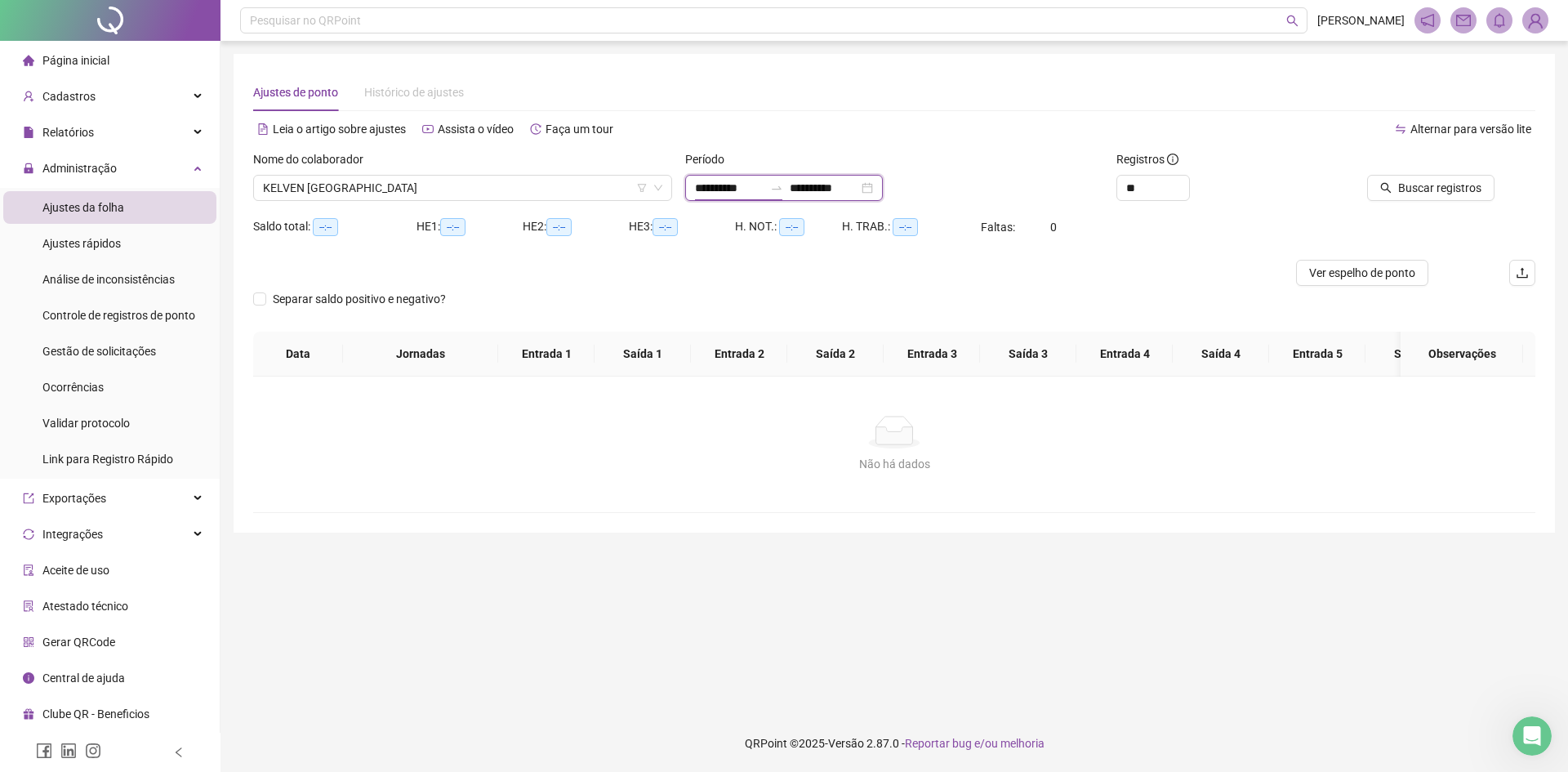 click on "**********" at bounding box center [729, 188] 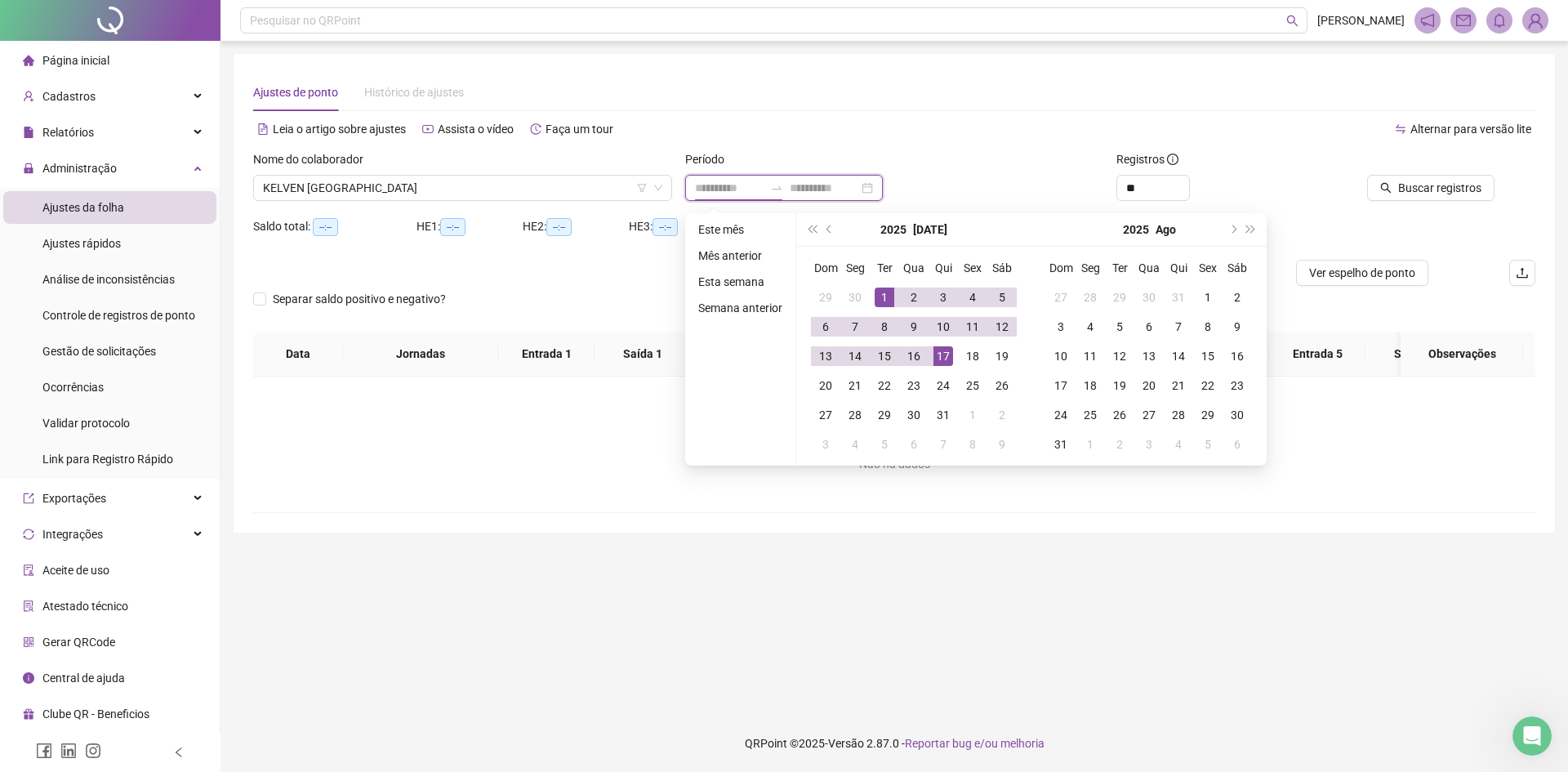 type on "**********" 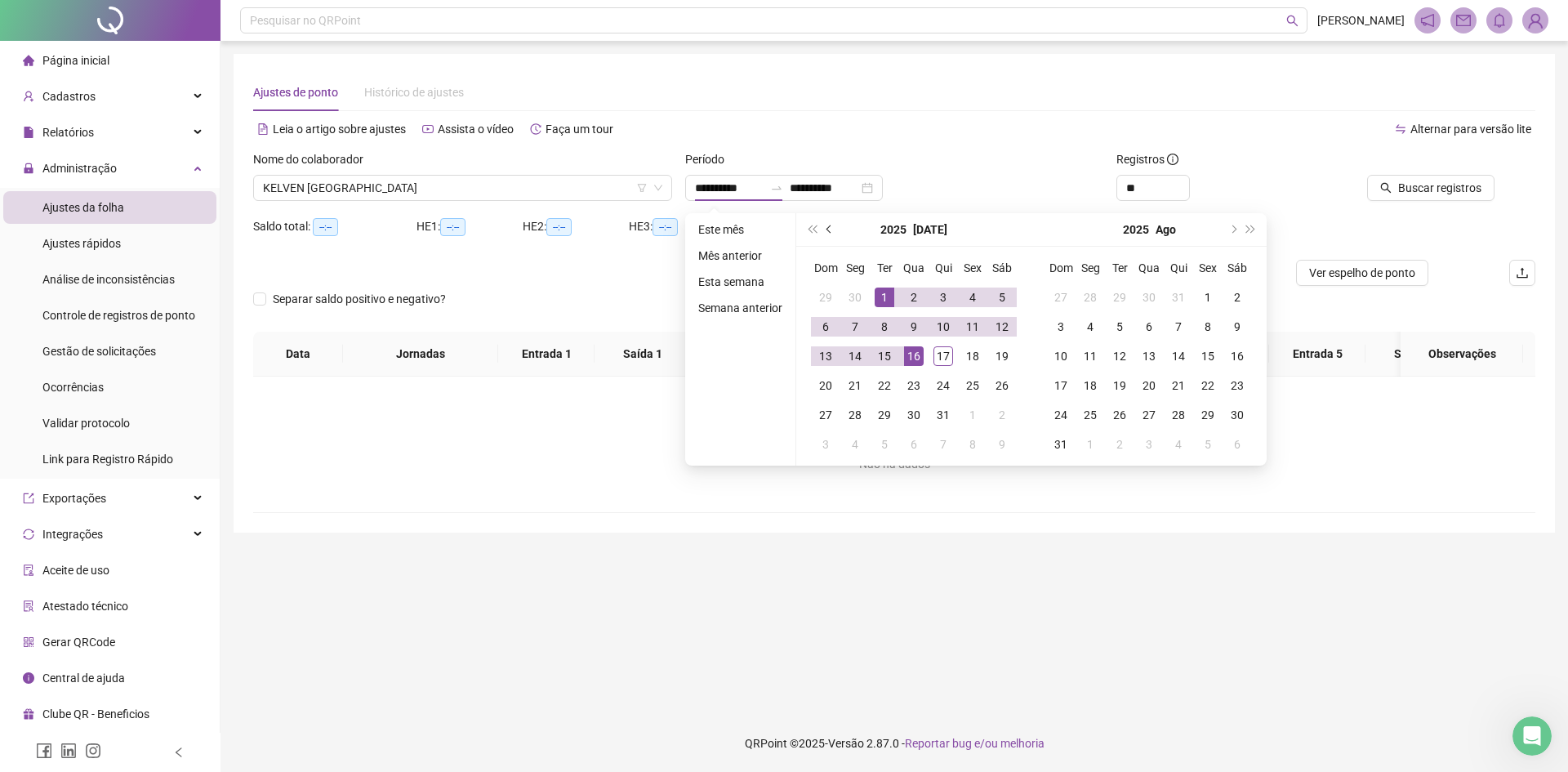 click at bounding box center [830, 230] 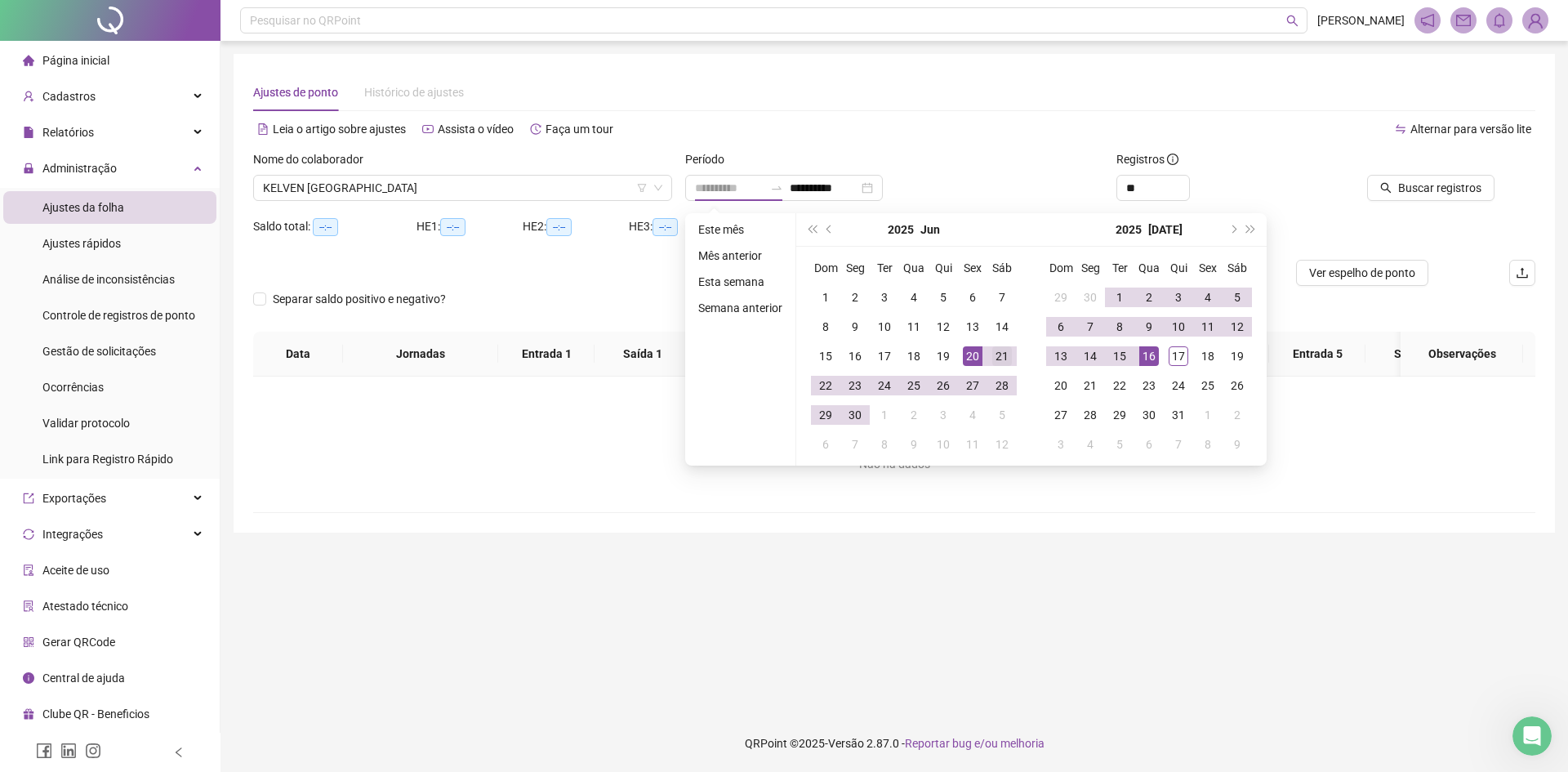 type on "**********" 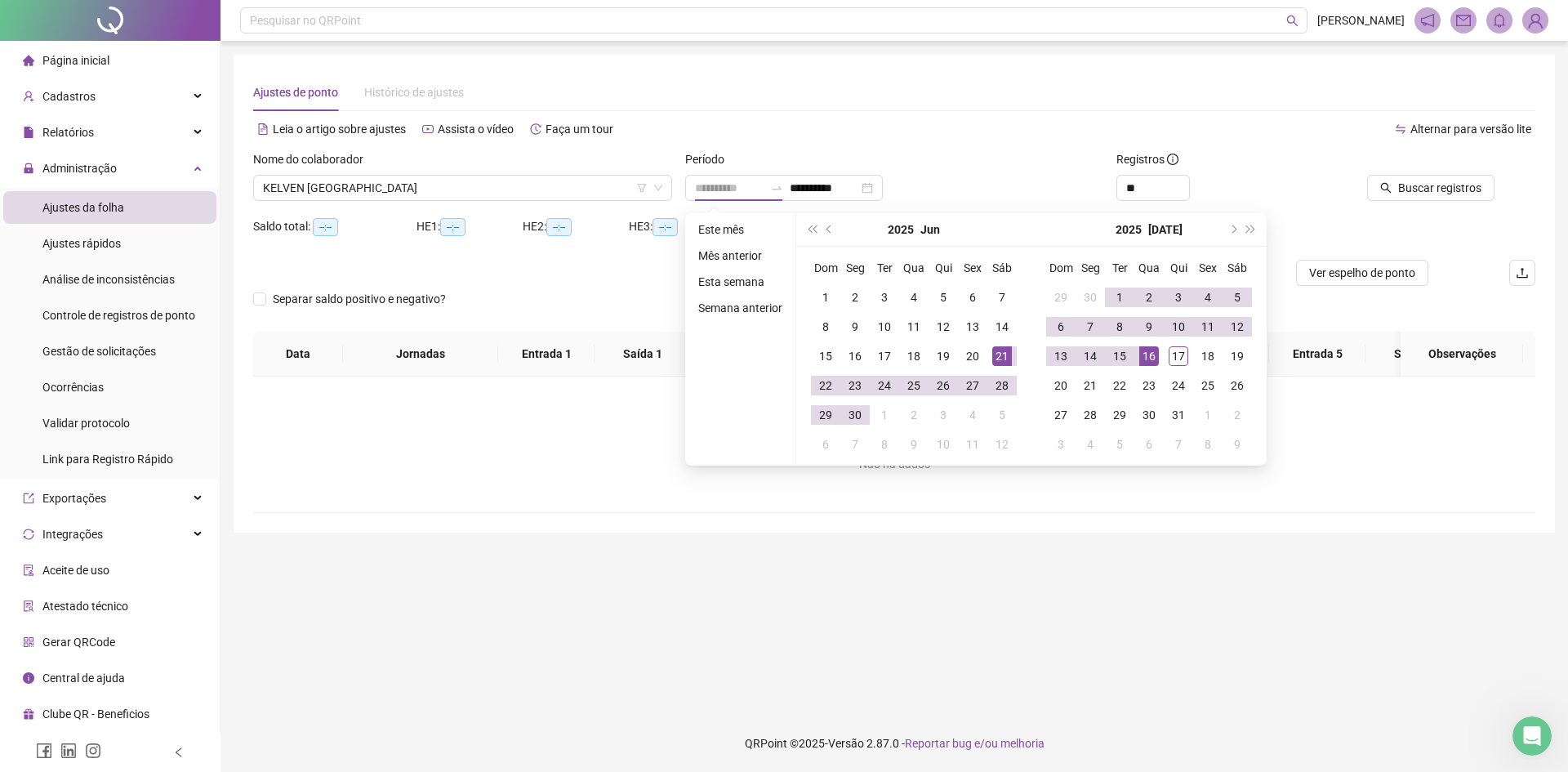click on "21" at bounding box center (1002, 356) 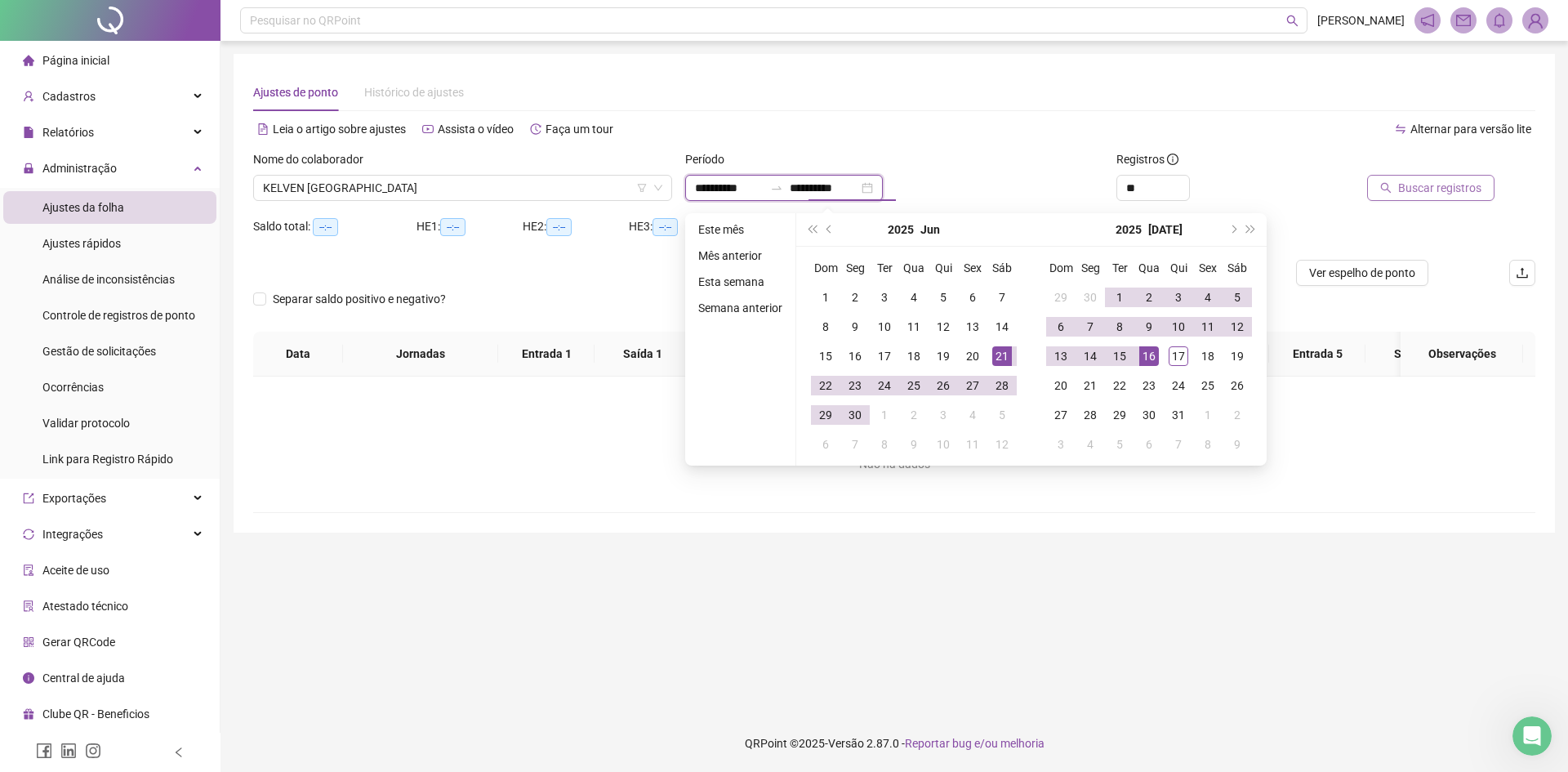 type on "**********" 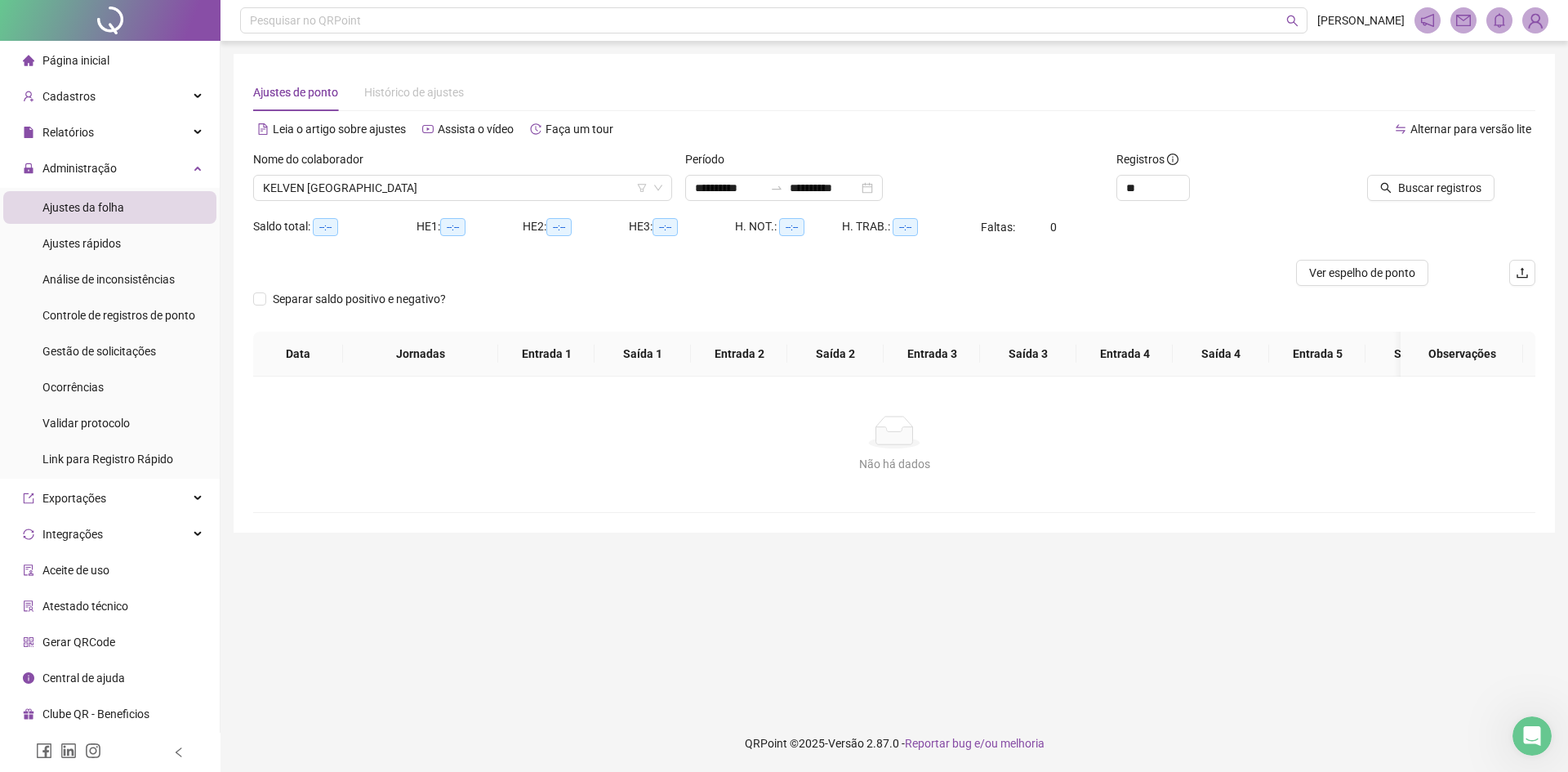 click on "Alternar para versão lite" at bounding box center [1214, 137] 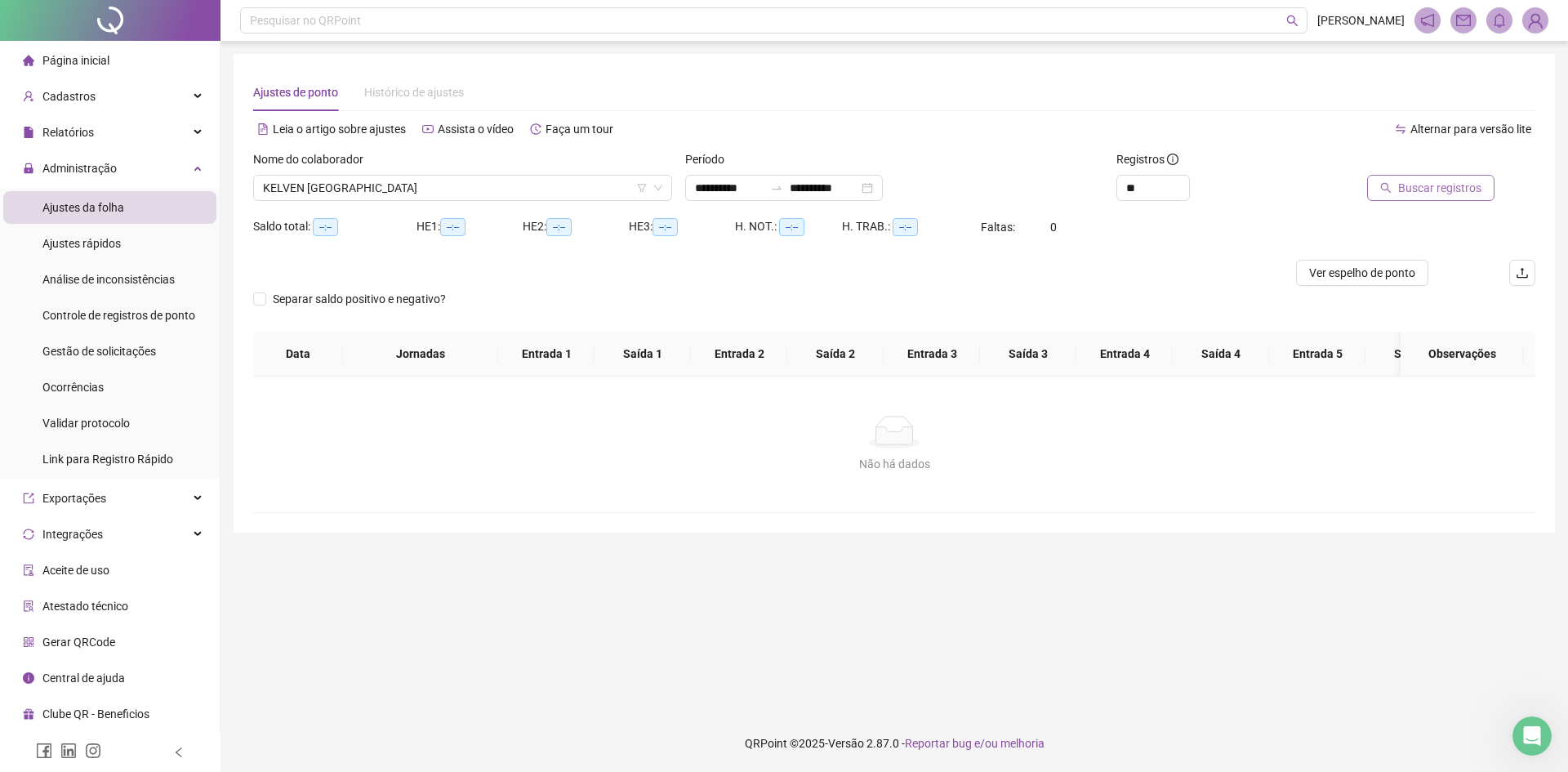 click on "Buscar registros" at bounding box center [1431, 188] 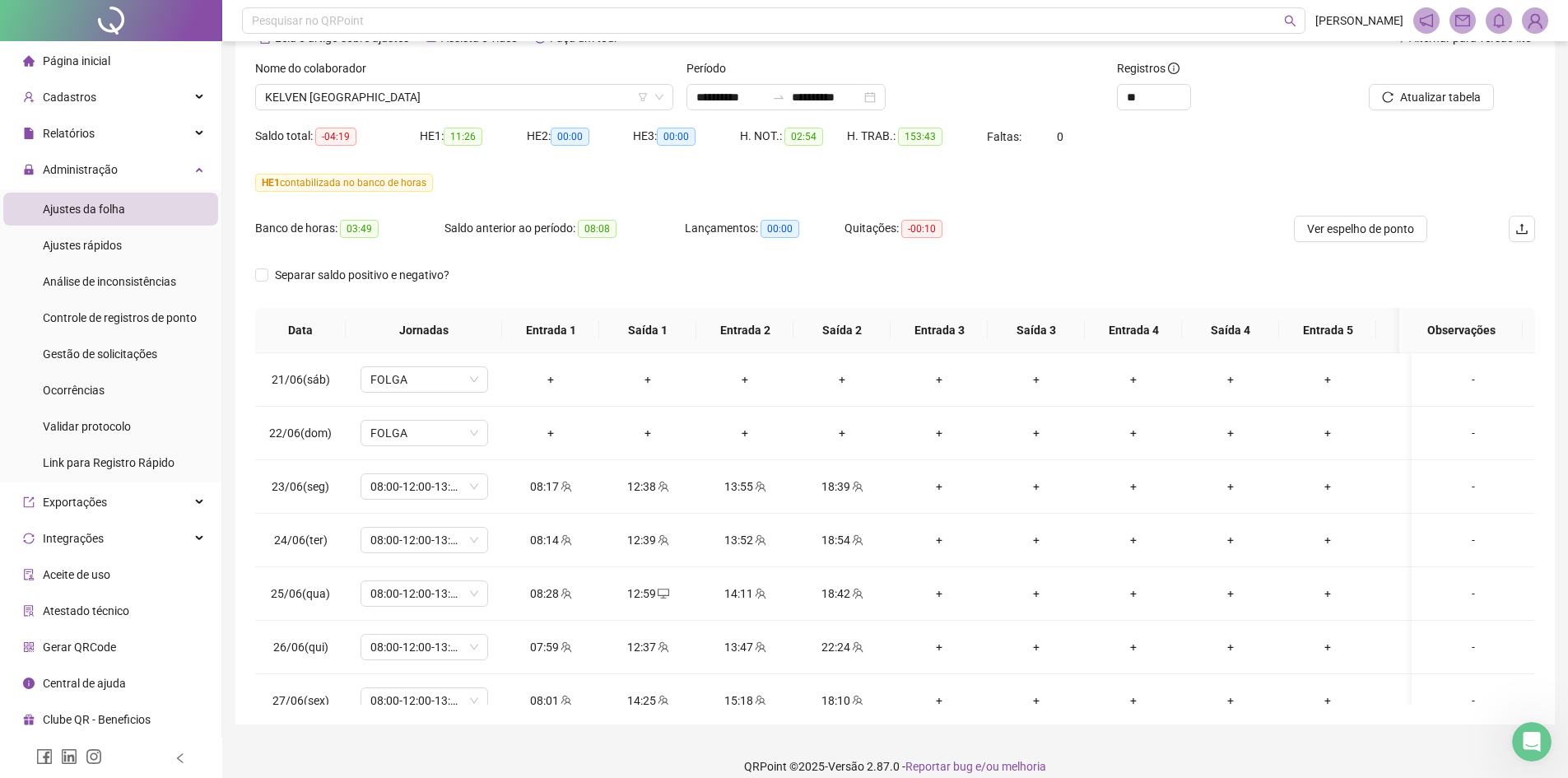 scroll, scrollTop: 109, scrollLeft: 0, axis: vertical 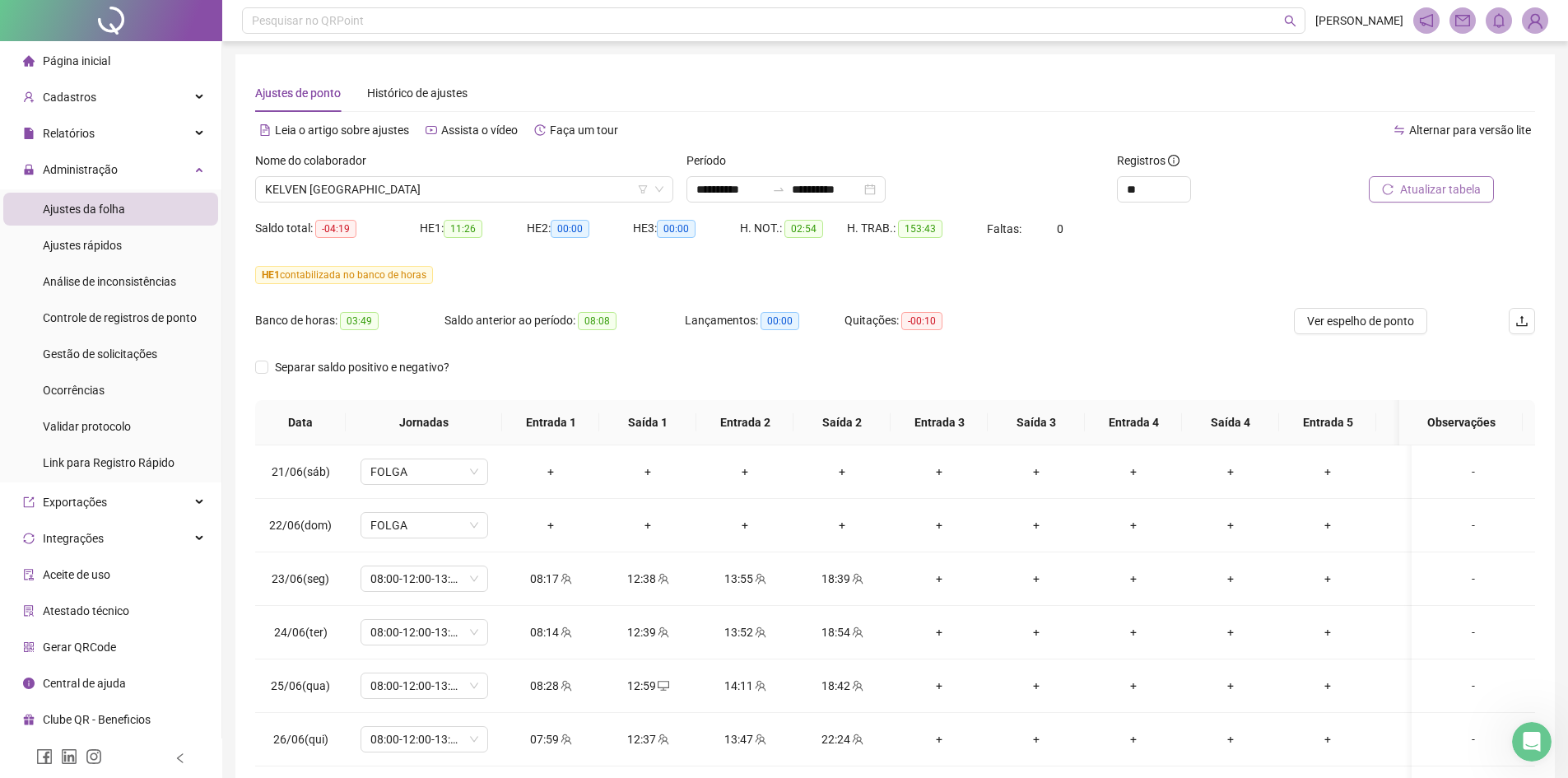 click on "Atualizar tabela" at bounding box center (1440, 189) 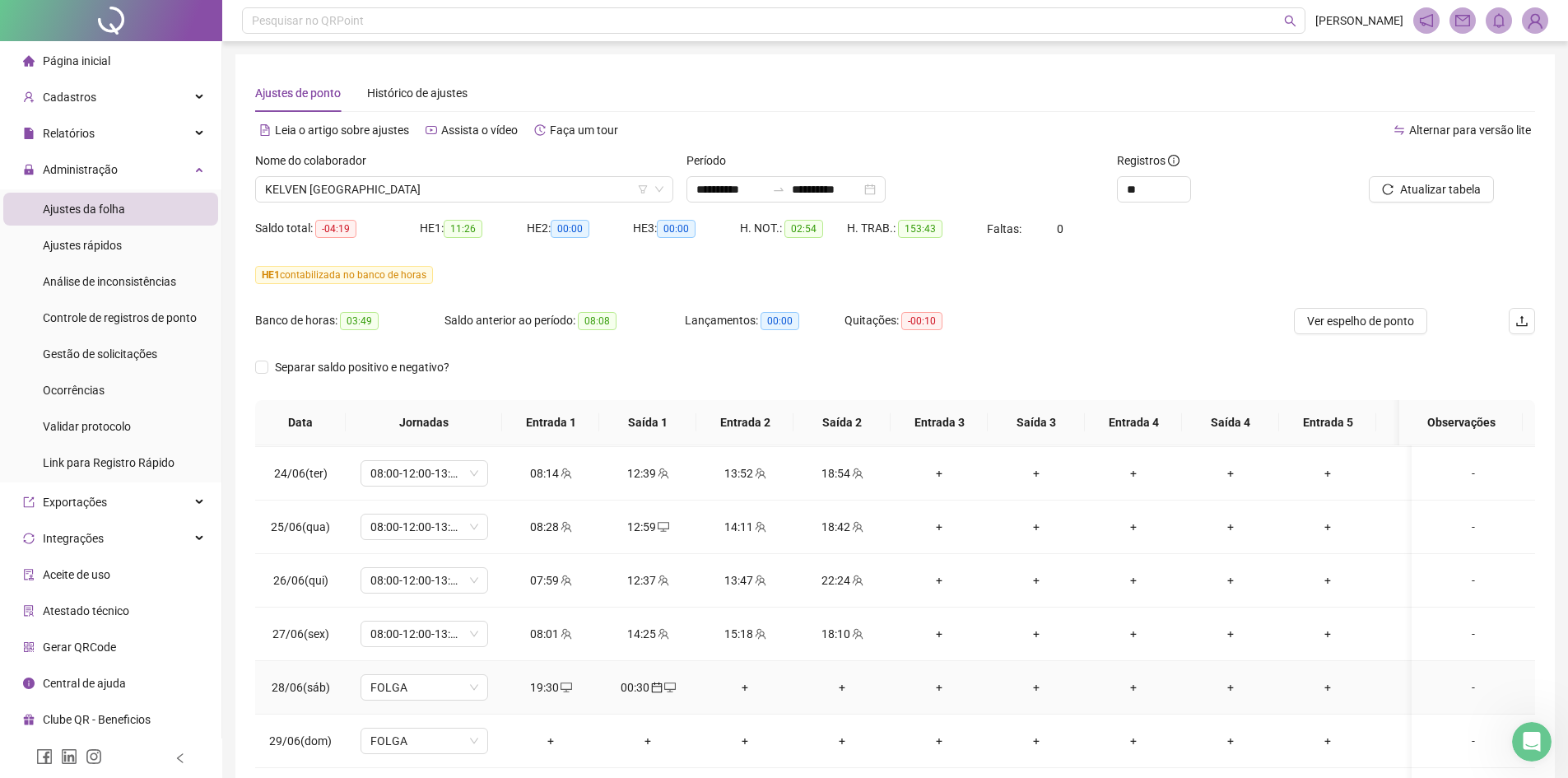 scroll, scrollTop: 412, scrollLeft: 0, axis: vertical 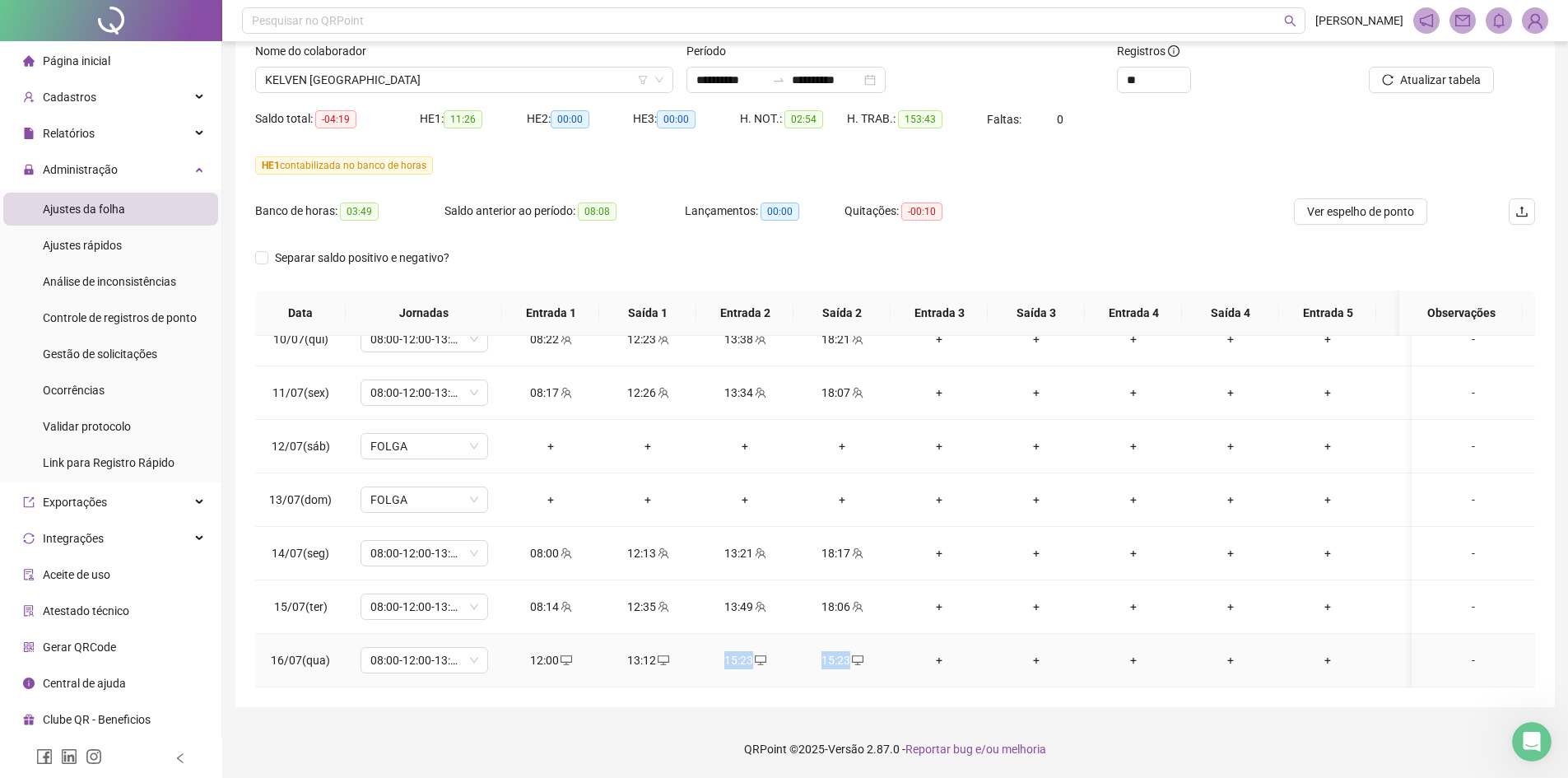 drag, startPoint x: 872, startPoint y: 650, endPoint x: 725, endPoint y: 669, distance: 148.2228 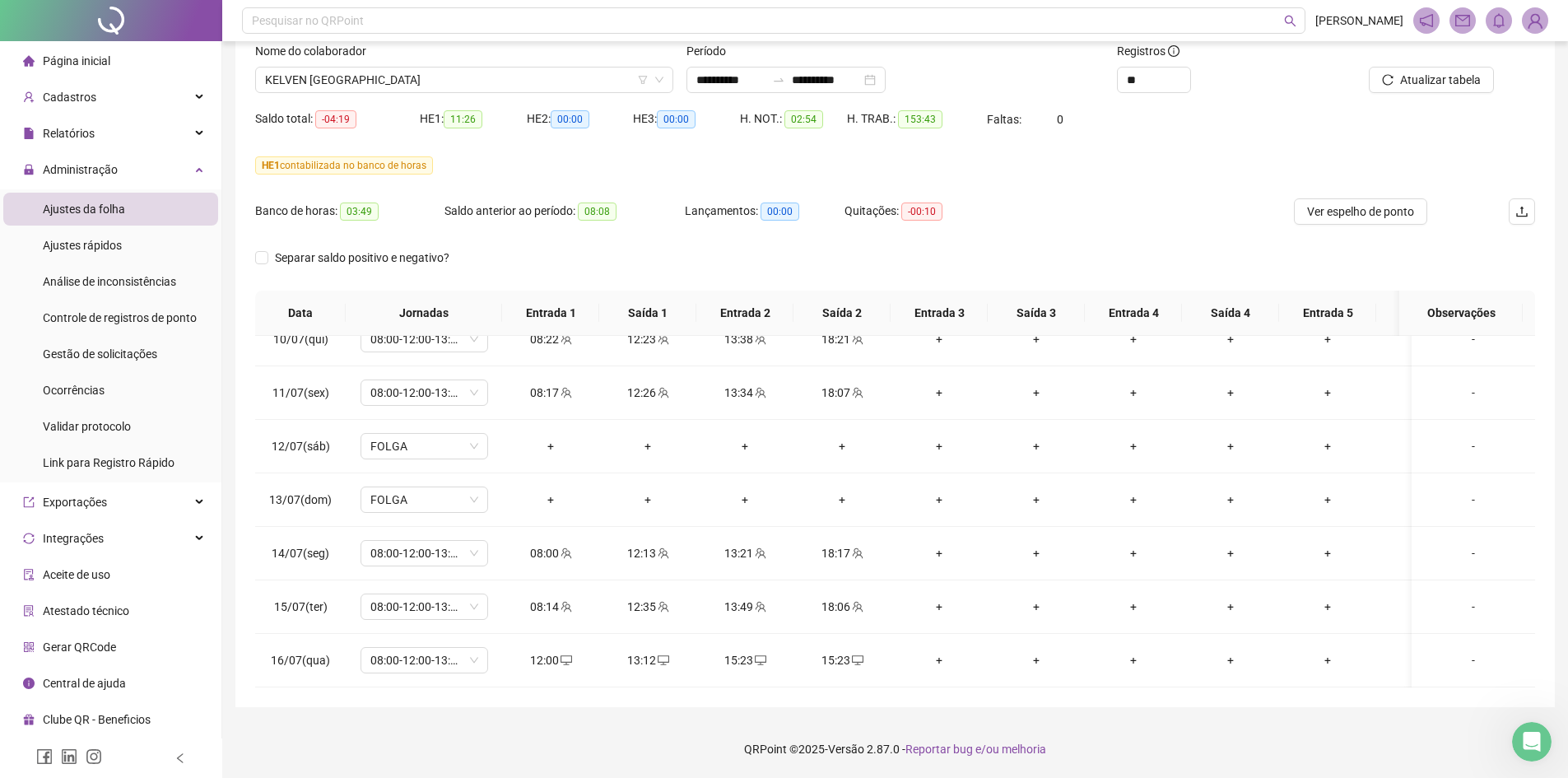 click on "**********" at bounding box center [895, 334] 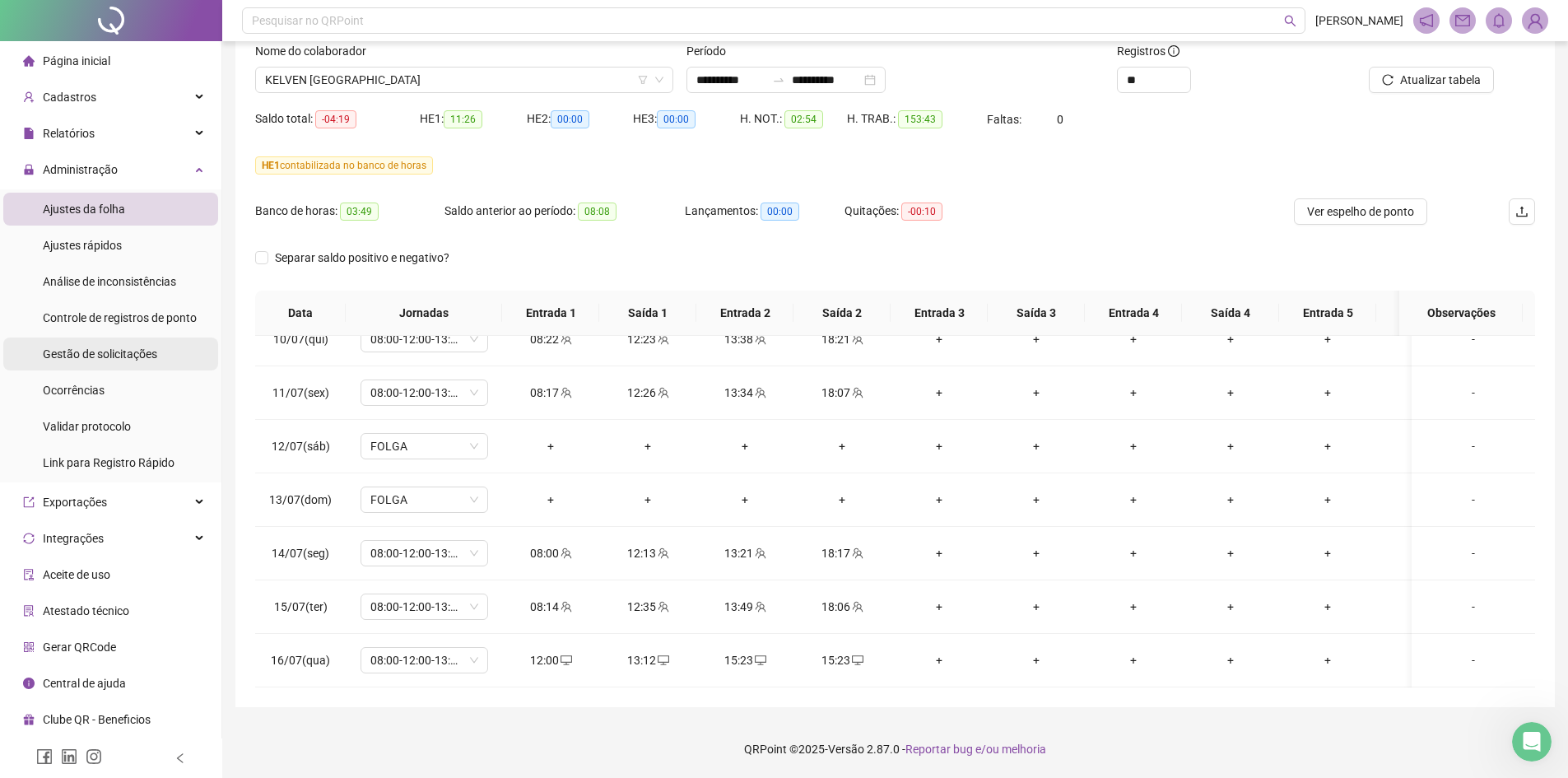 drag, startPoint x: 98, startPoint y: 338, endPoint x: 53, endPoint y: 351, distance: 46.84015 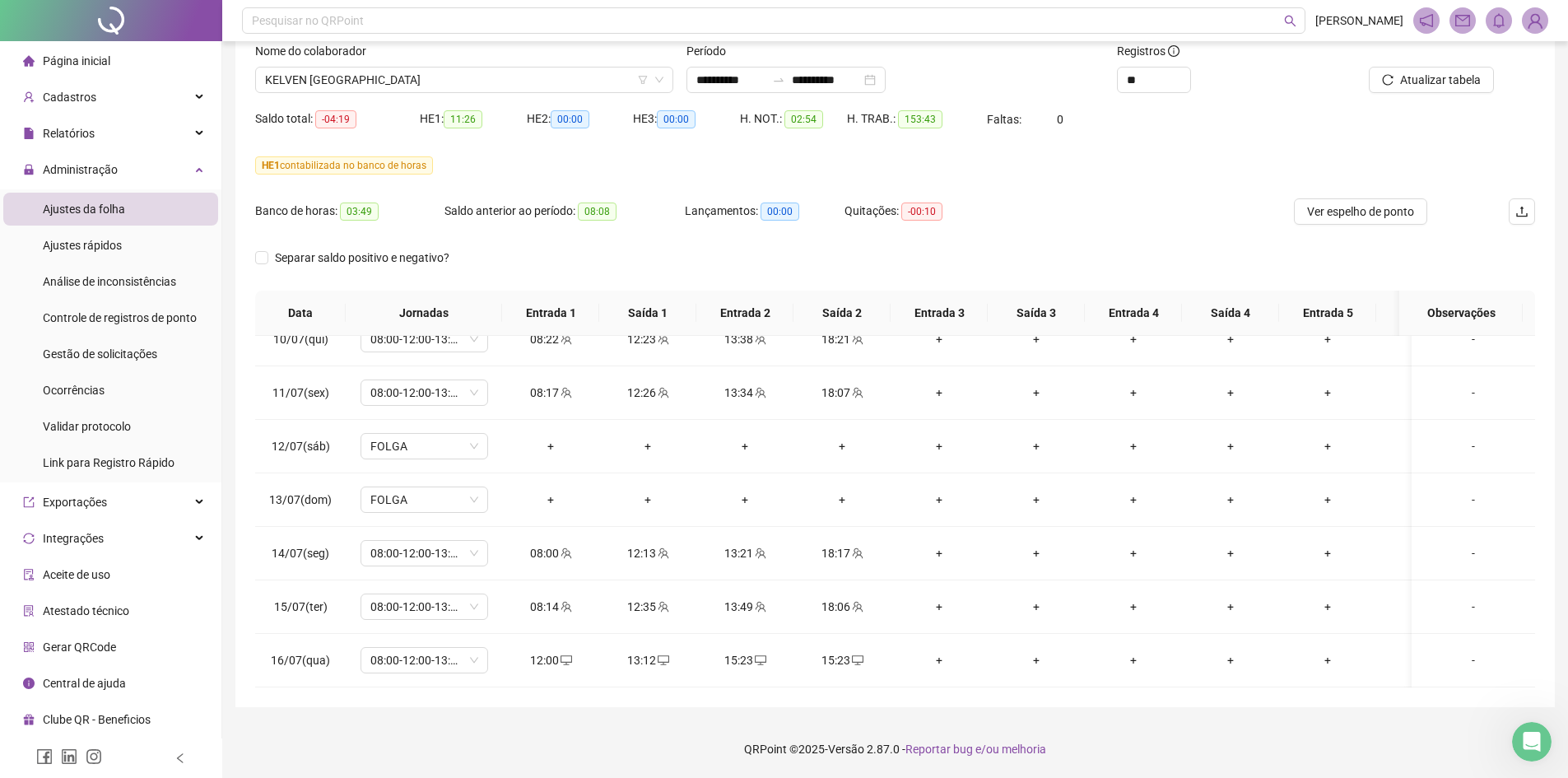 drag, startPoint x: 53, startPoint y: 351, endPoint x: 113, endPoint y: 26, distance: 330.49206 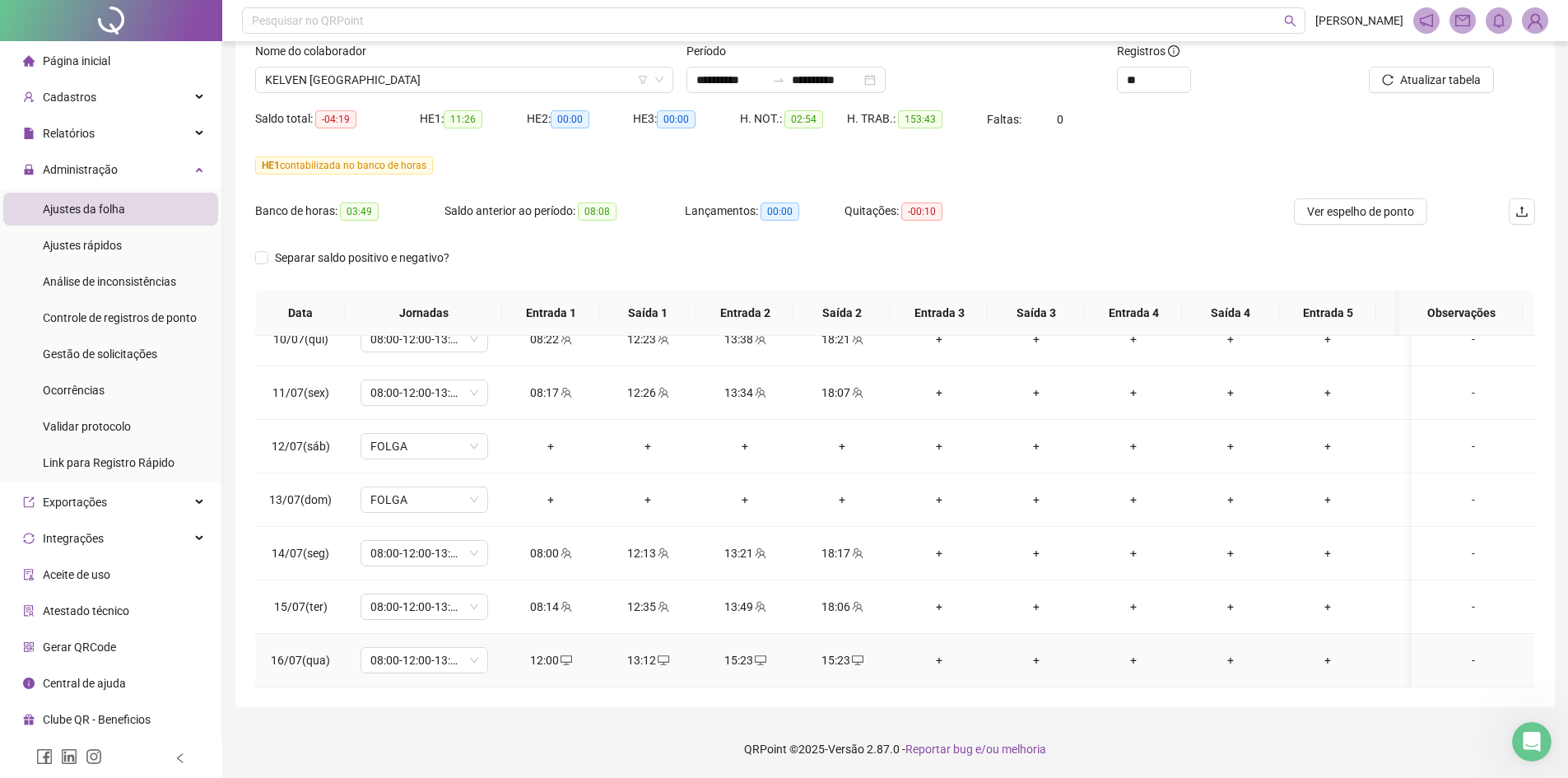 click on "15:23" at bounding box center [842, 660] 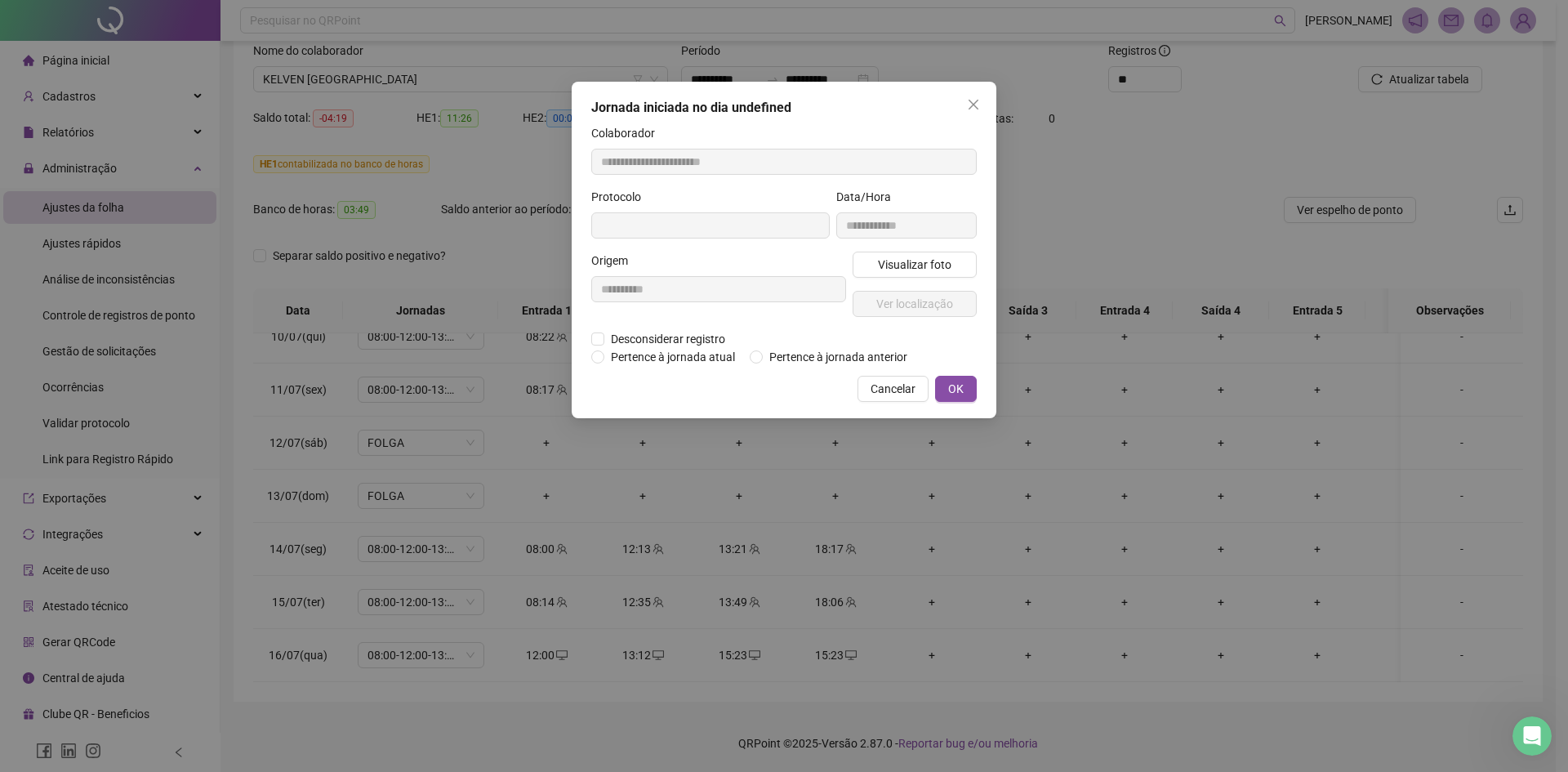 type on "**********" 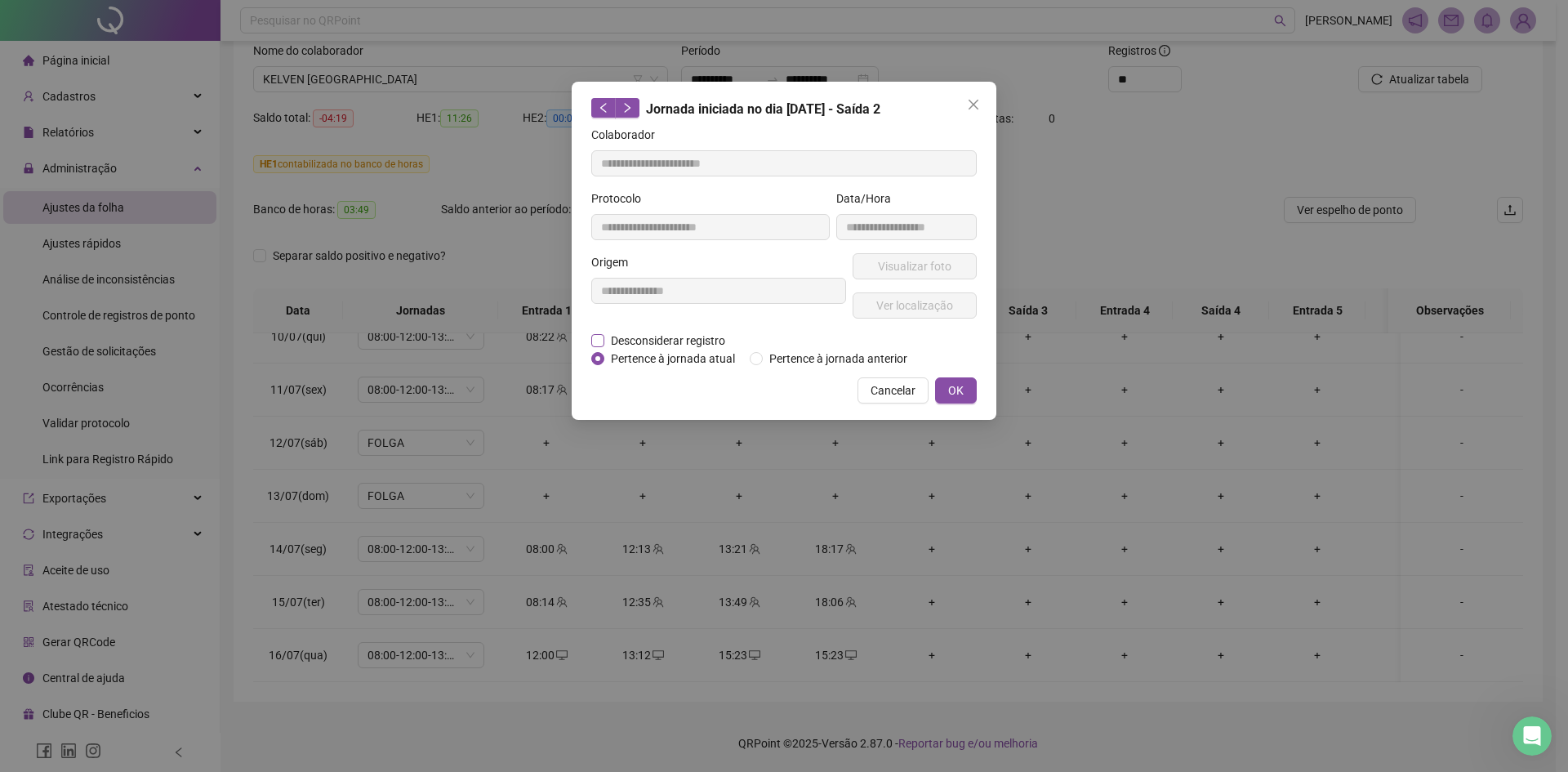 click on "Desconsiderar registro" at bounding box center (668, 341) 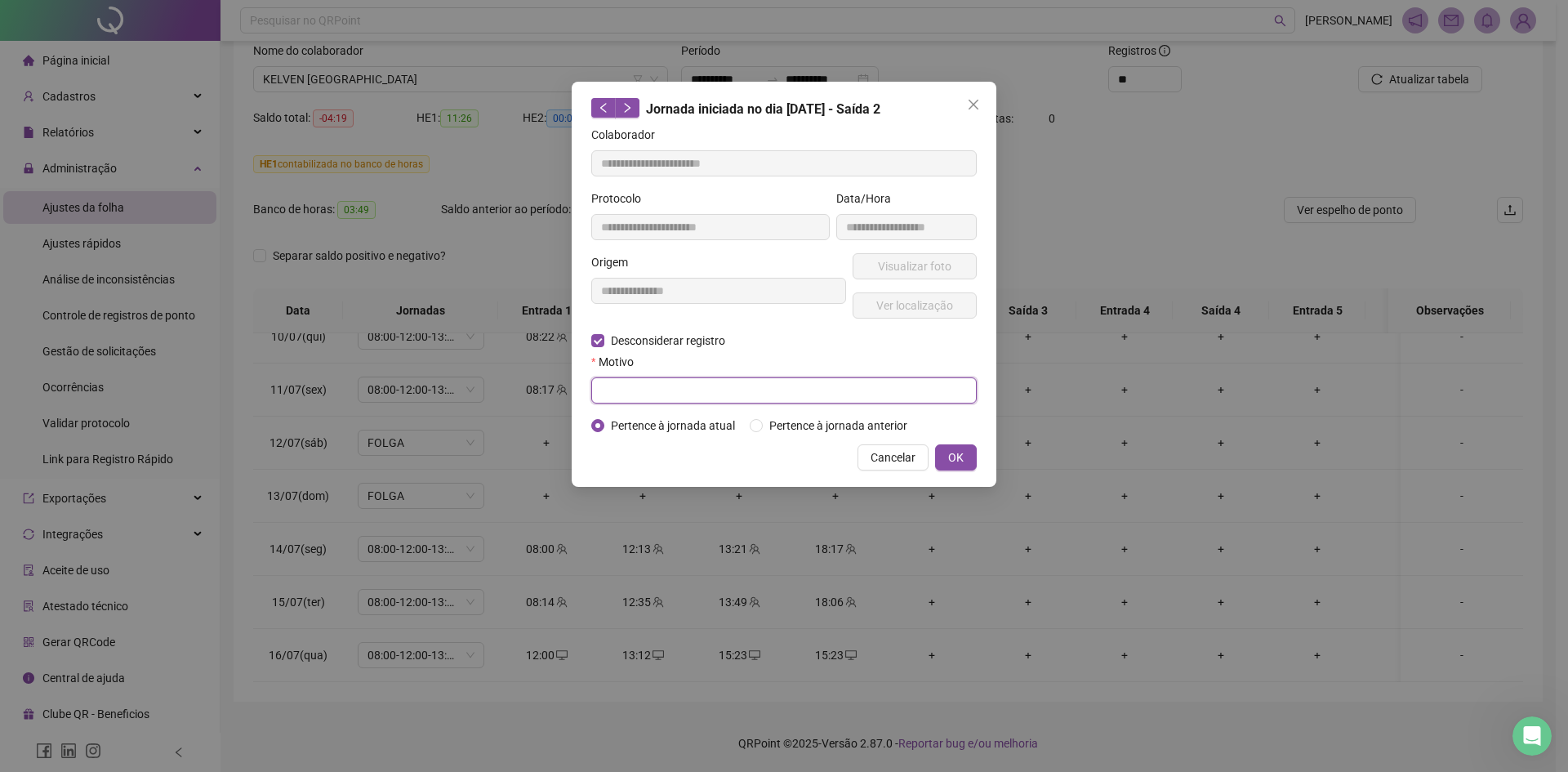 click at bounding box center [784, 390] 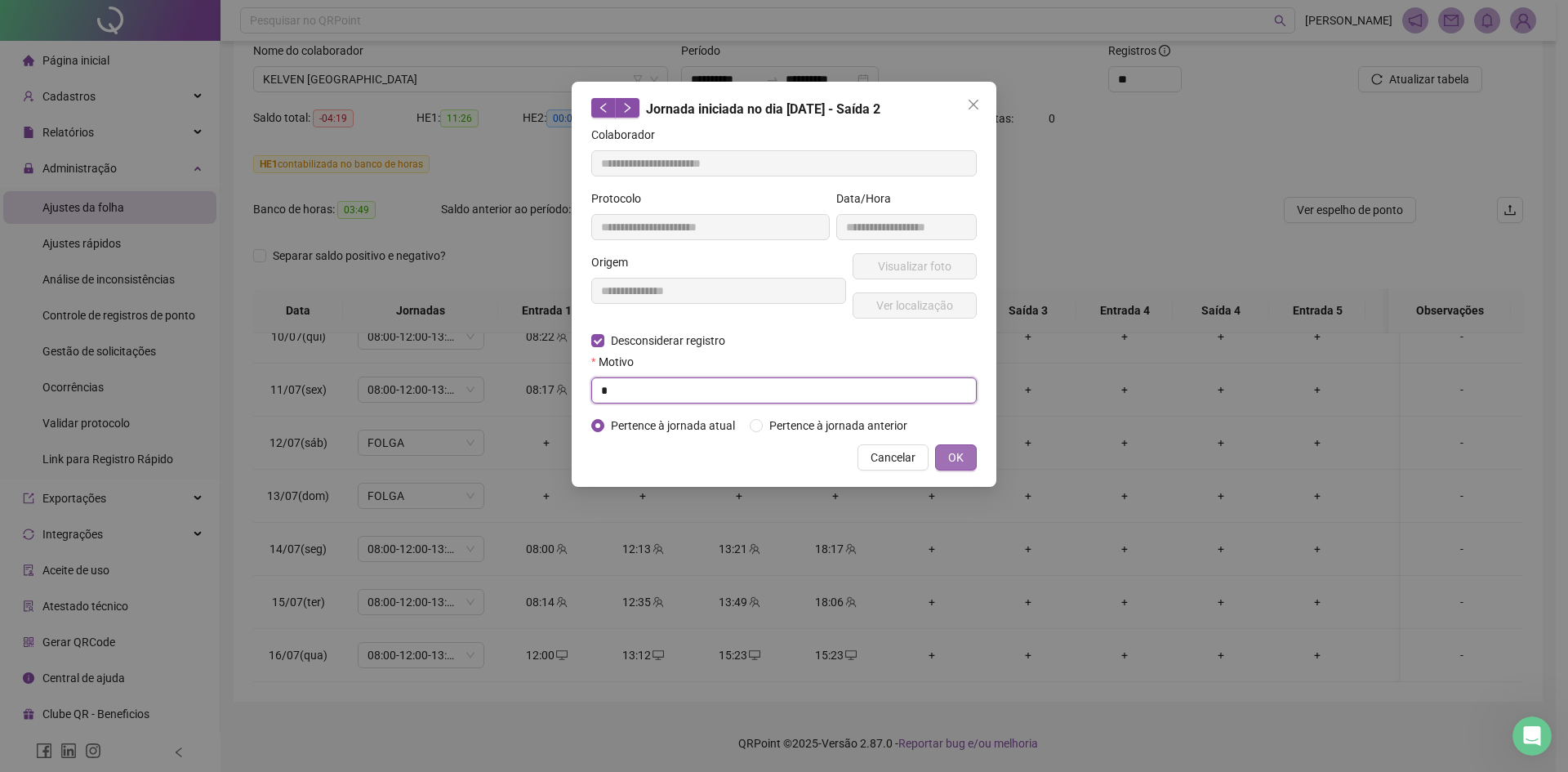 type 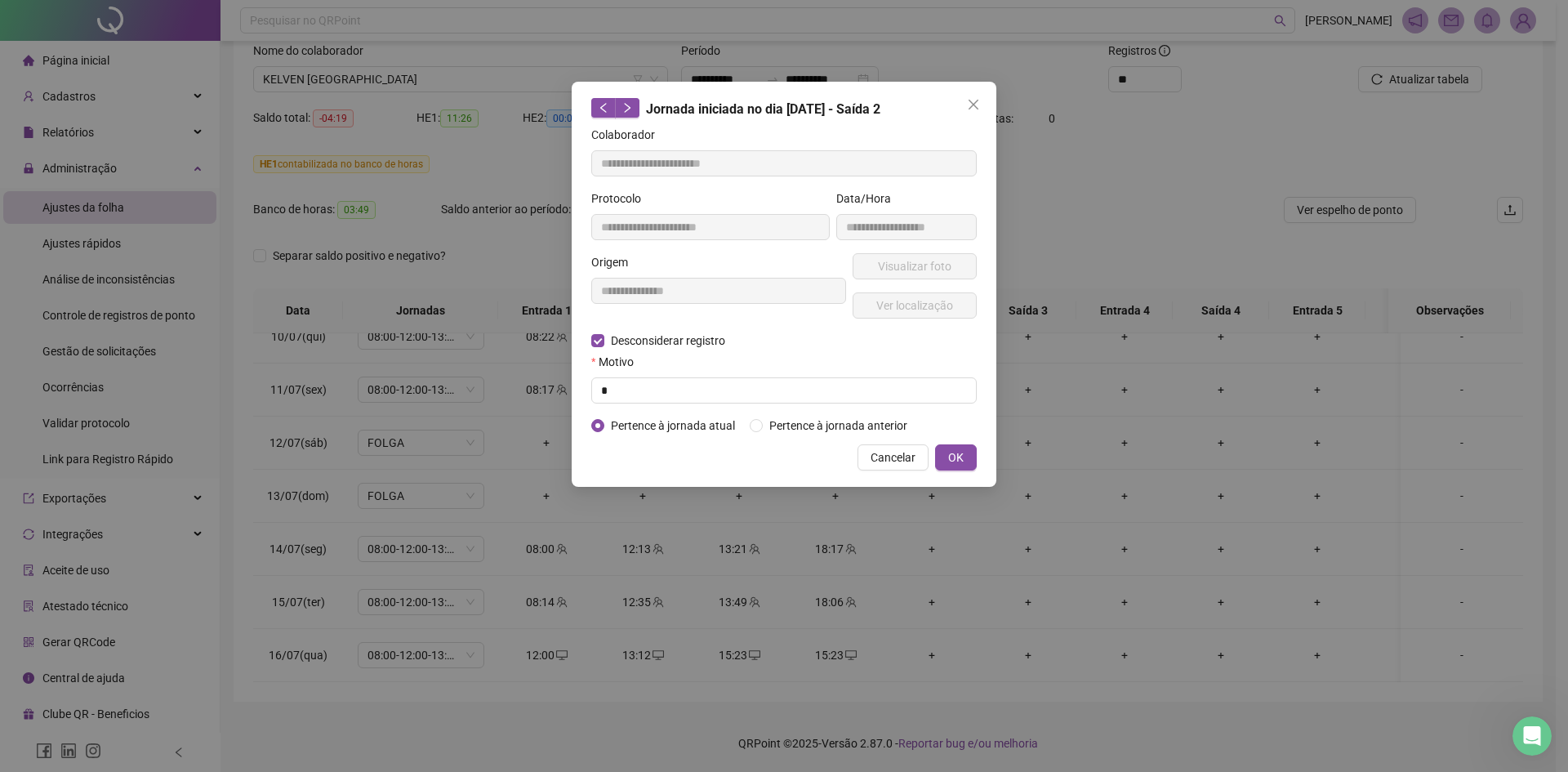 drag, startPoint x: 951, startPoint y: 448, endPoint x: 647, endPoint y: 674, distance: 378.8034 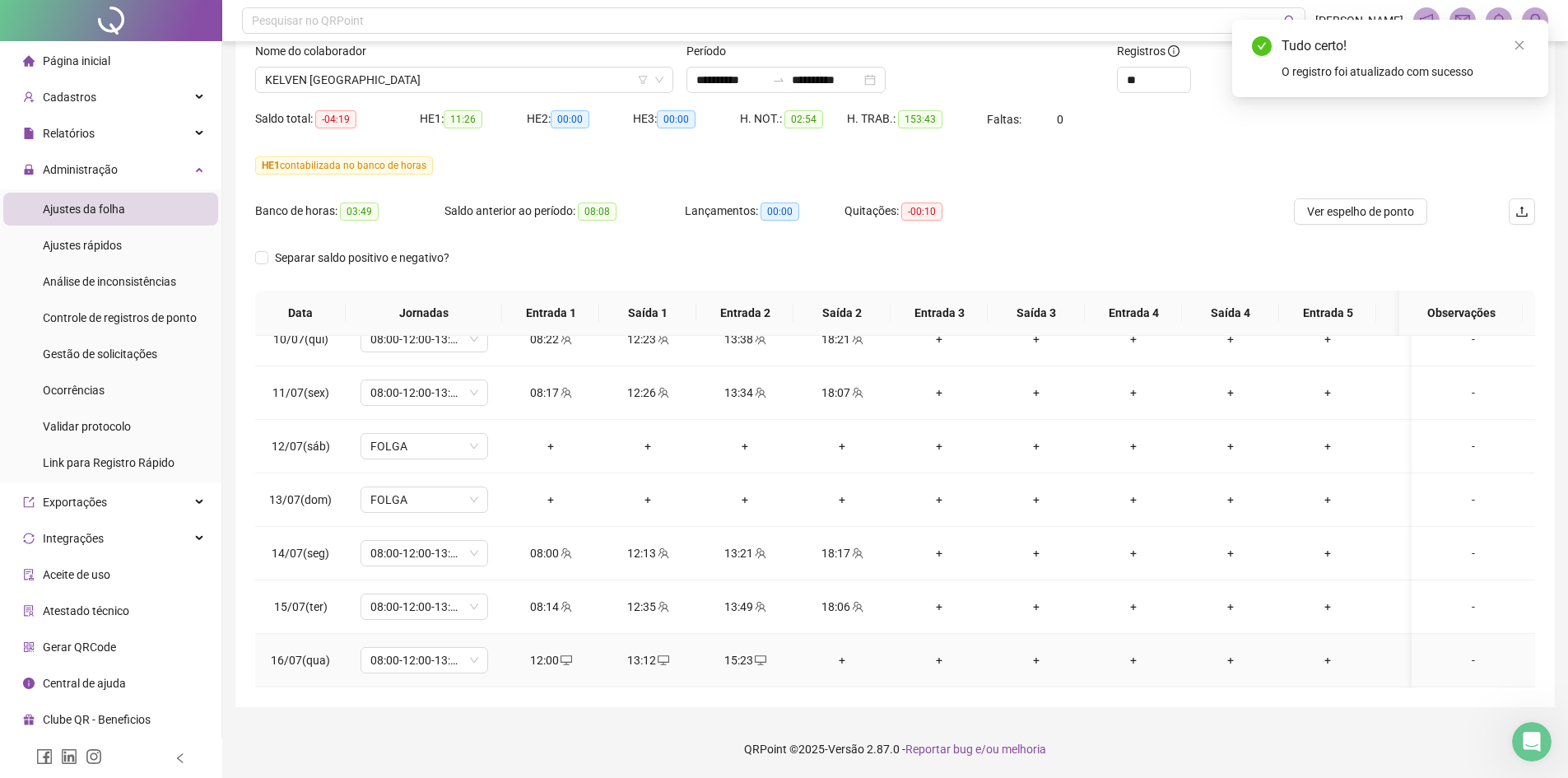click on "+" at bounding box center (842, 660) 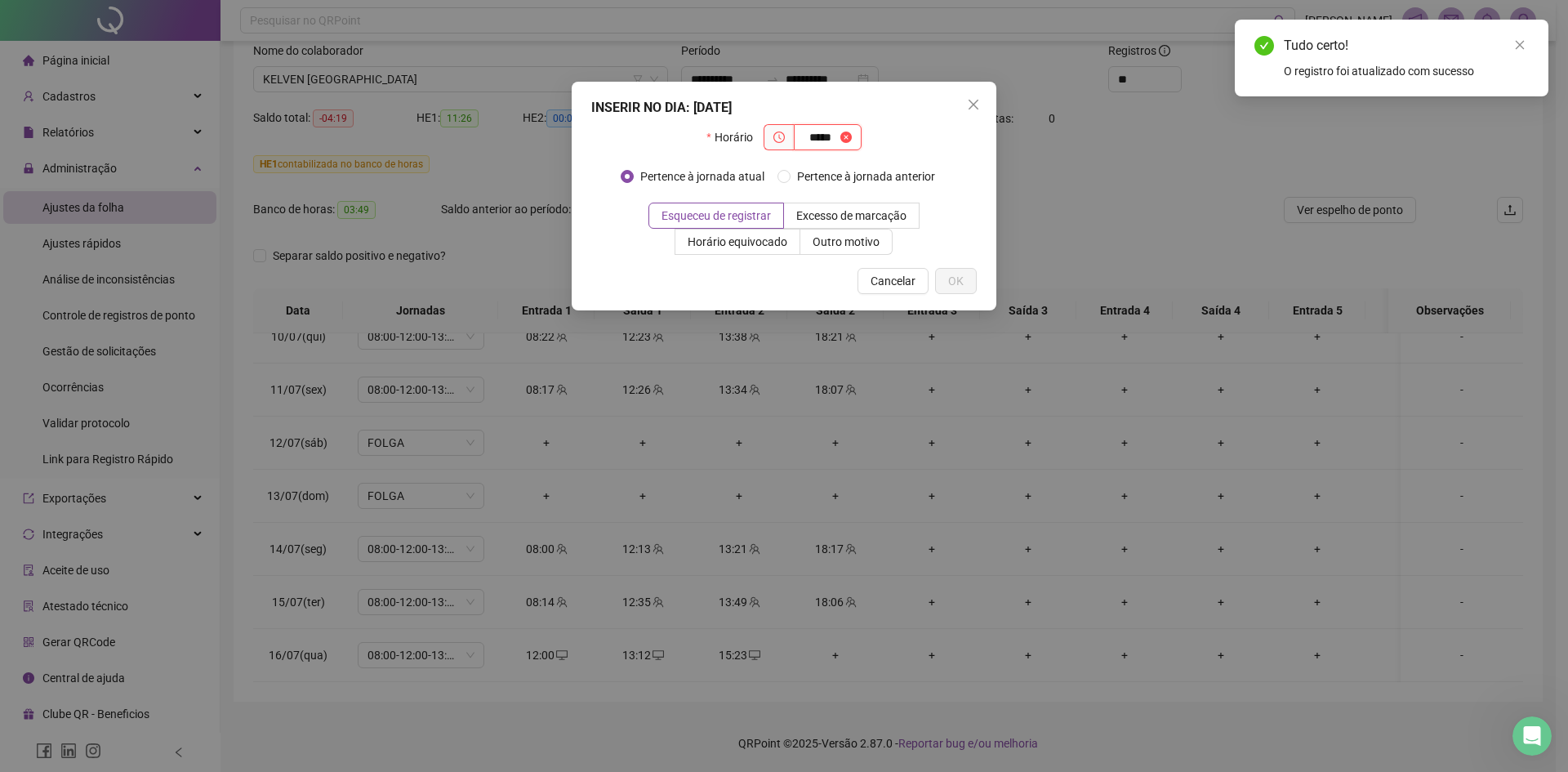 type on "*****" 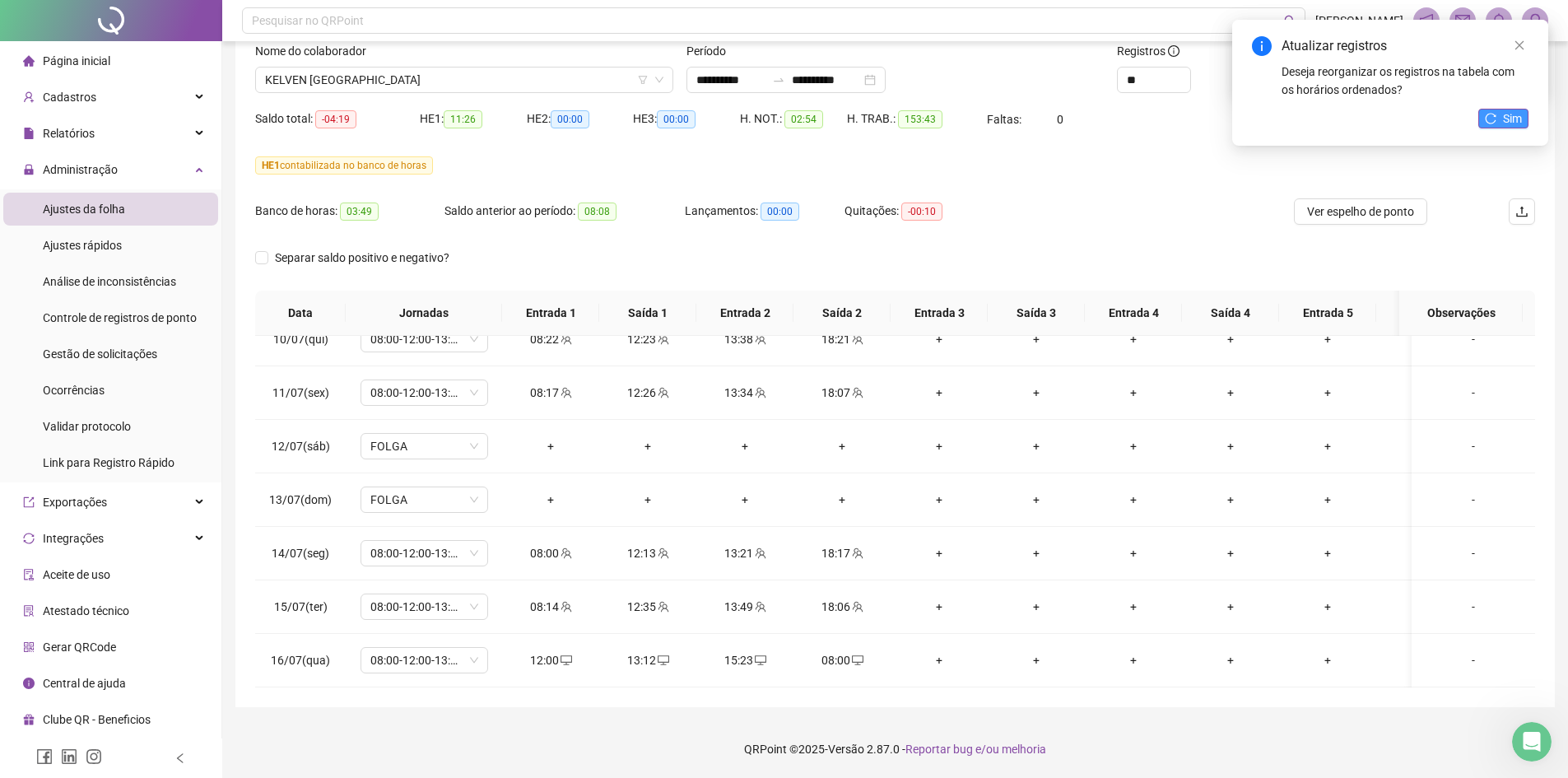 click on "Sim" at bounding box center [1512, 119] 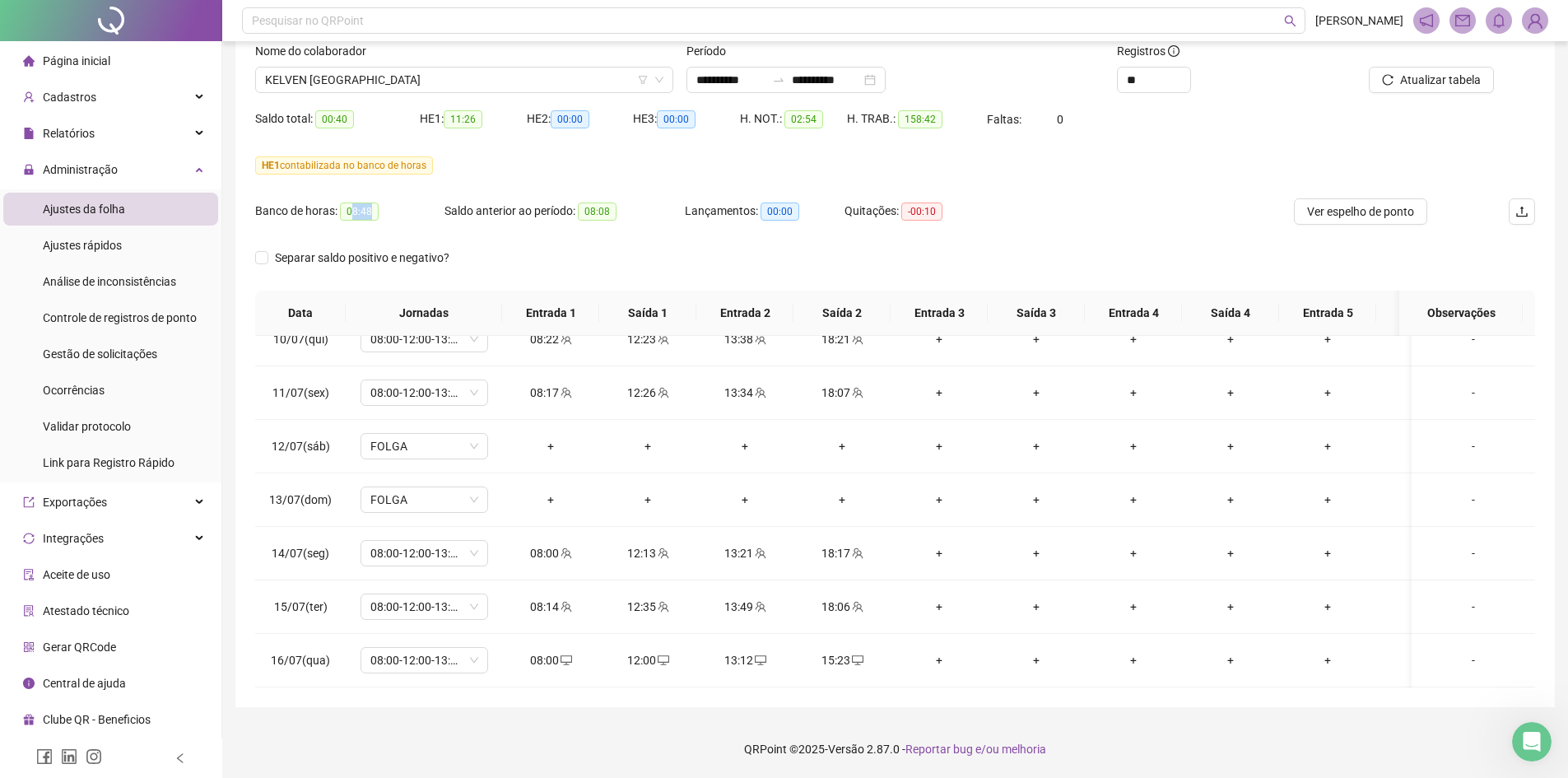 drag, startPoint x: 351, startPoint y: 214, endPoint x: 418, endPoint y: 207, distance: 67.36468 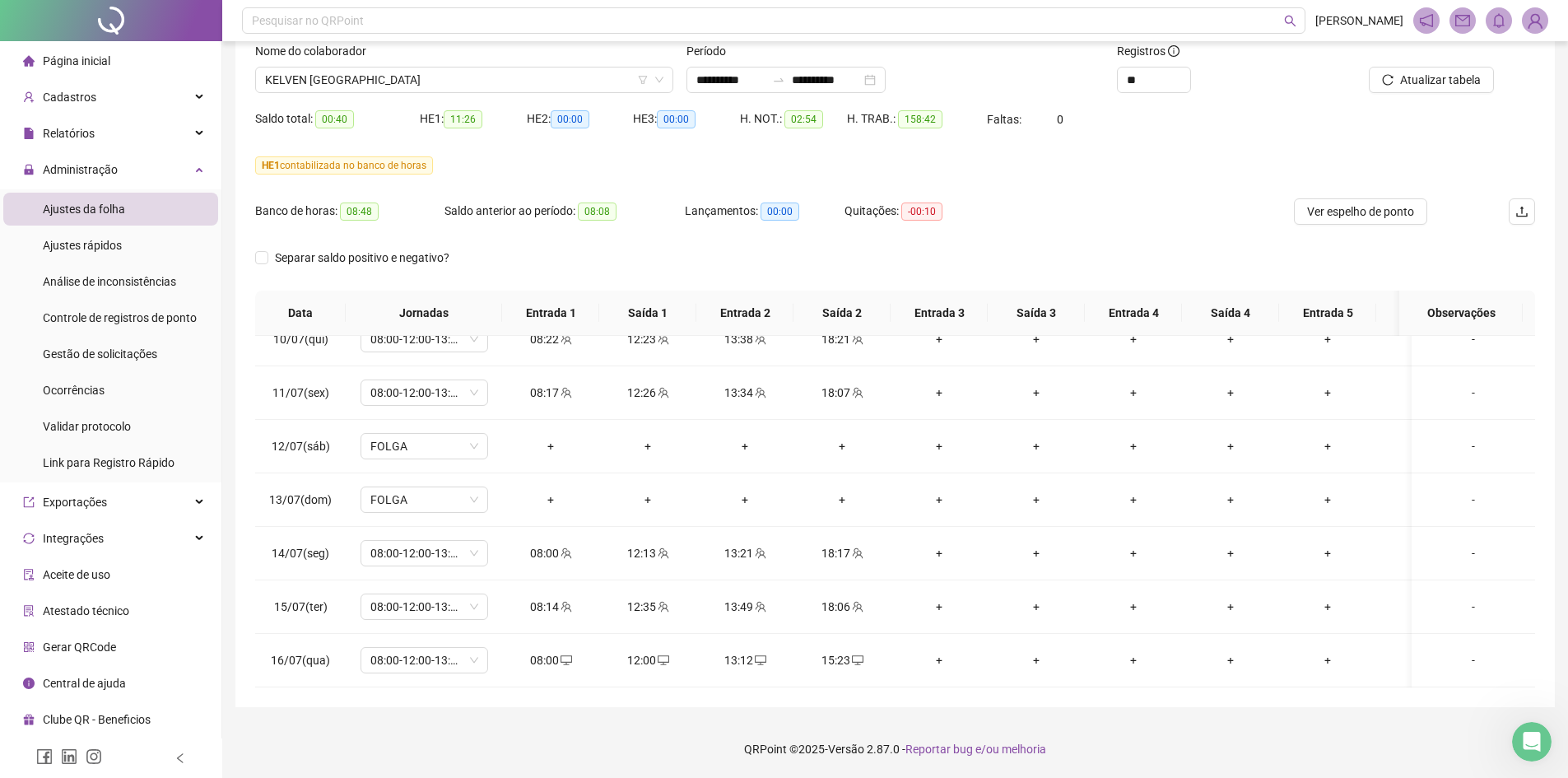 click on "Banco de horas:   08:48" at bounding box center [350, 212] 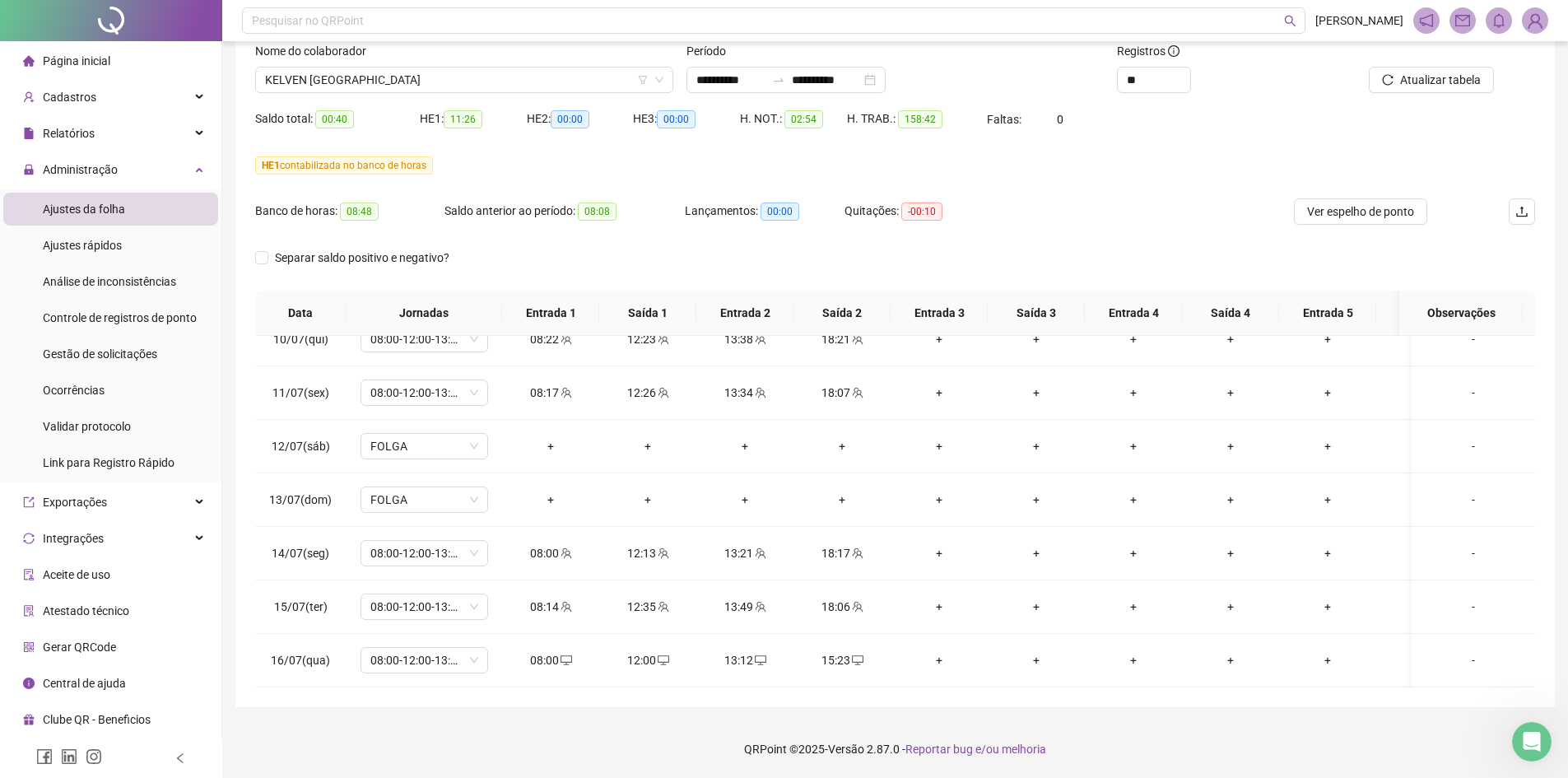 click on "Saldo anterior ao período:   08:08" at bounding box center (565, 212) 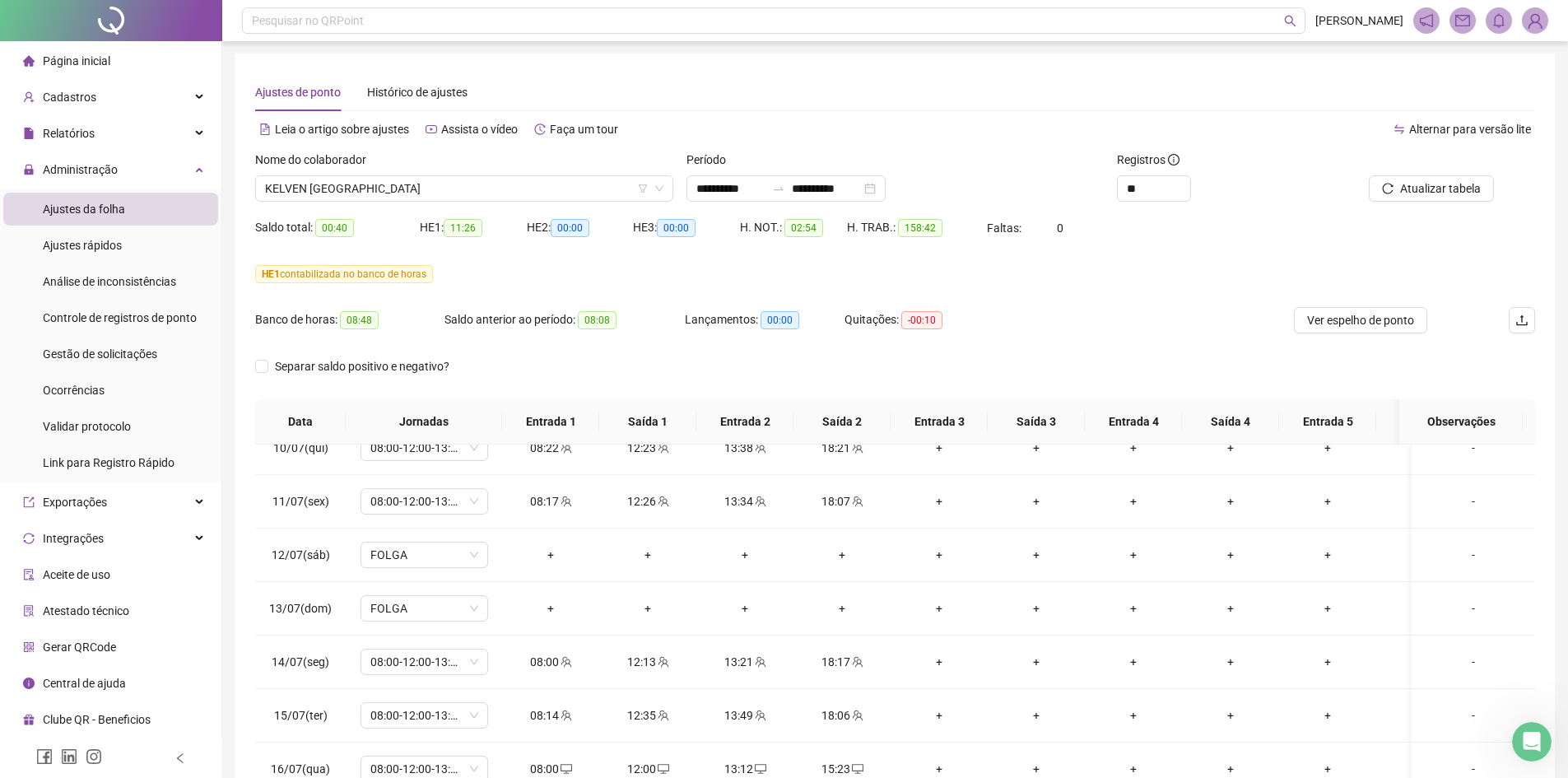 scroll, scrollTop: 0, scrollLeft: 0, axis: both 